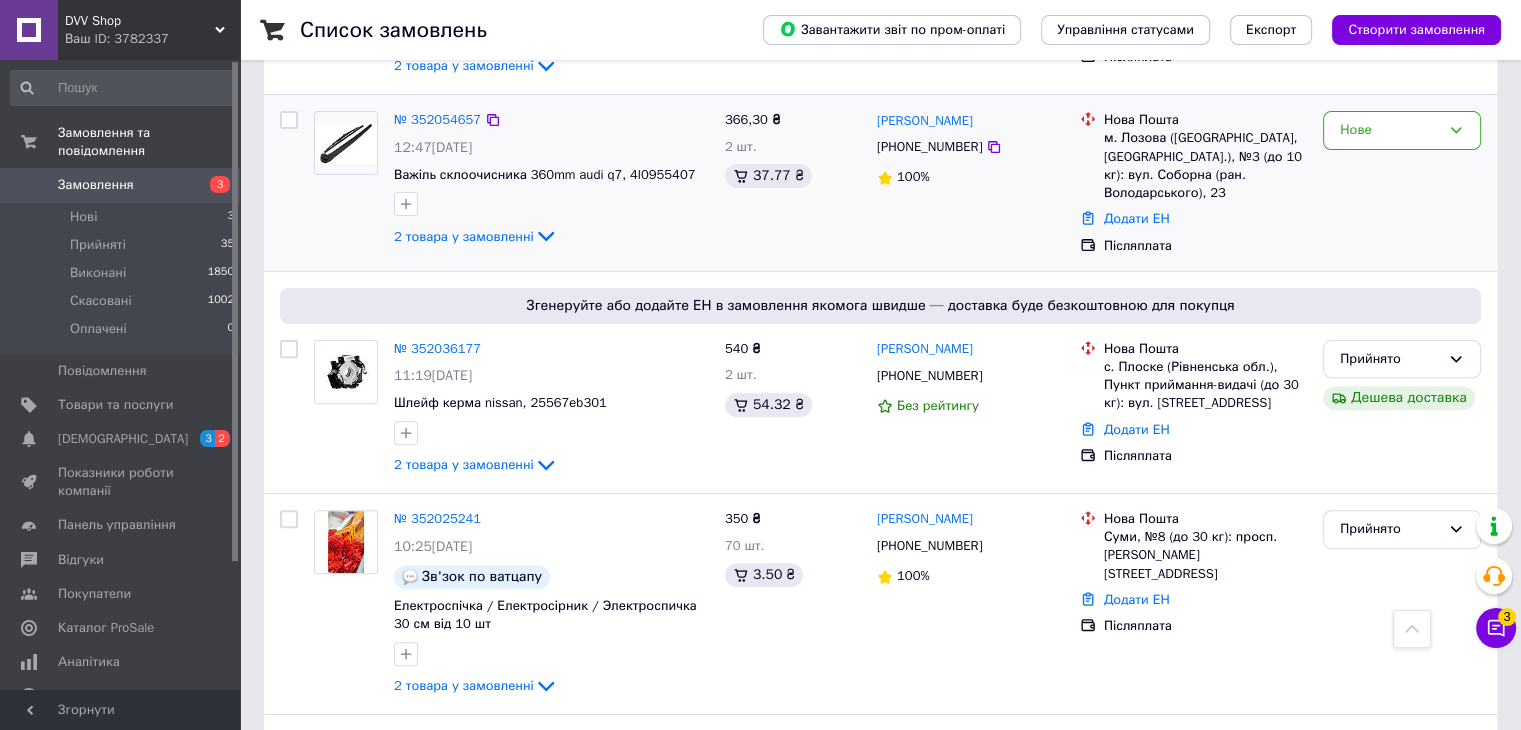 scroll, scrollTop: 400, scrollLeft: 0, axis: vertical 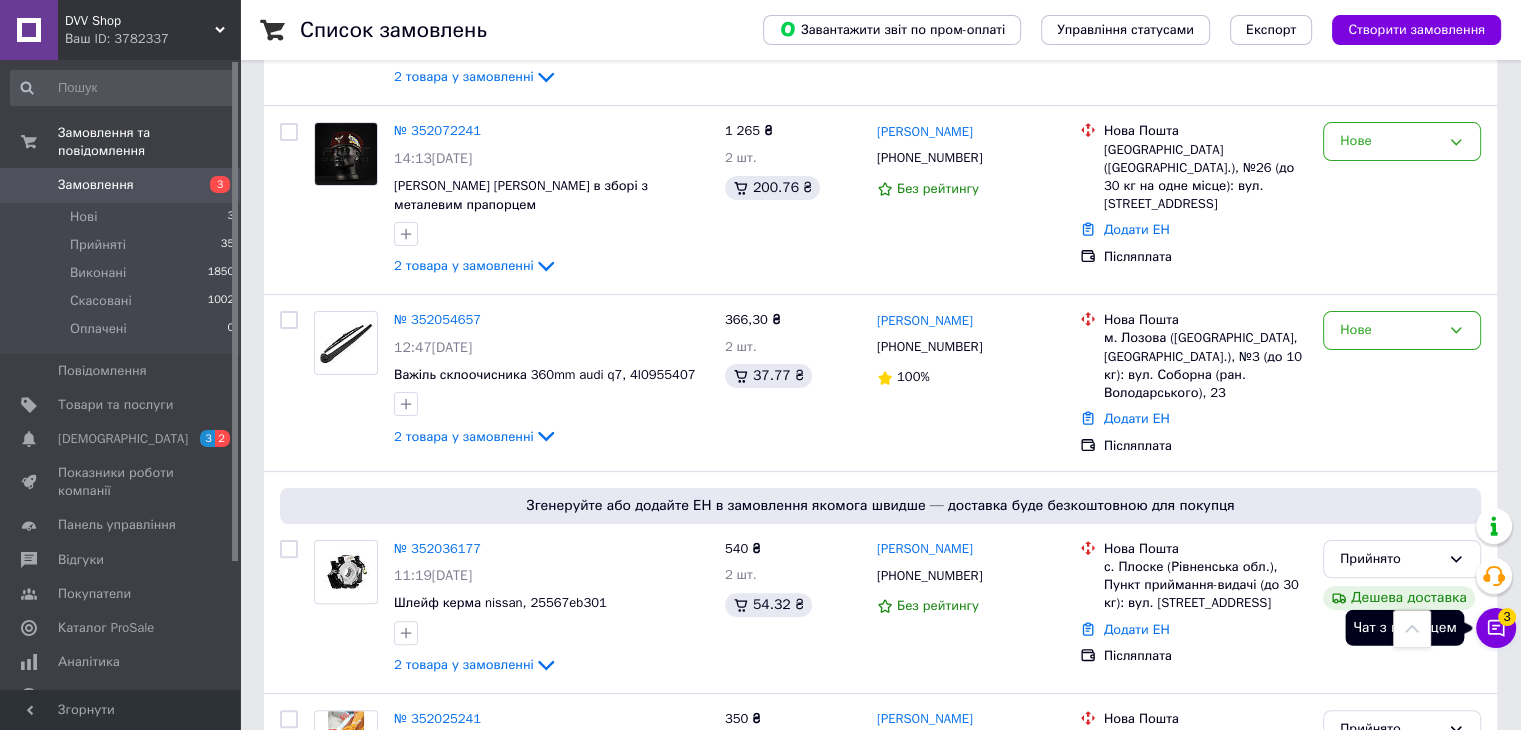 click 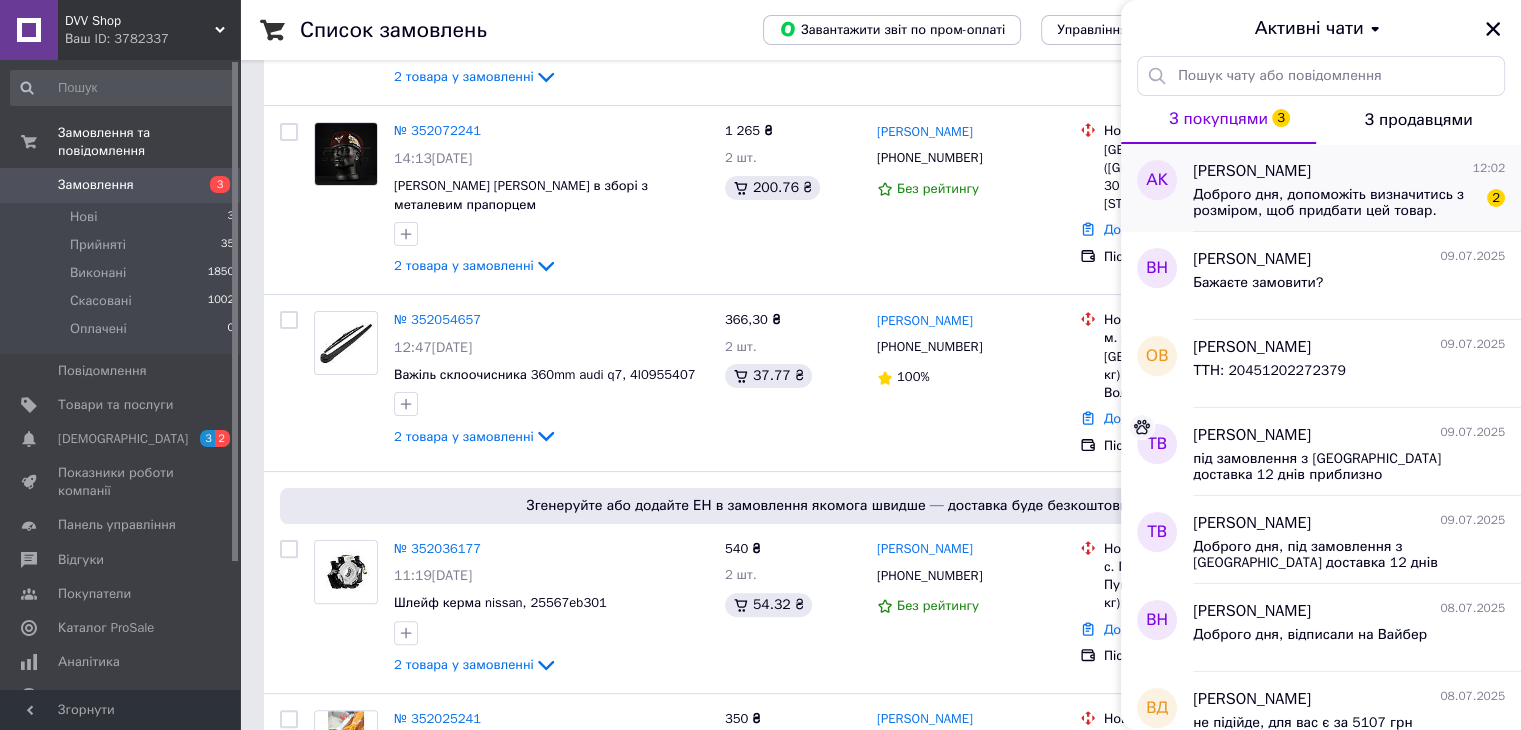 click on "Доброго дня, допоможіть визначитись з розміром, щоб придбати цей товар. Ширина долоні 10см. Який розмір мені потрібен?" at bounding box center (1335, 203) 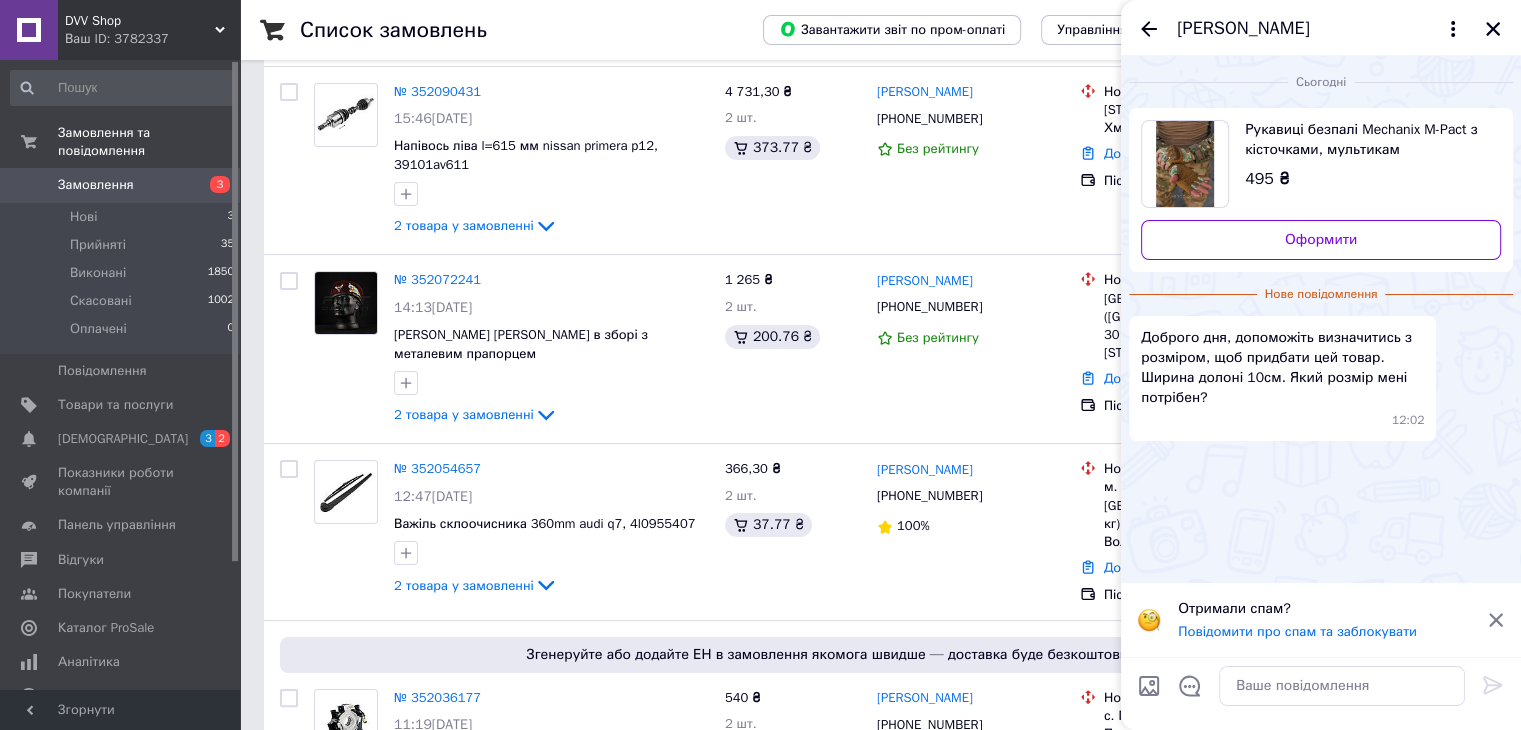 scroll, scrollTop: 300, scrollLeft: 0, axis: vertical 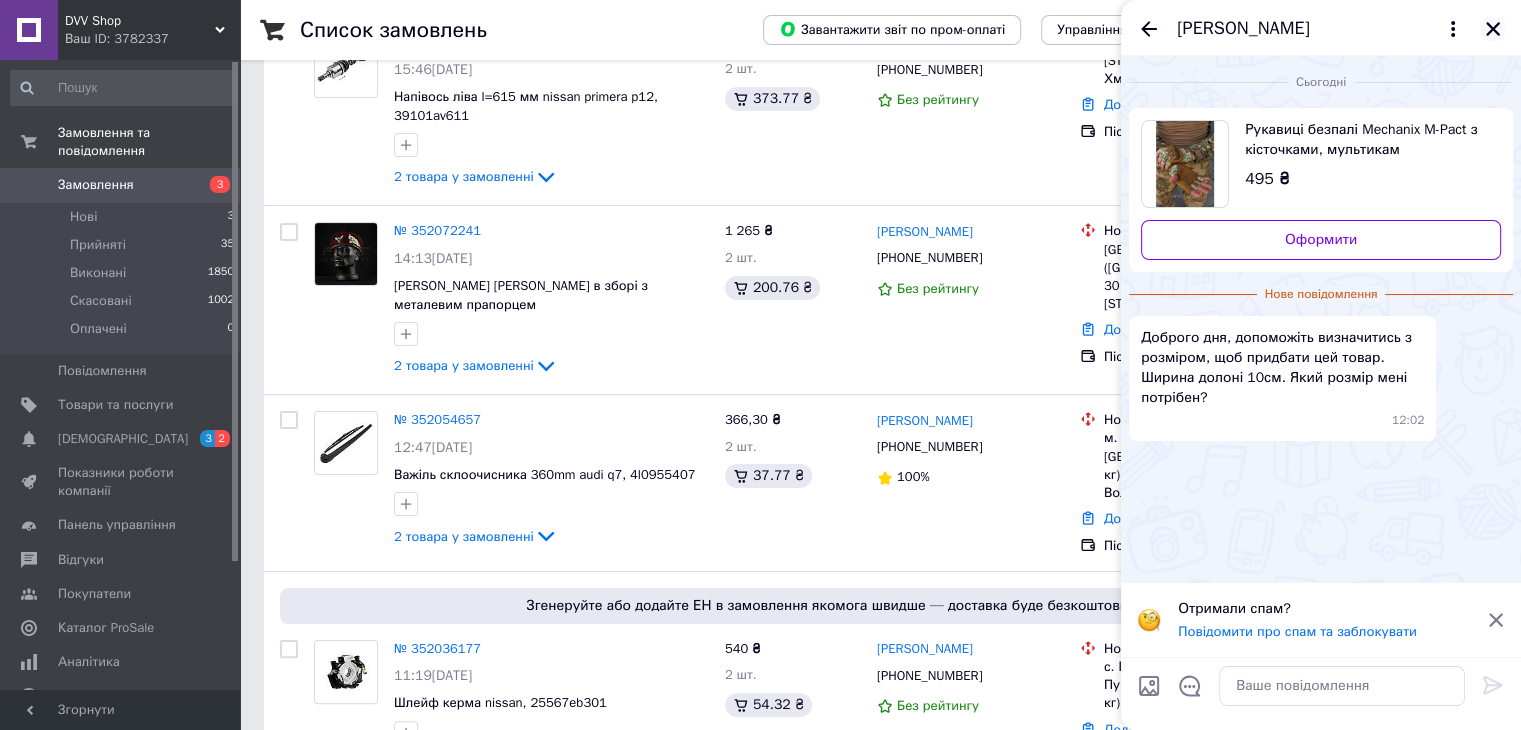 click 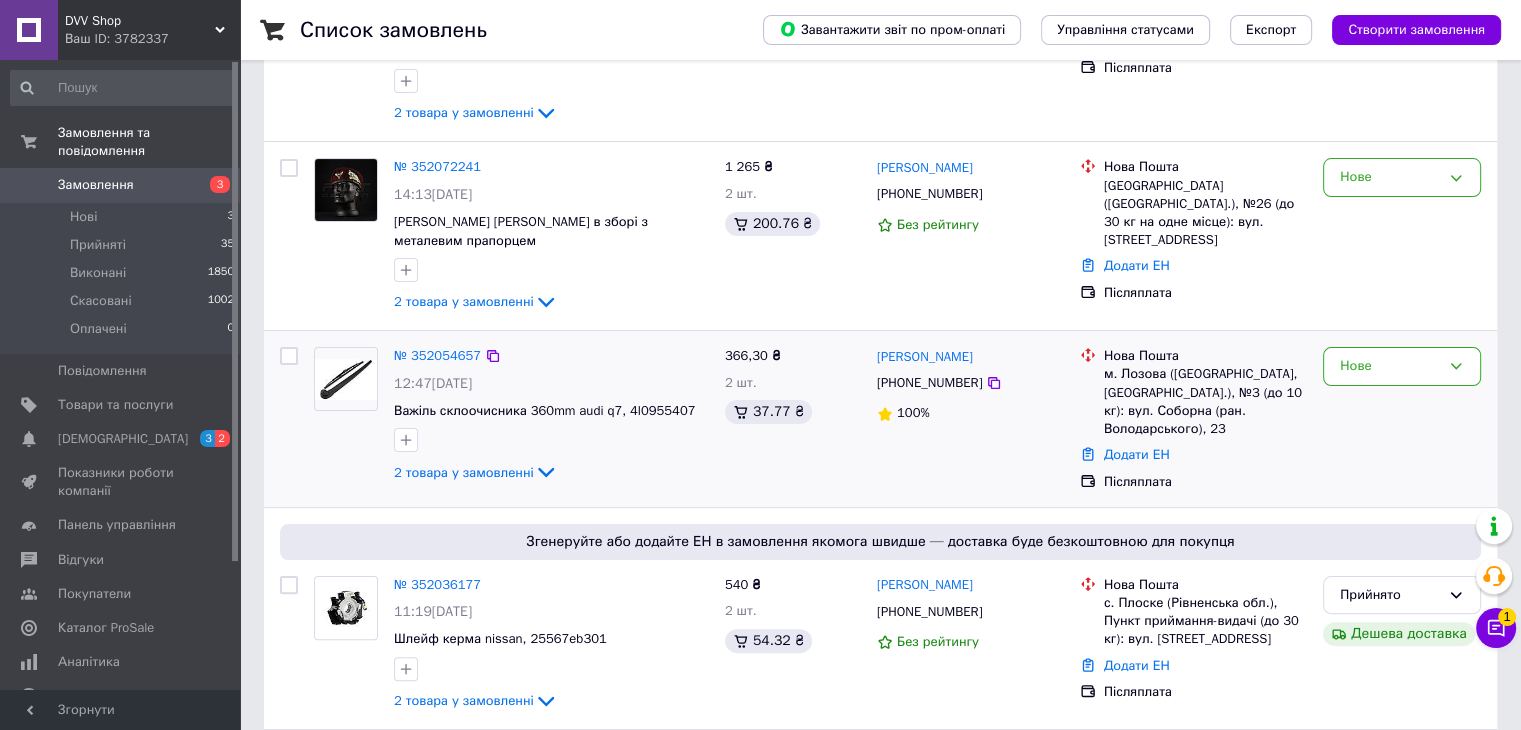 scroll, scrollTop: 400, scrollLeft: 0, axis: vertical 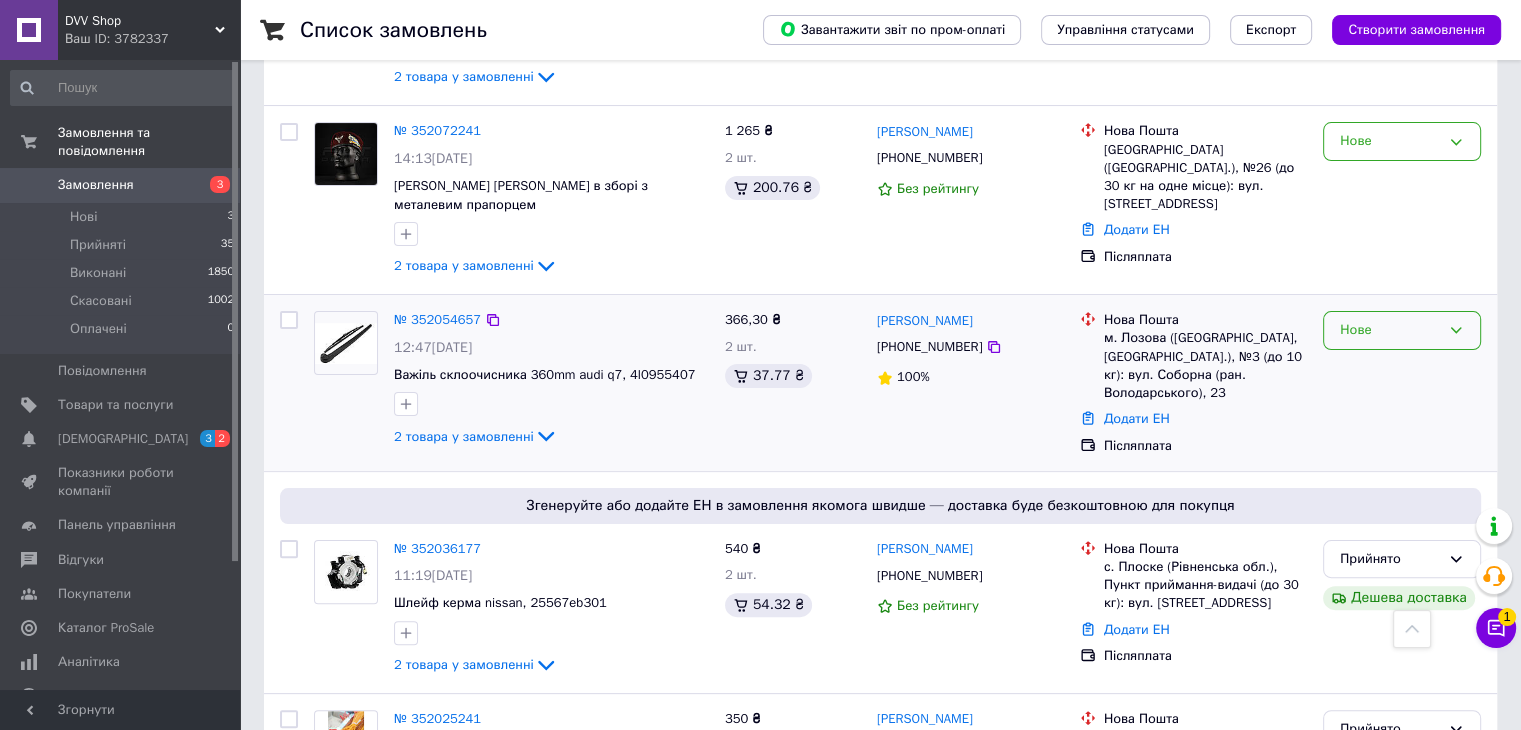click on "Нове" at bounding box center (1390, 330) 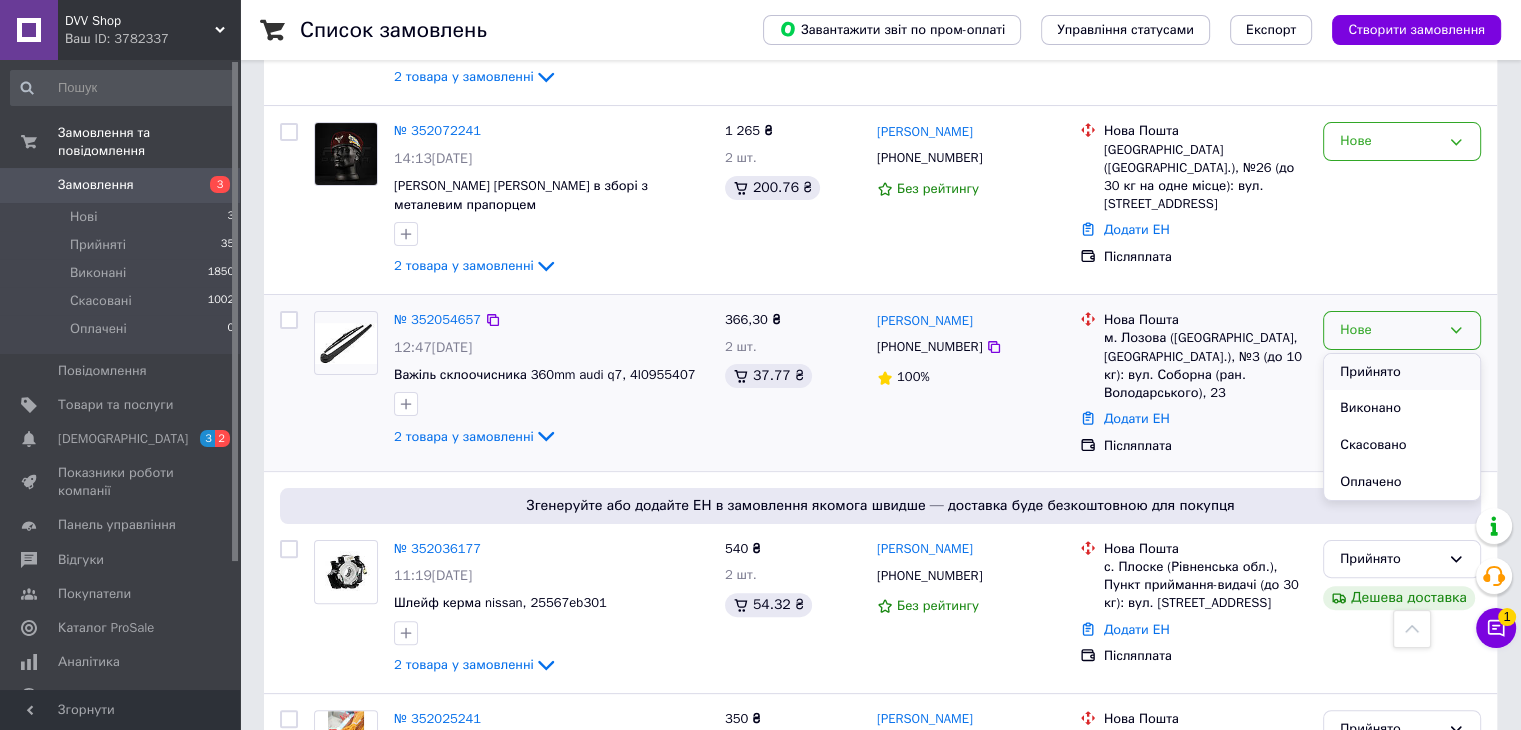 click on "Прийнято" at bounding box center (1402, 372) 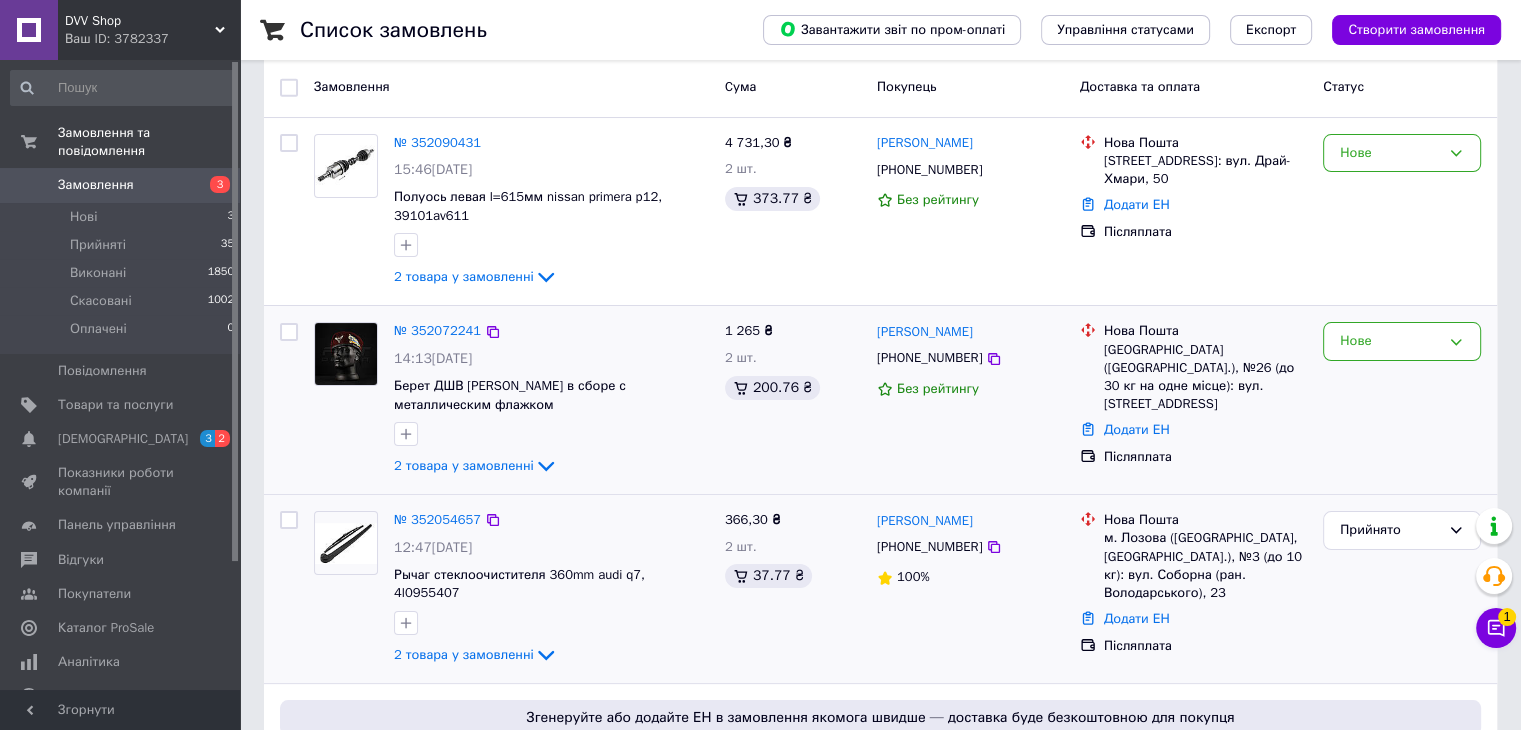 scroll, scrollTop: 100, scrollLeft: 0, axis: vertical 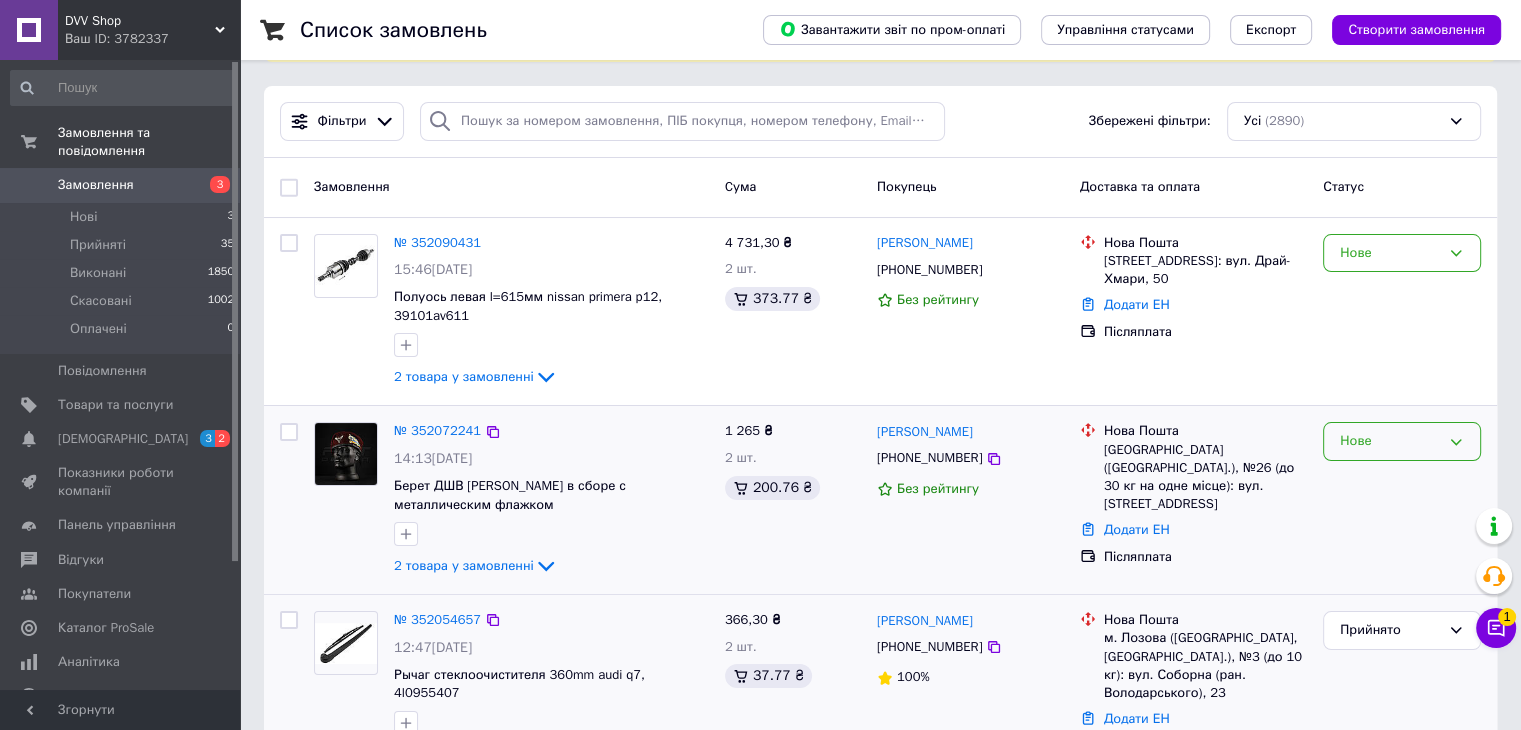 click on "Нове" at bounding box center [1402, 441] 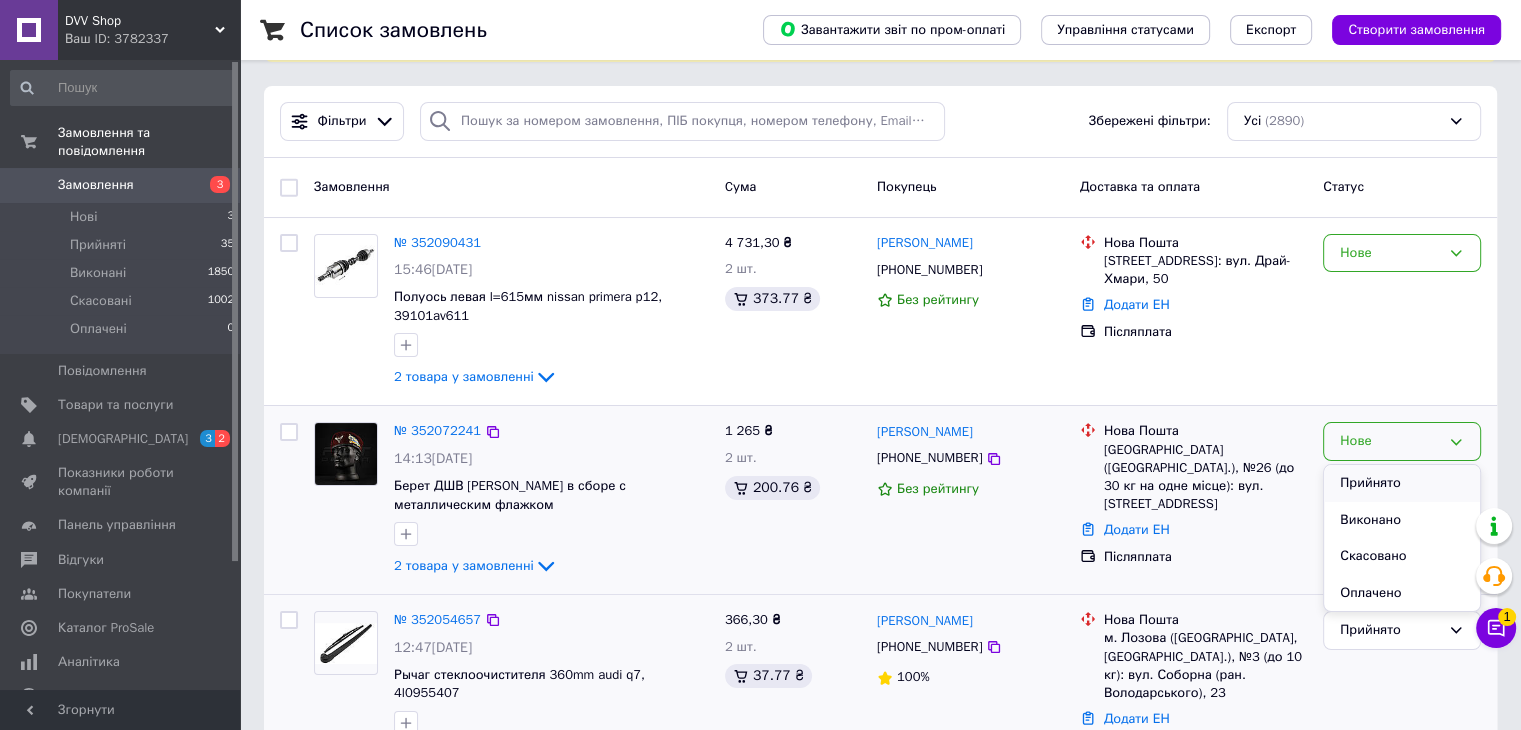 click on "Прийнято" at bounding box center (1402, 483) 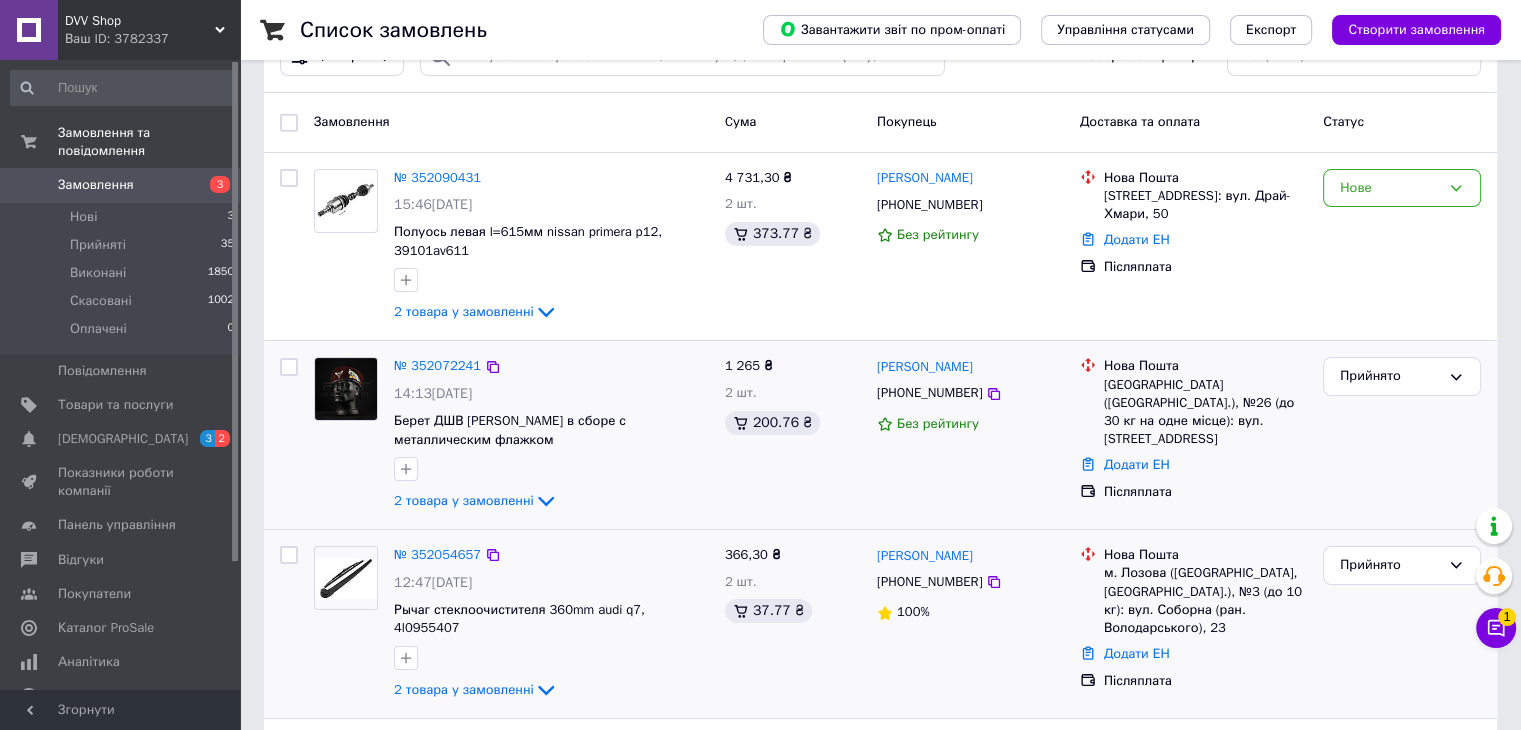 scroll, scrollTop: 200, scrollLeft: 0, axis: vertical 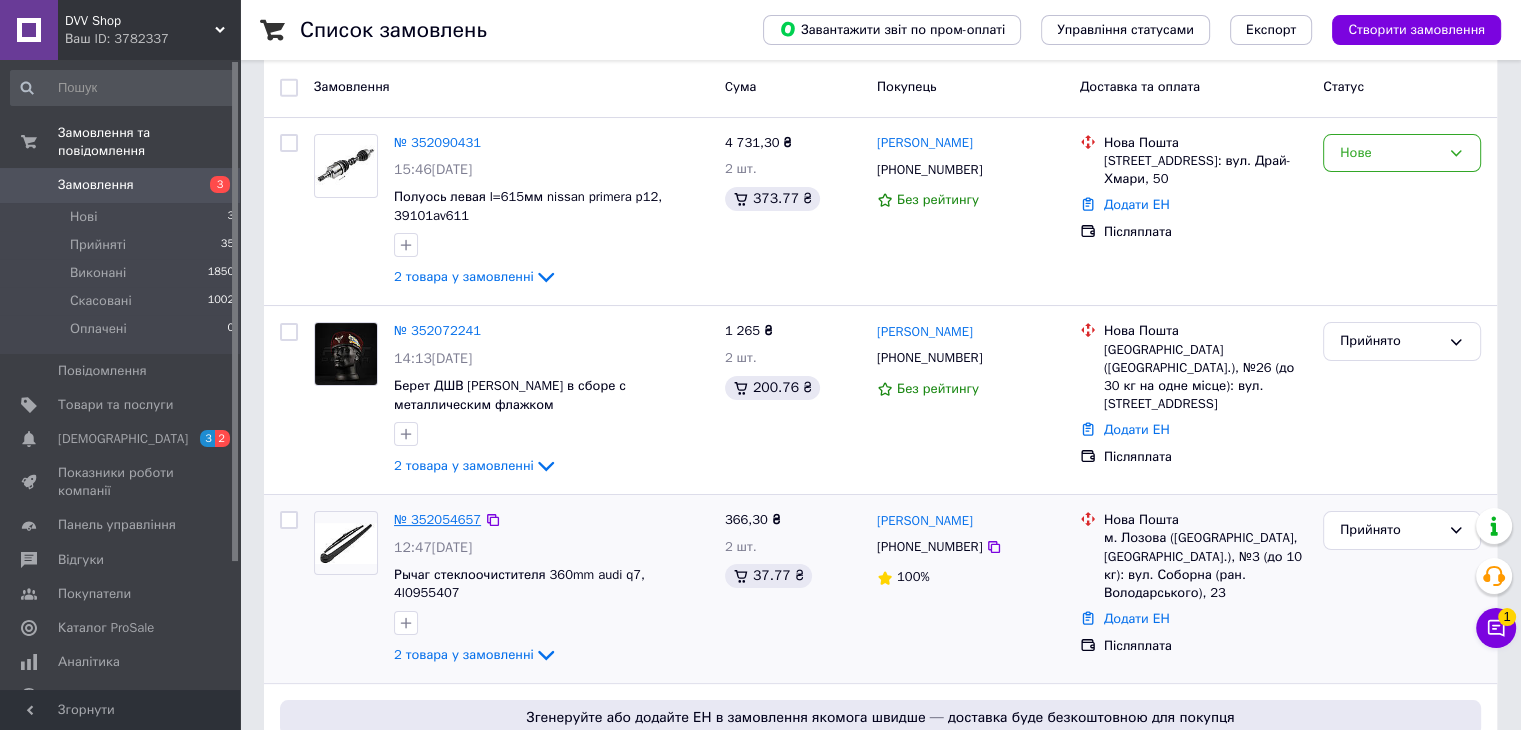 click on "№ 352054657" at bounding box center (437, 519) 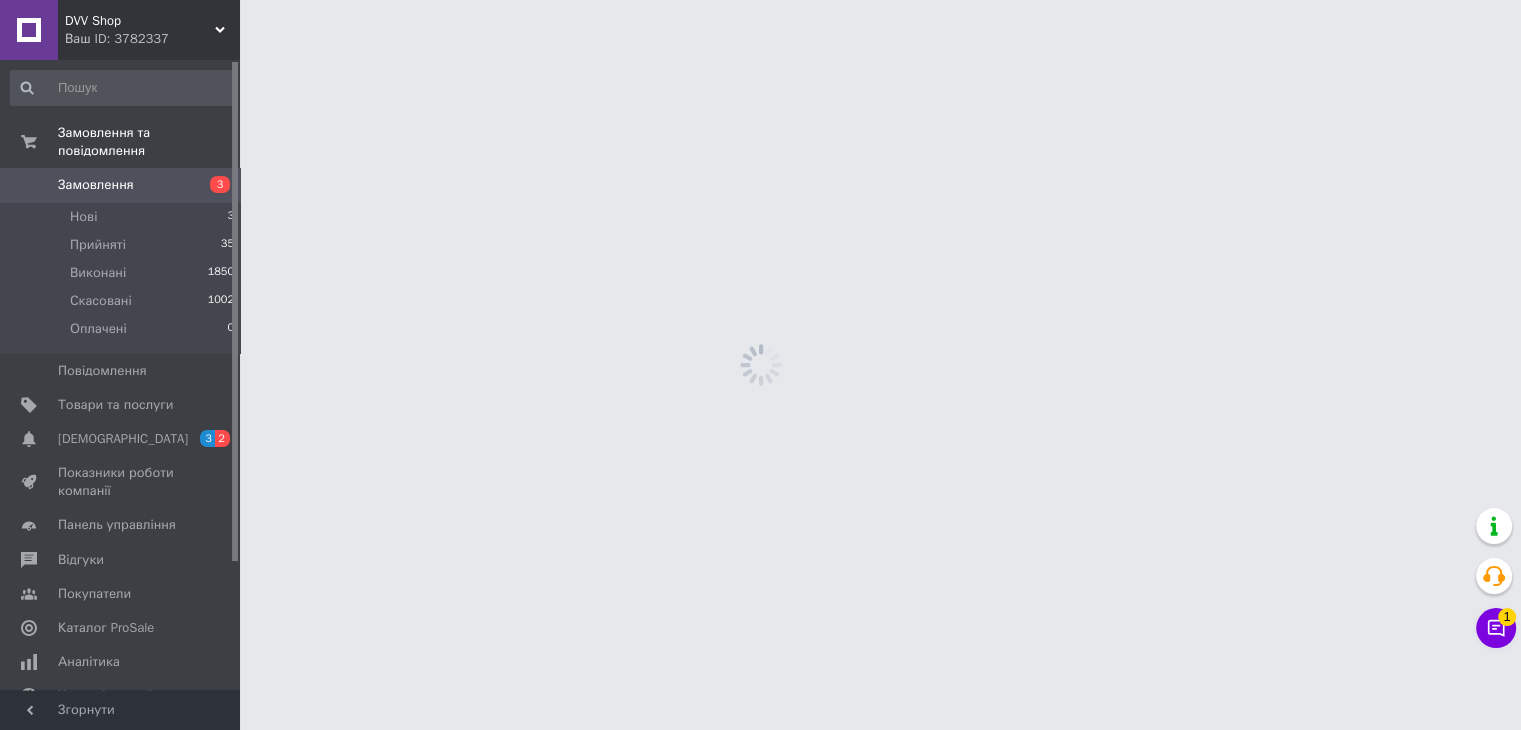 scroll, scrollTop: 0, scrollLeft: 0, axis: both 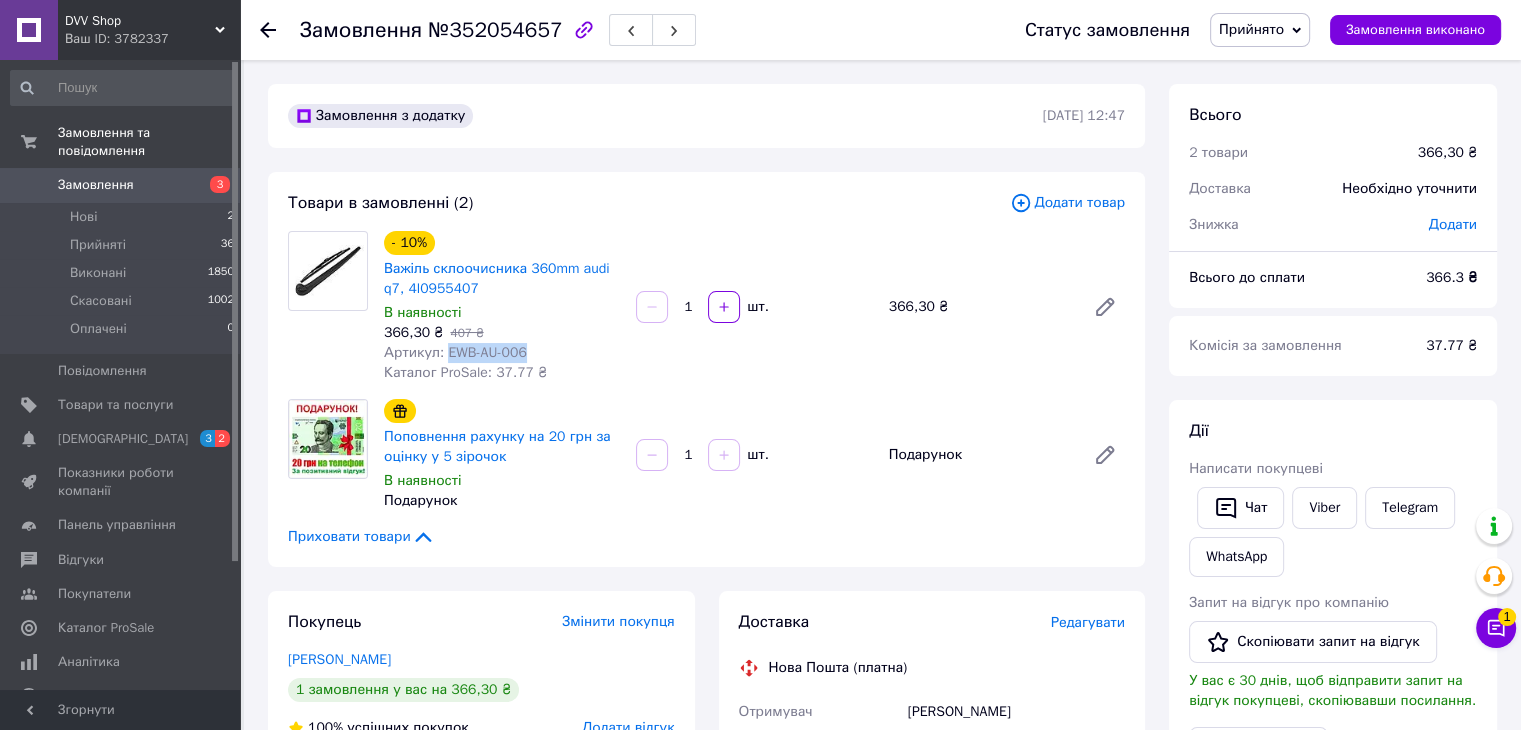 drag, startPoint x: 530, startPoint y: 351, endPoint x: 444, endPoint y: 356, distance: 86.145226 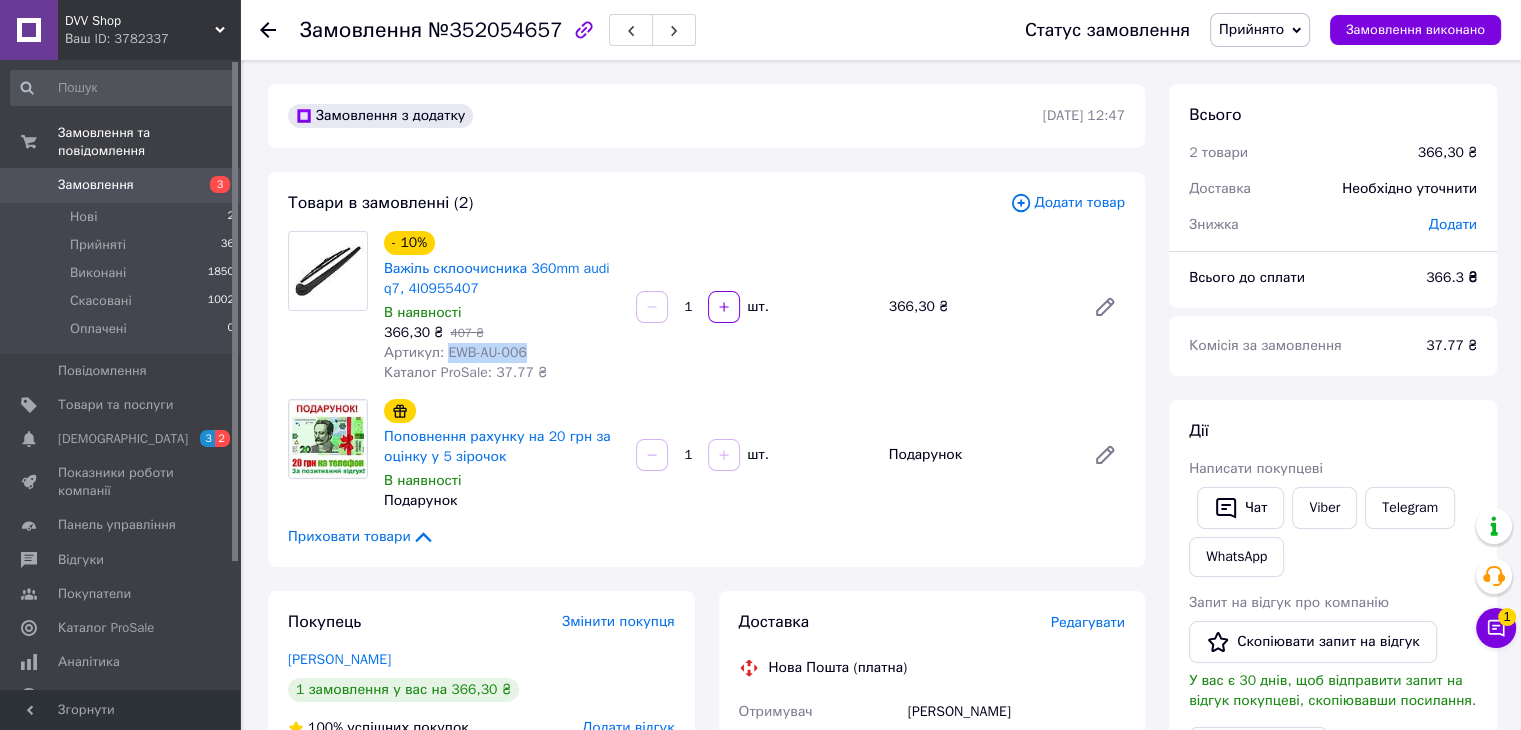 click on "Артикул: EWB-AU-006" at bounding box center [502, 353] 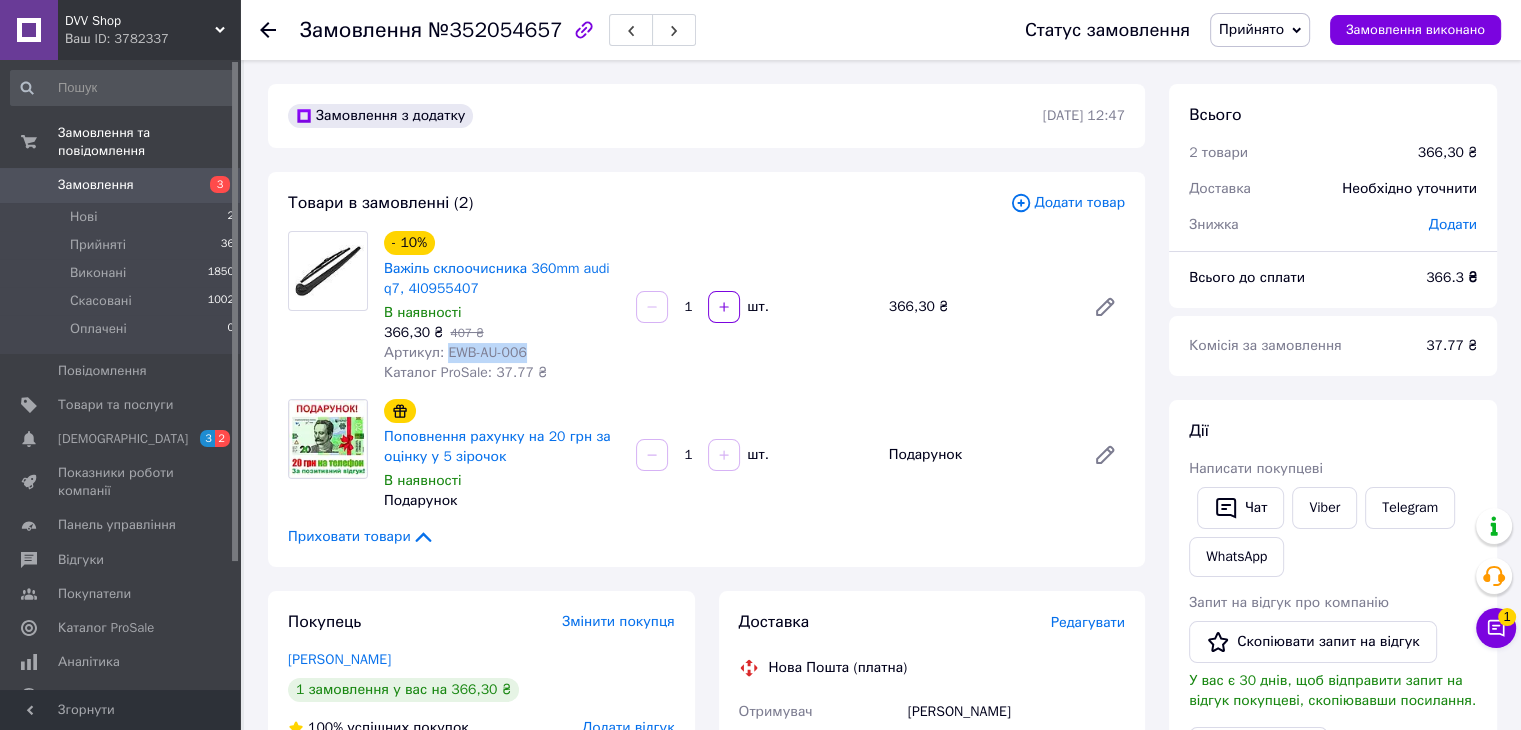 copy on "EWB-AU-006" 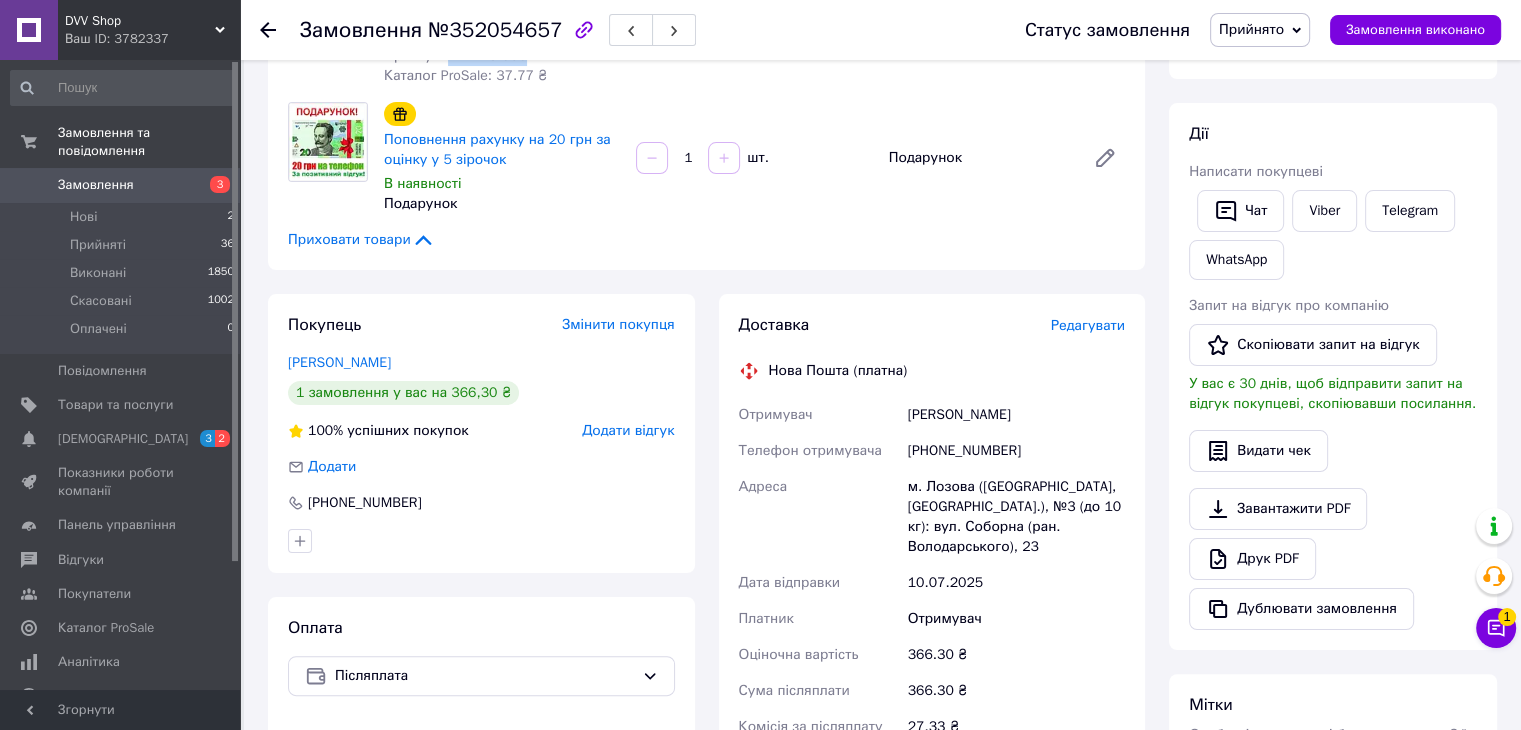 scroll, scrollTop: 300, scrollLeft: 0, axis: vertical 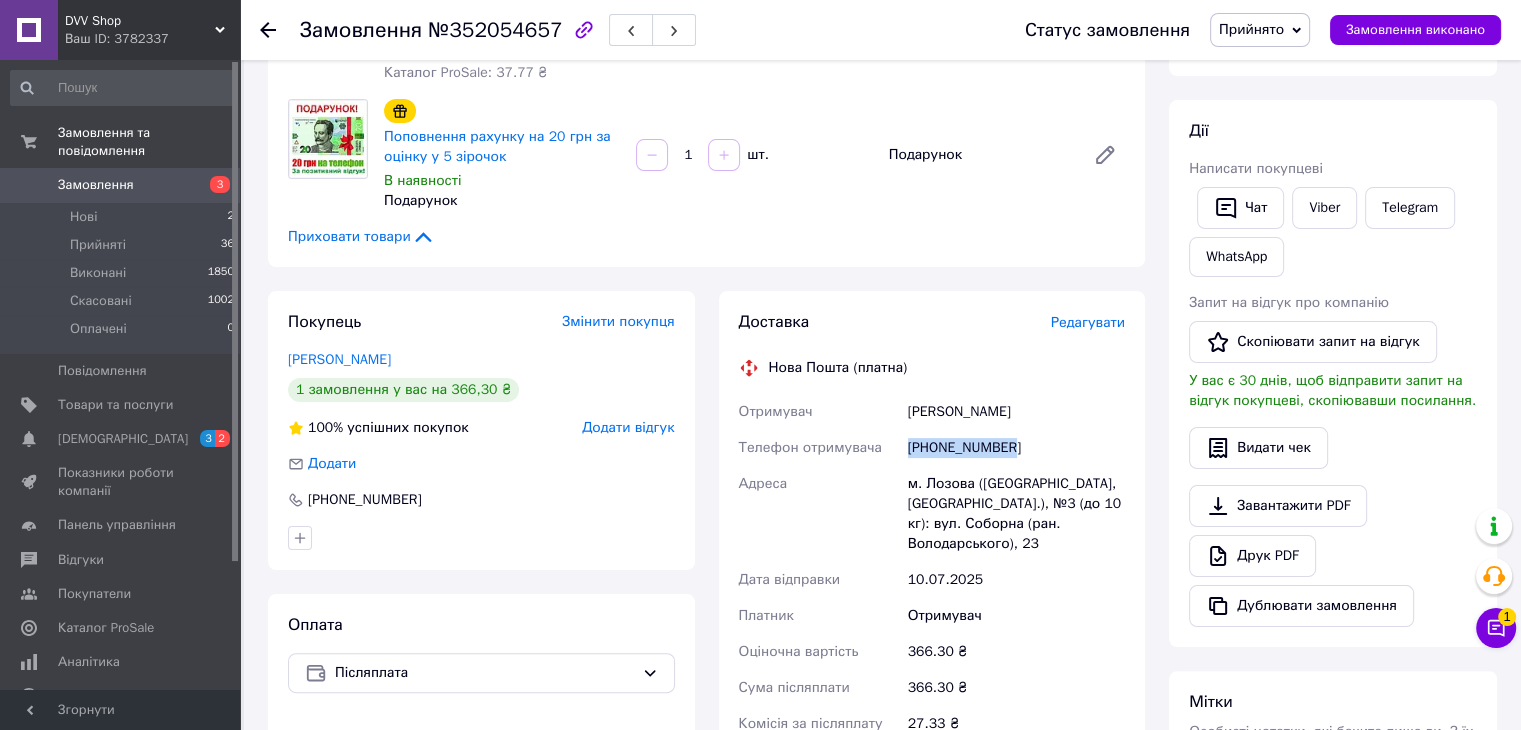 drag, startPoint x: 1015, startPoint y: 453, endPoint x: 896, endPoint y: 453, distance: 119 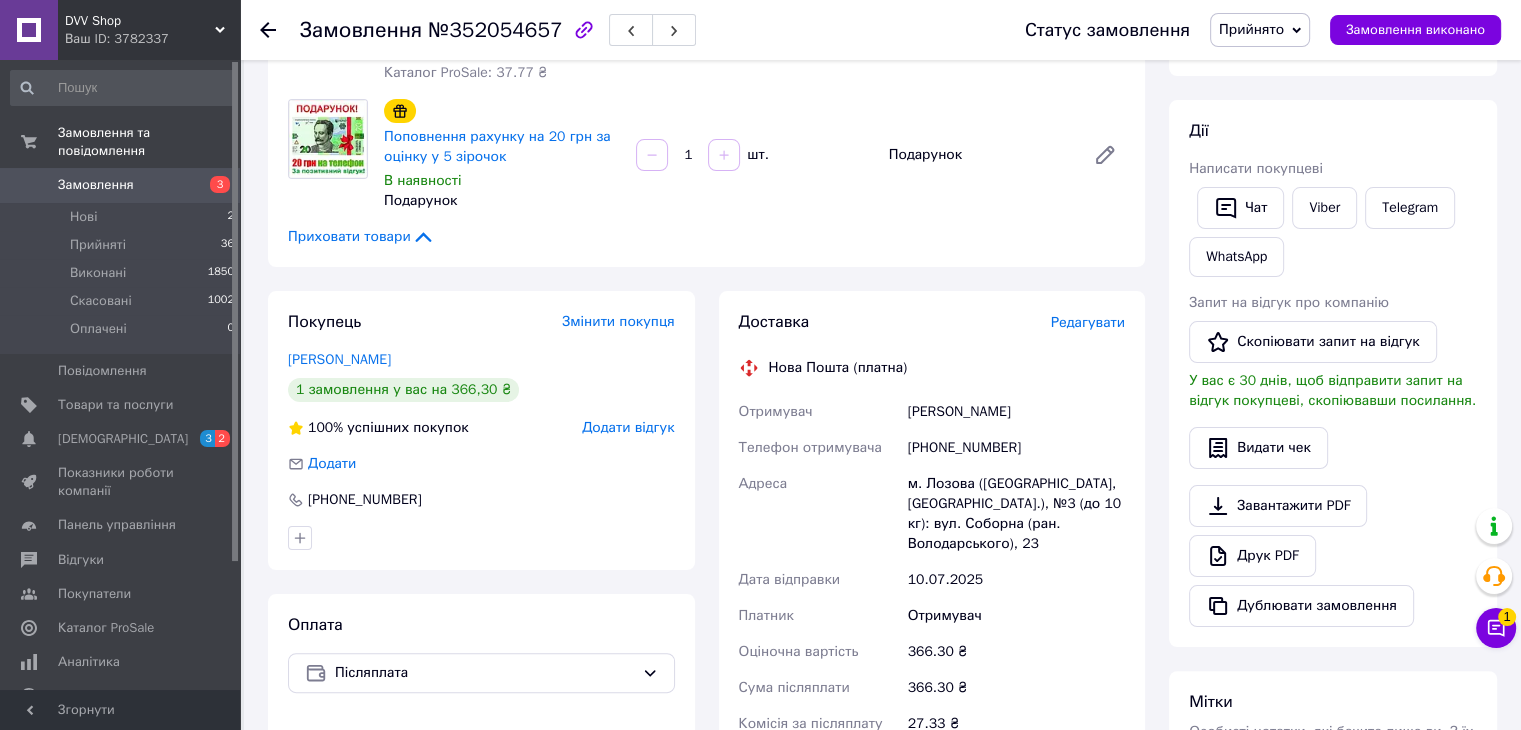 click 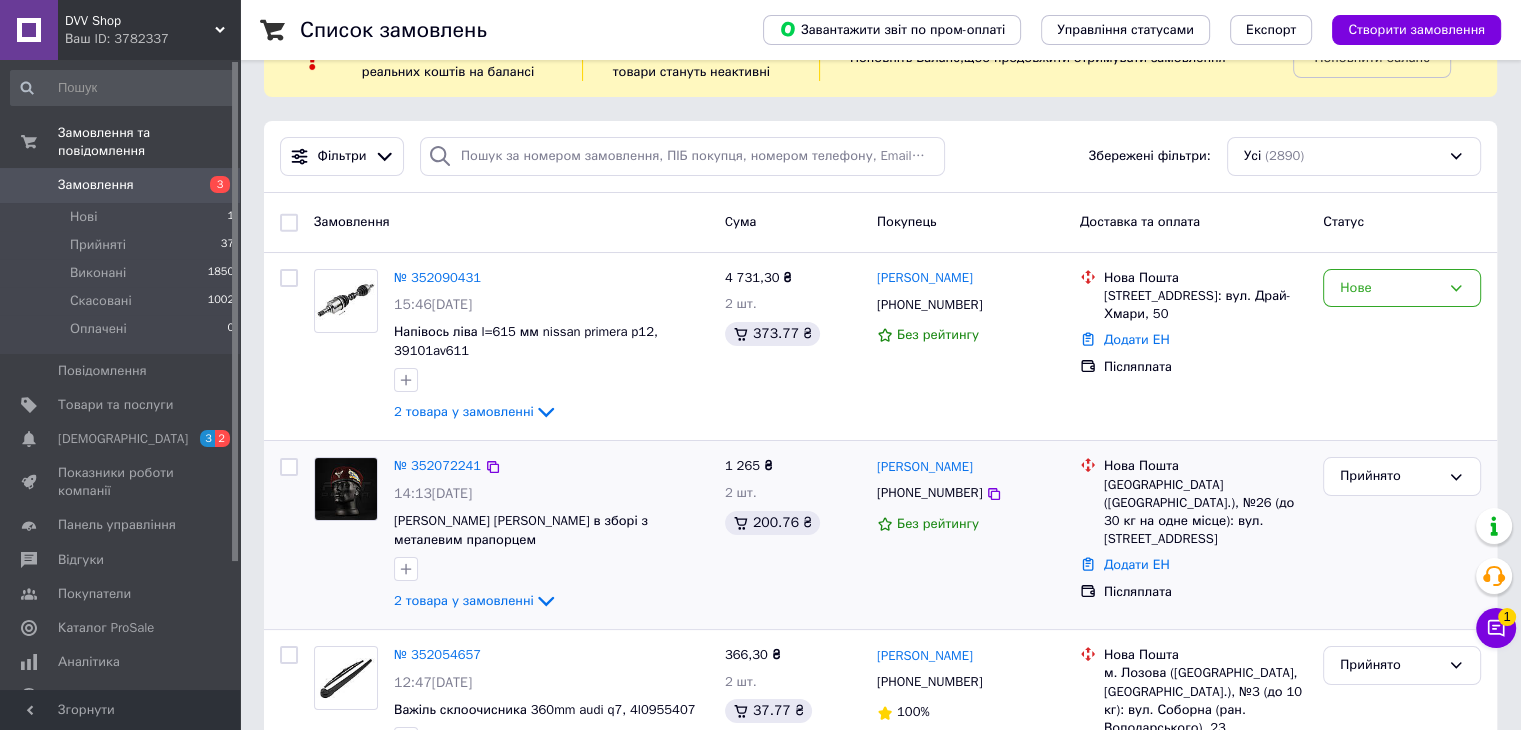 scroll, scrollTop: 100, scrollLeft: 0, axis: vertical 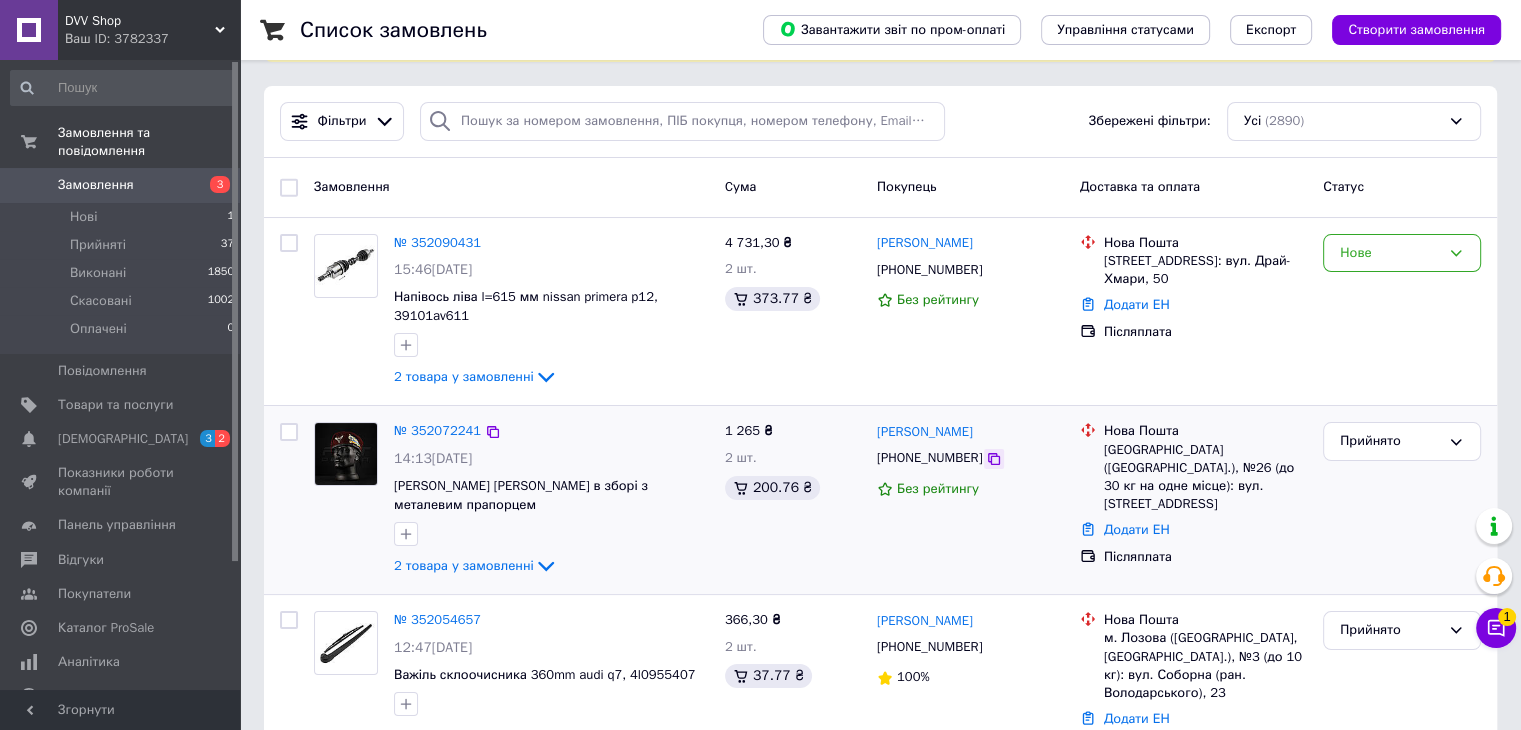 click 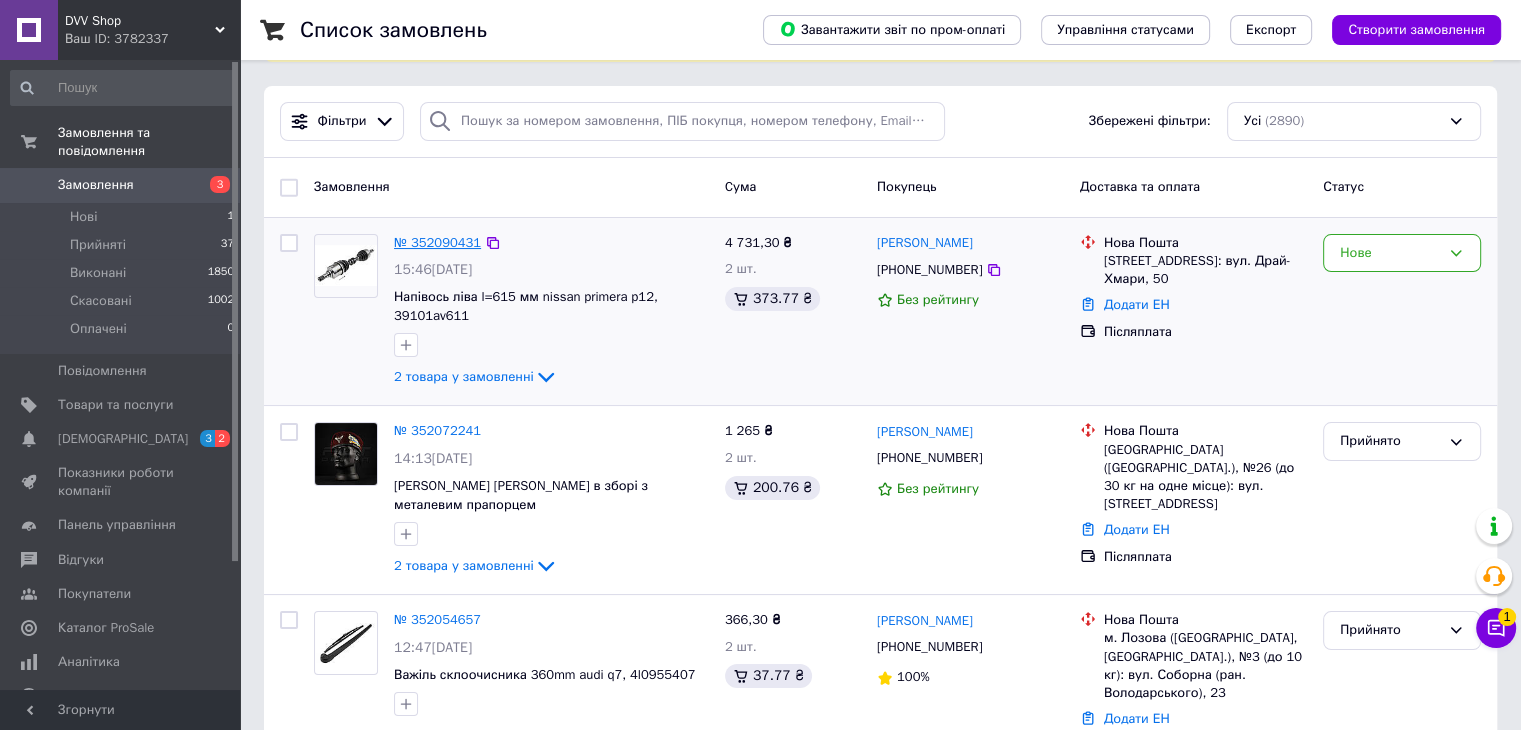 click on "№ 352090431" at bounding box center [437, 242] 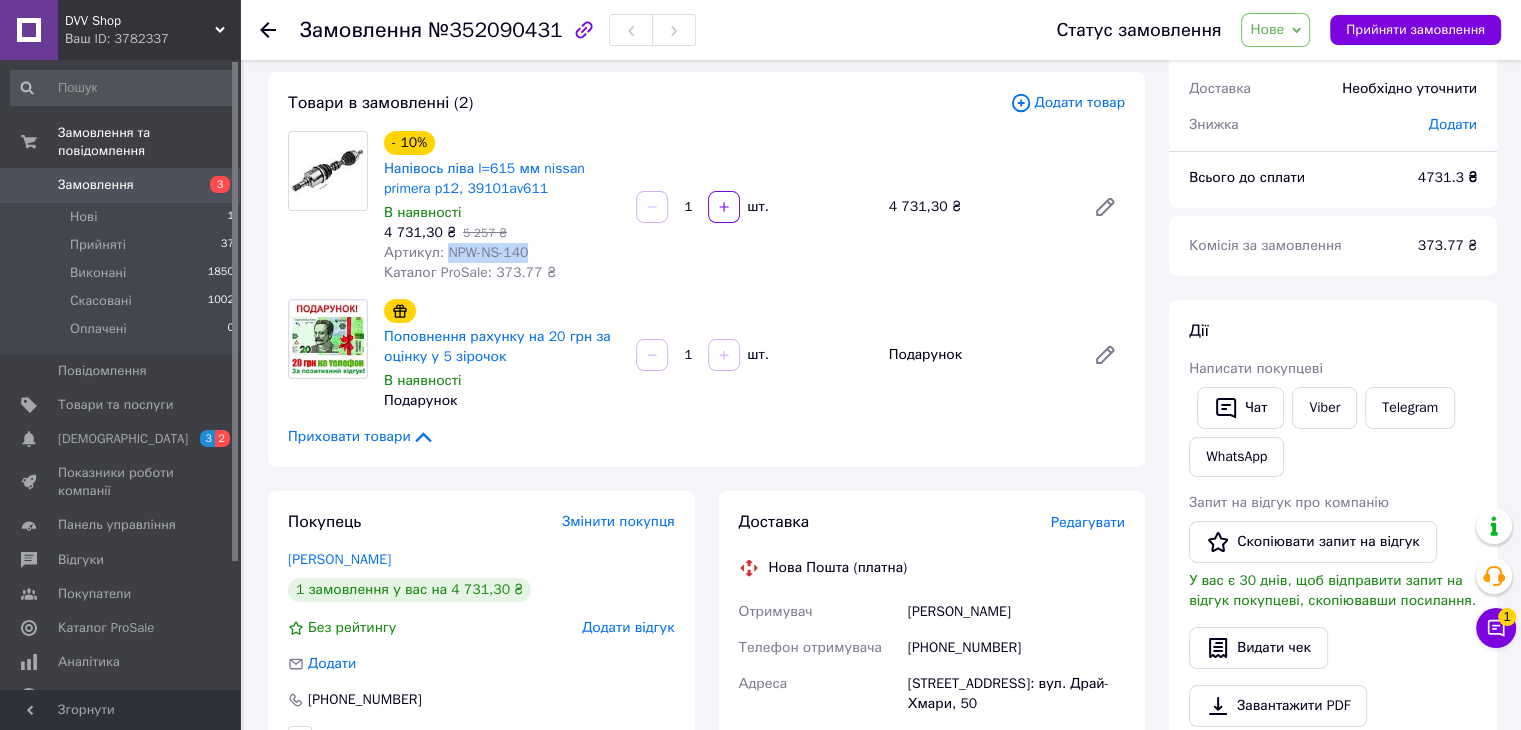 drag, startPoint x: 528, startPoint y: 251, endPoint x: 447, endPoint y: 251, distance: 81 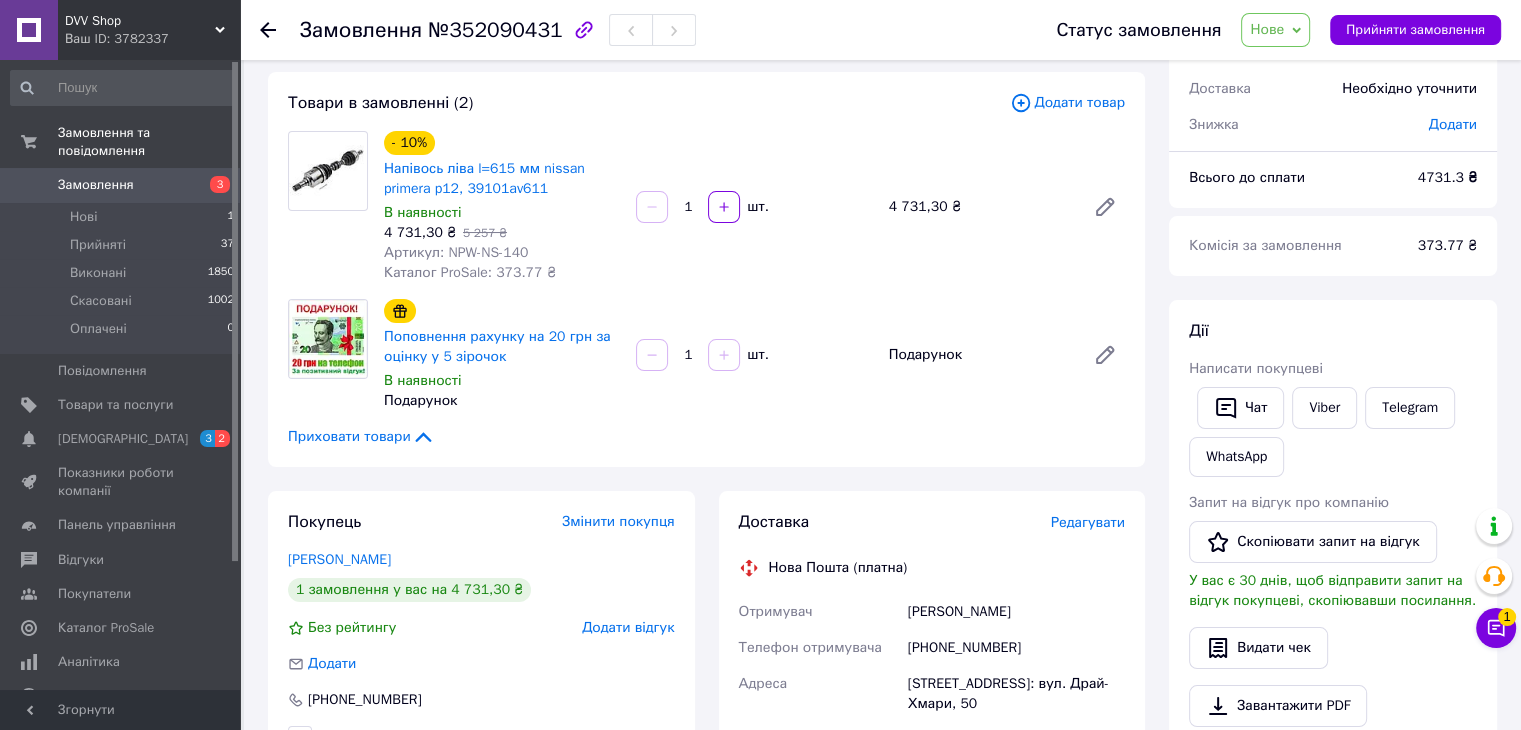 click 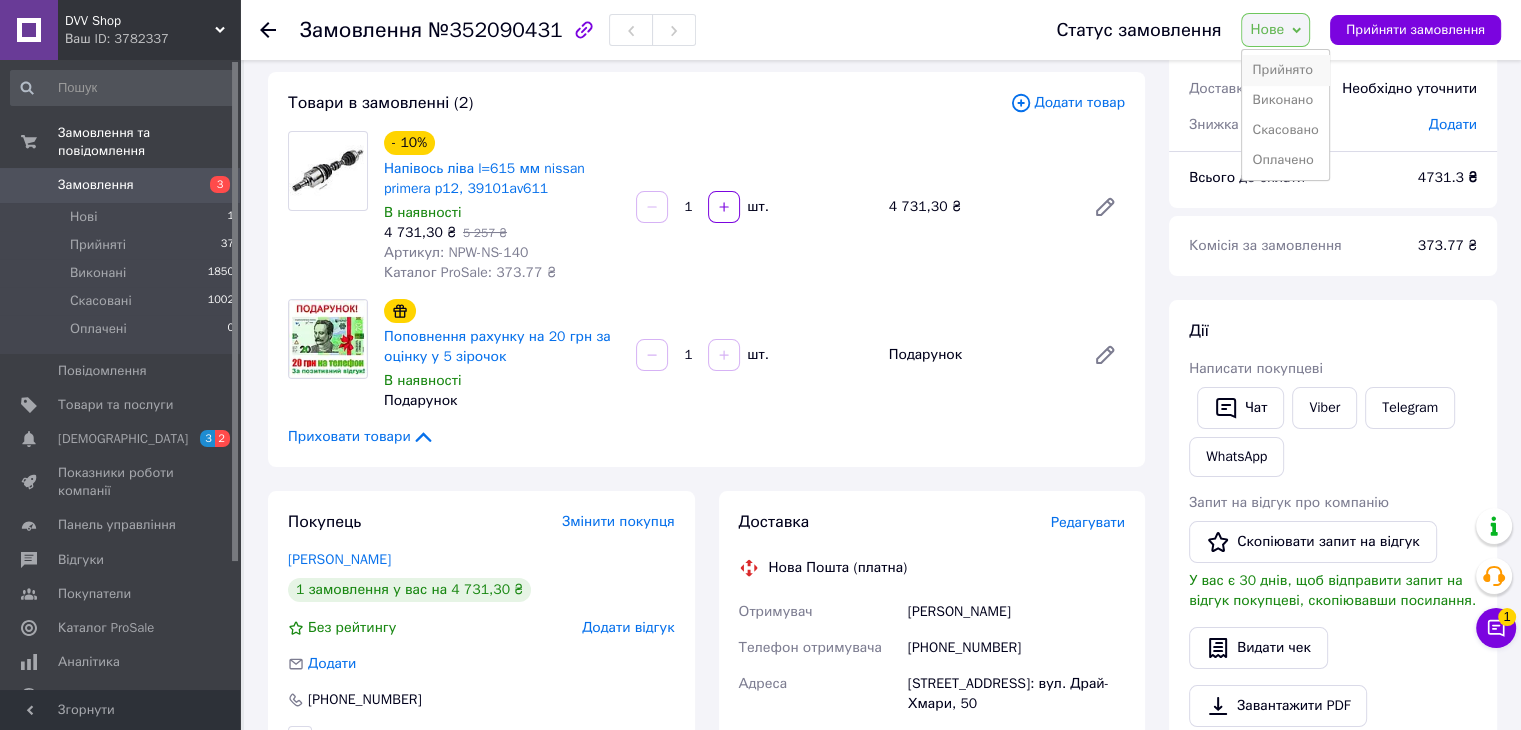 click on "Прийнято" at bounding box center (1285, 70) 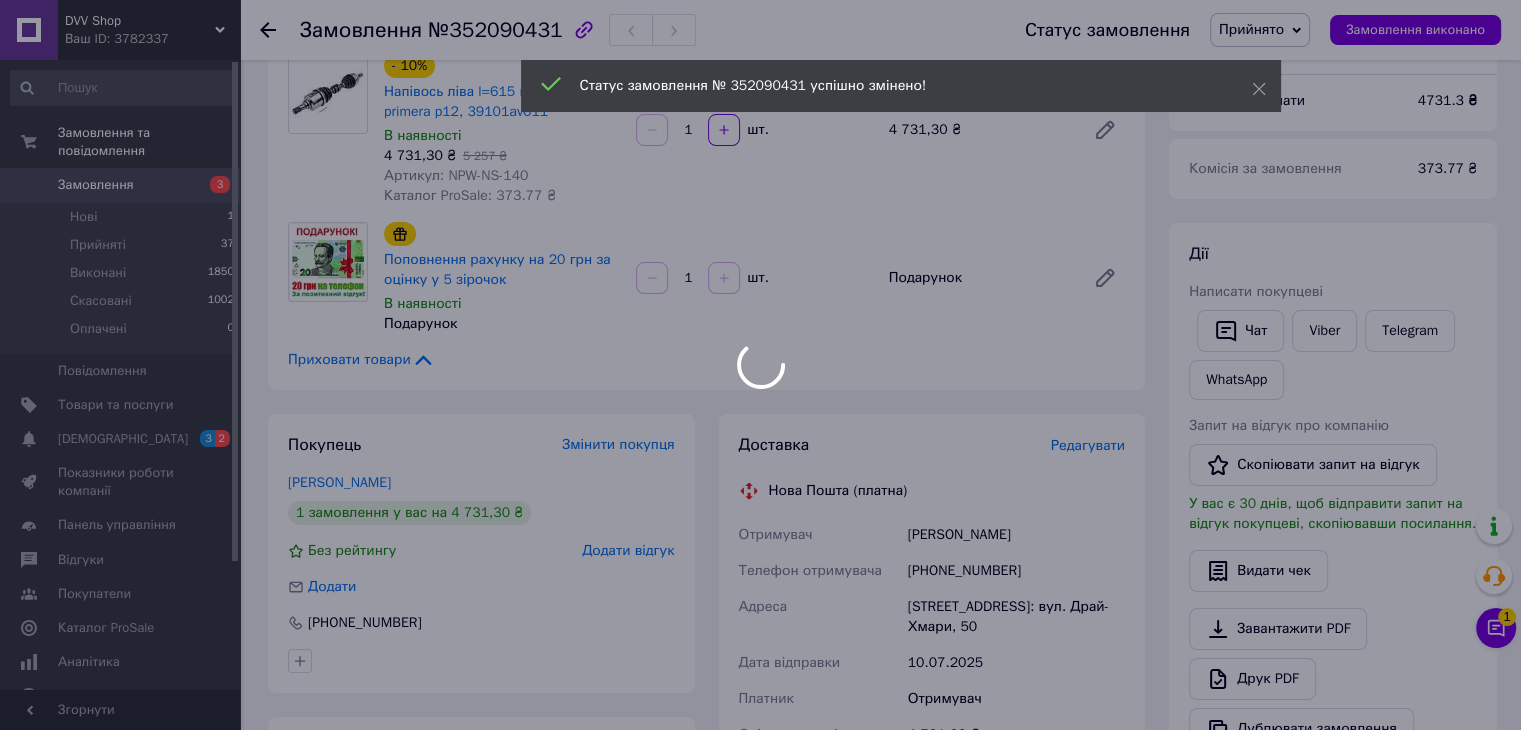 scroll, scrollTop: 200, scrollLeft: 0, axis: vertical 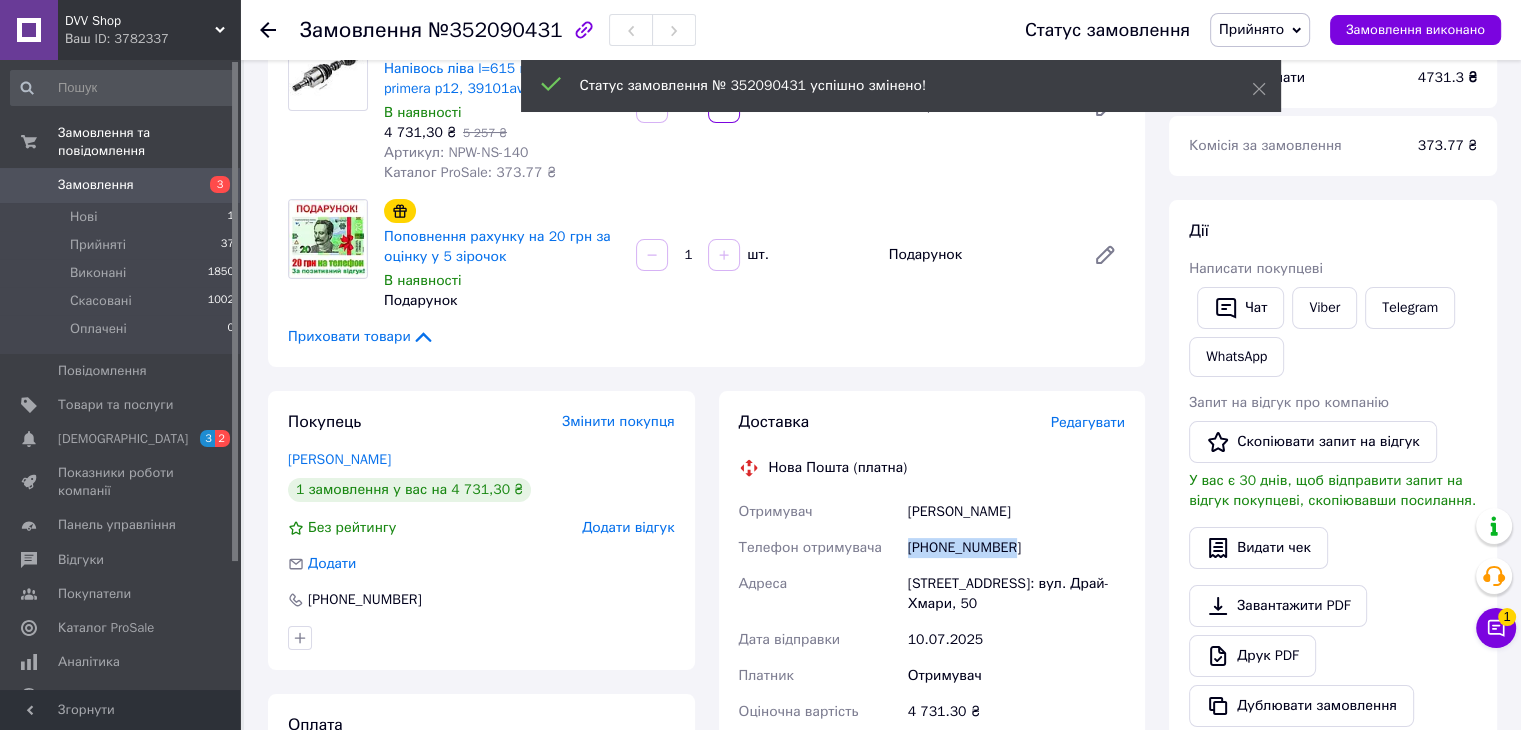 drag, startPoint x: 1021, startPoint y: 558, endPoint x: 892, endPoint y: 549, distance: 129.31357 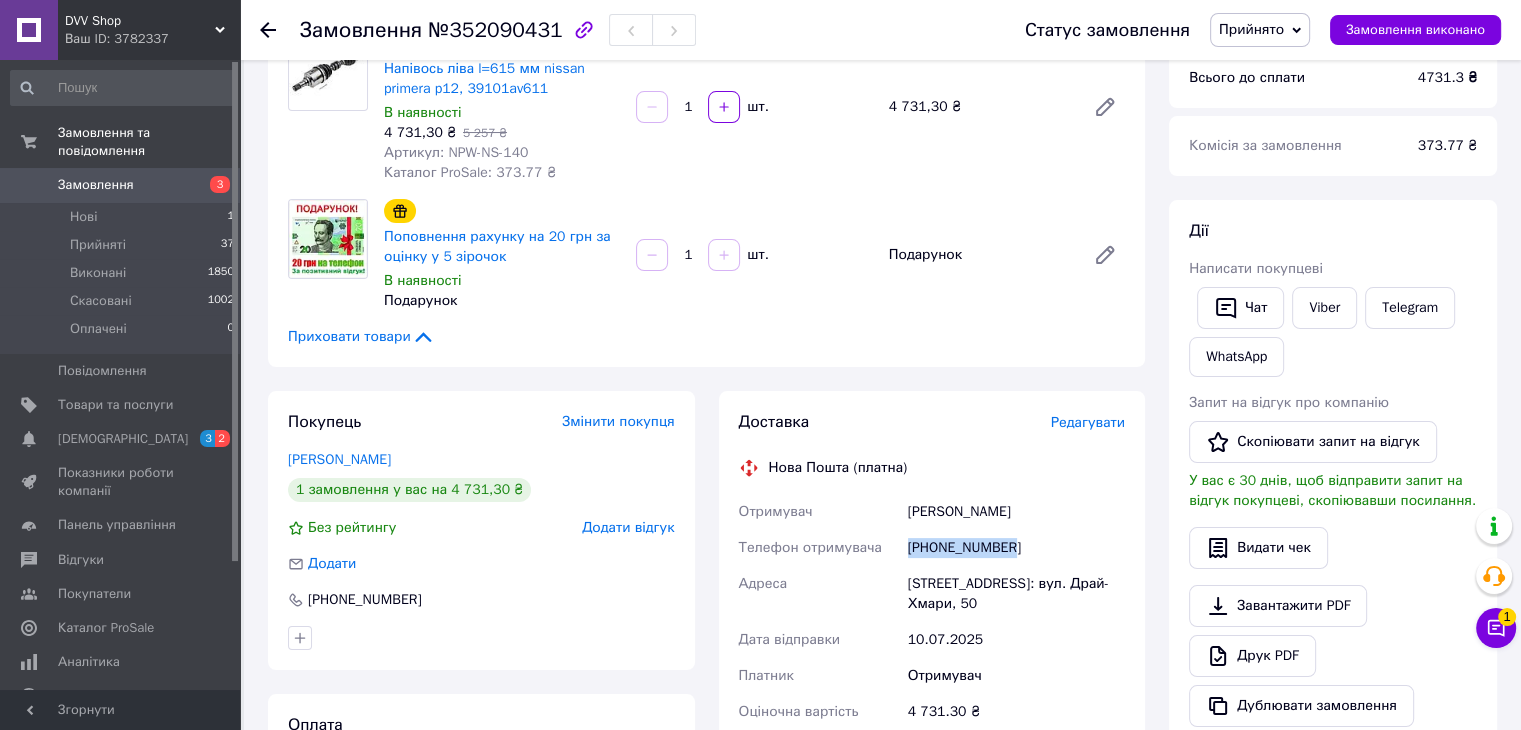 drag, startPoint x: 1025, startPoint y: 517, endPoint x: 907, endPoint y: 512, distance: 118.10589 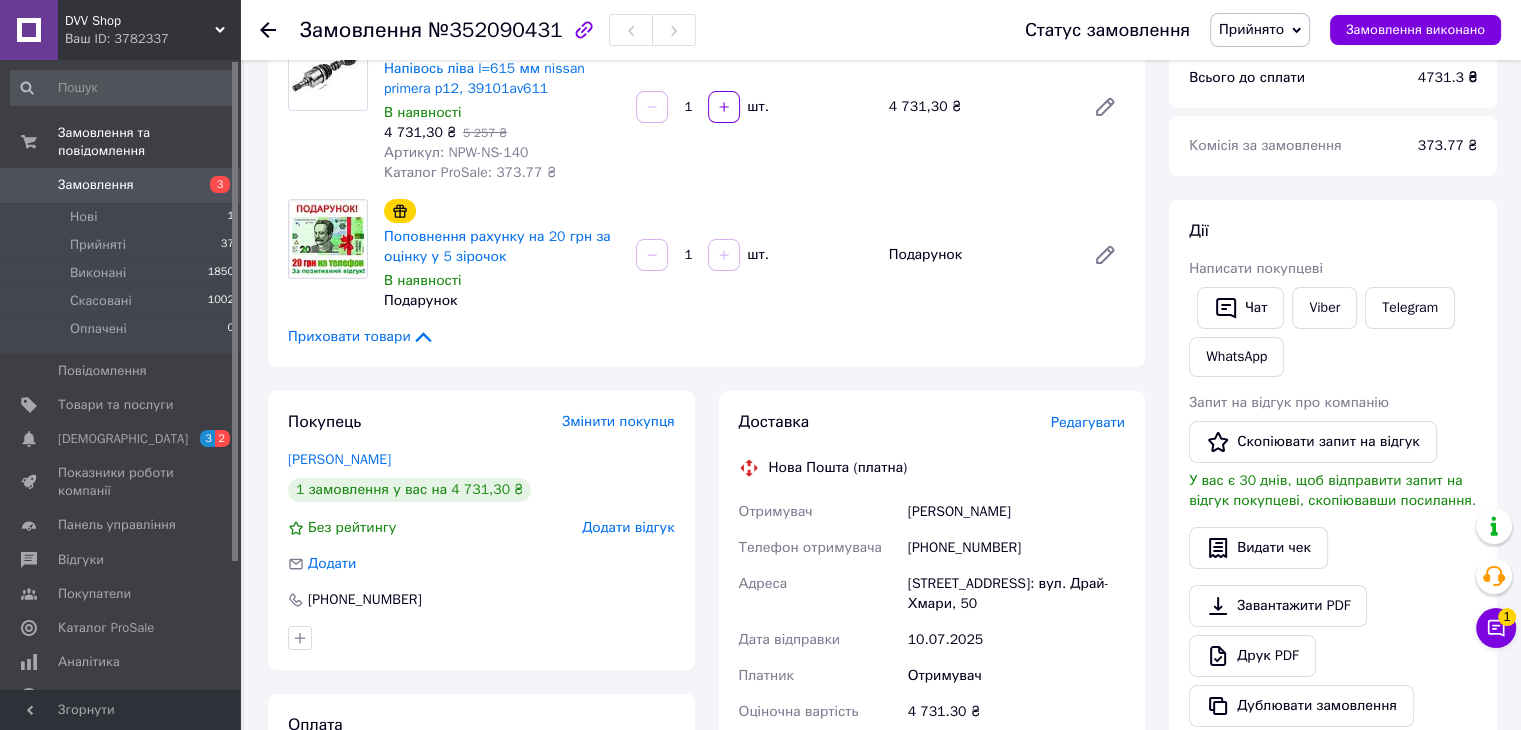 click 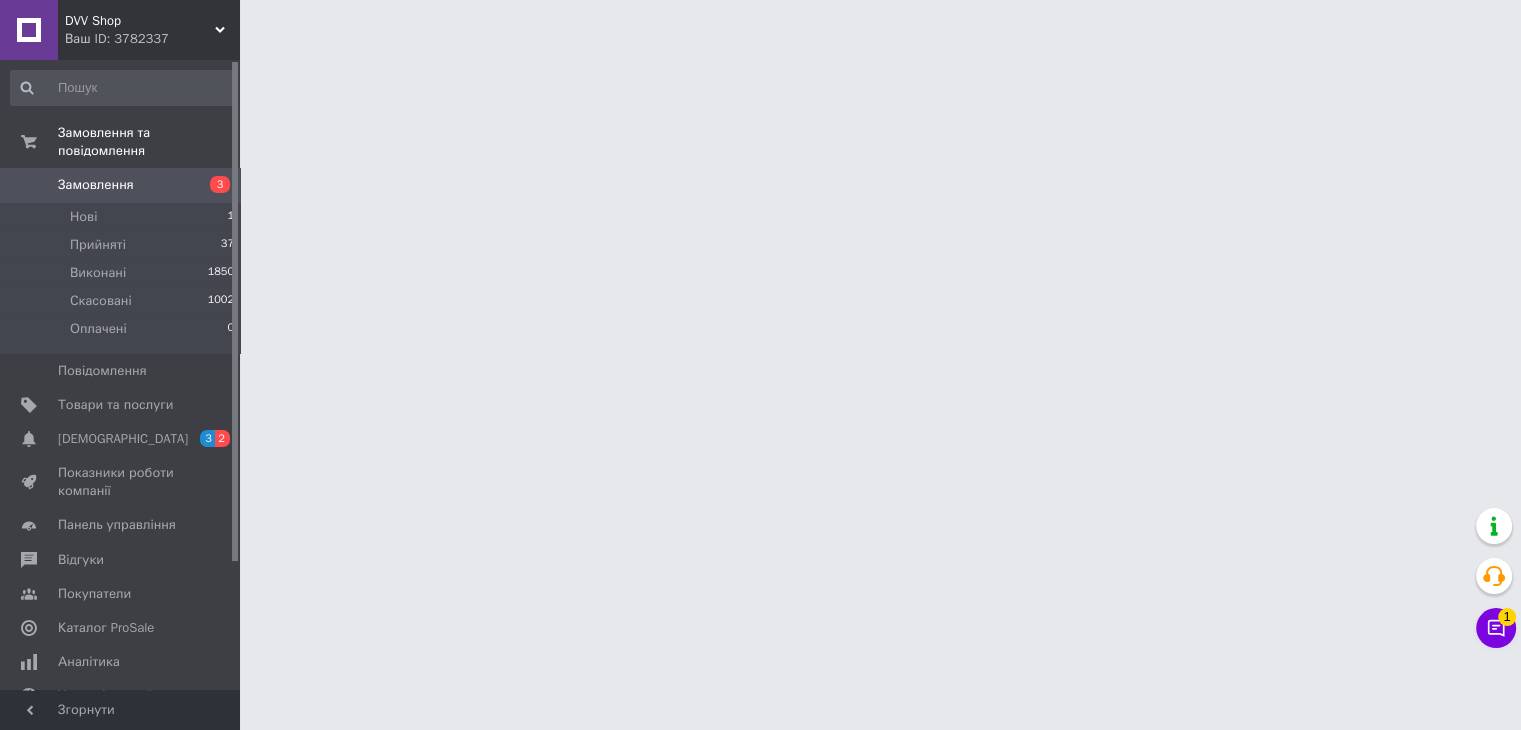 scroll, scrollTop: 0, scrollLeft: 0, axis: both 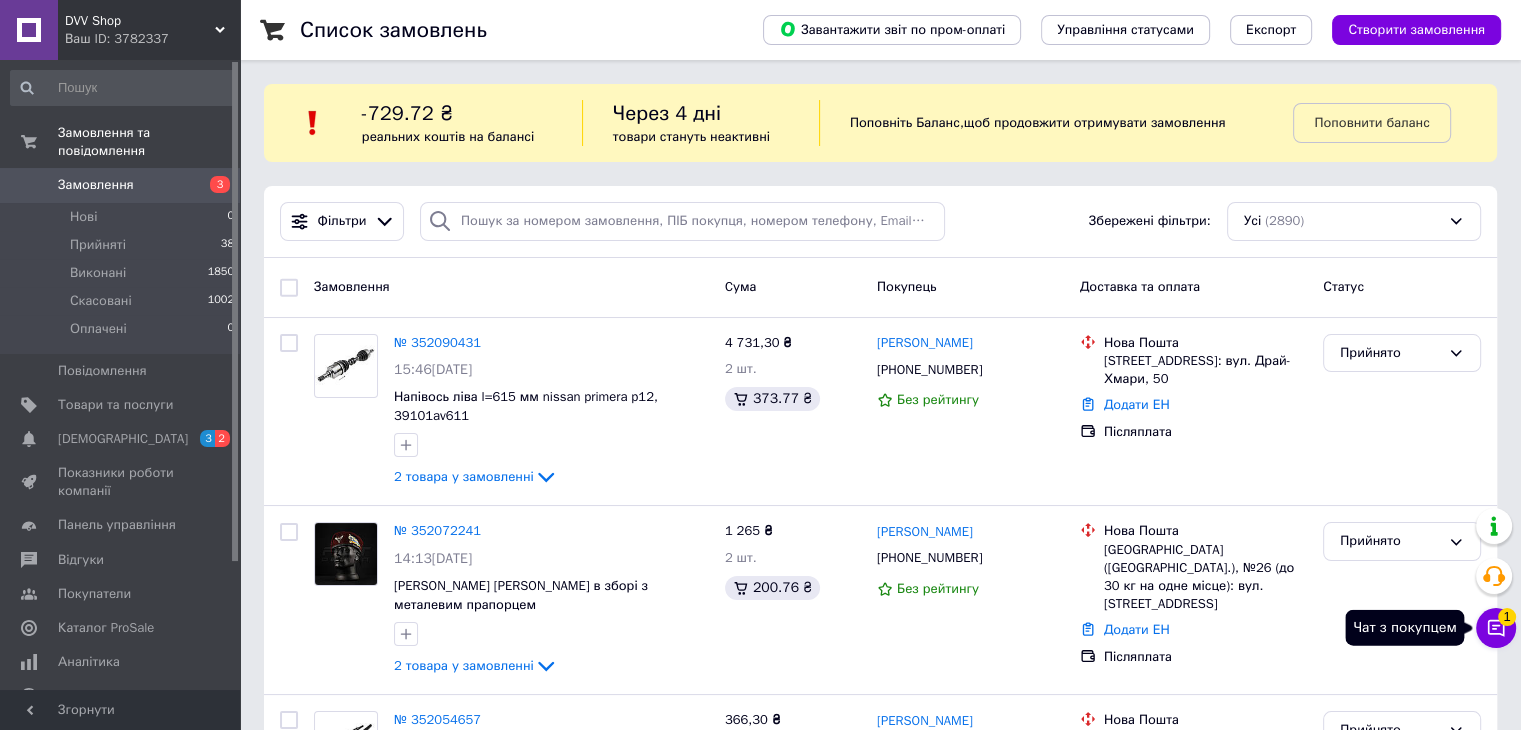 click on "1" at bounding box center (1507, 617) 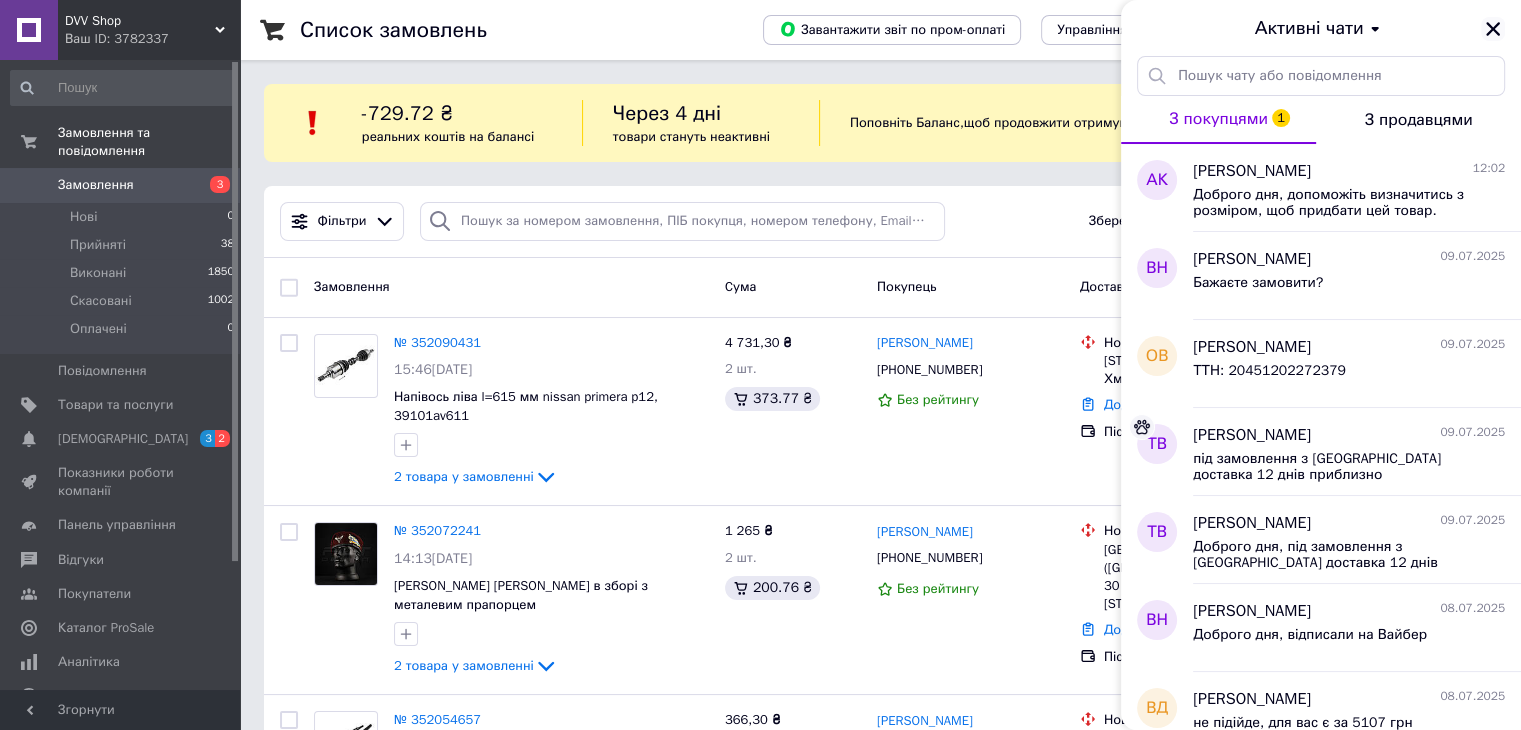 click 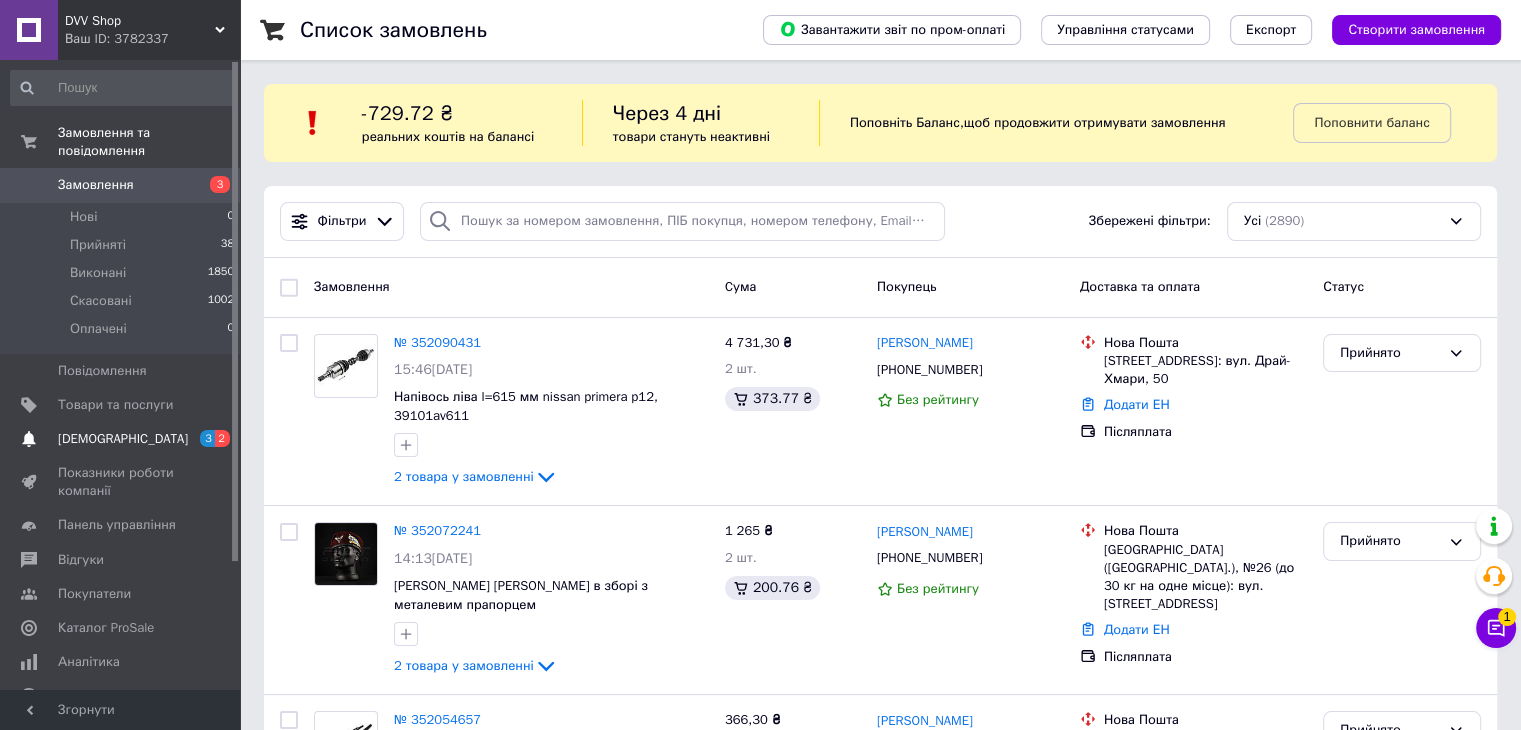 click on "[DEMOGRAPHIC_DATA]" at bounding box center [121, 439] 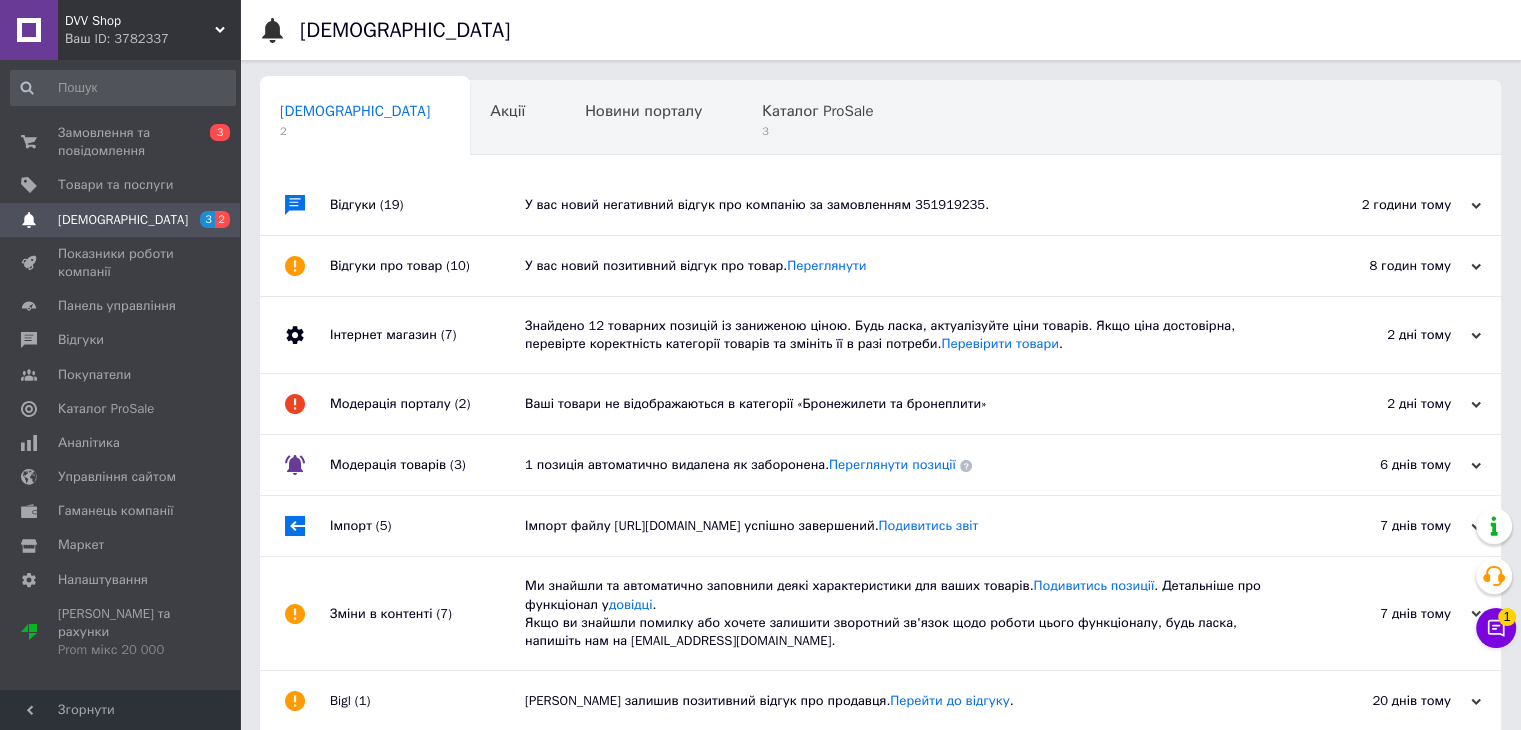 click on "У вас новий позитивний відгук про товар.  Переглянути" at bounding box center (903, 266) 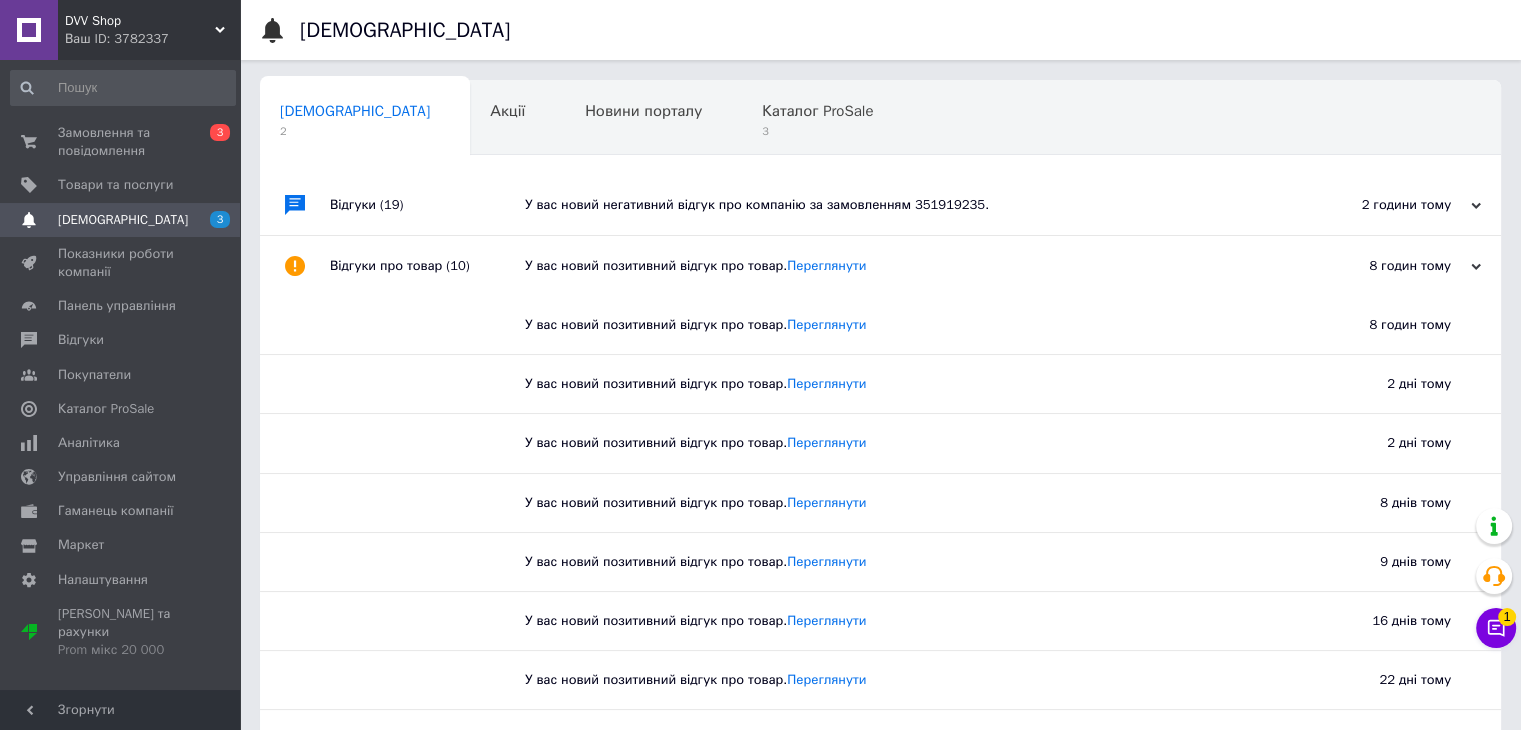 click on "У вас новий позитивний відгук про товар.  Переглянути" at bounding box center (903, 266) 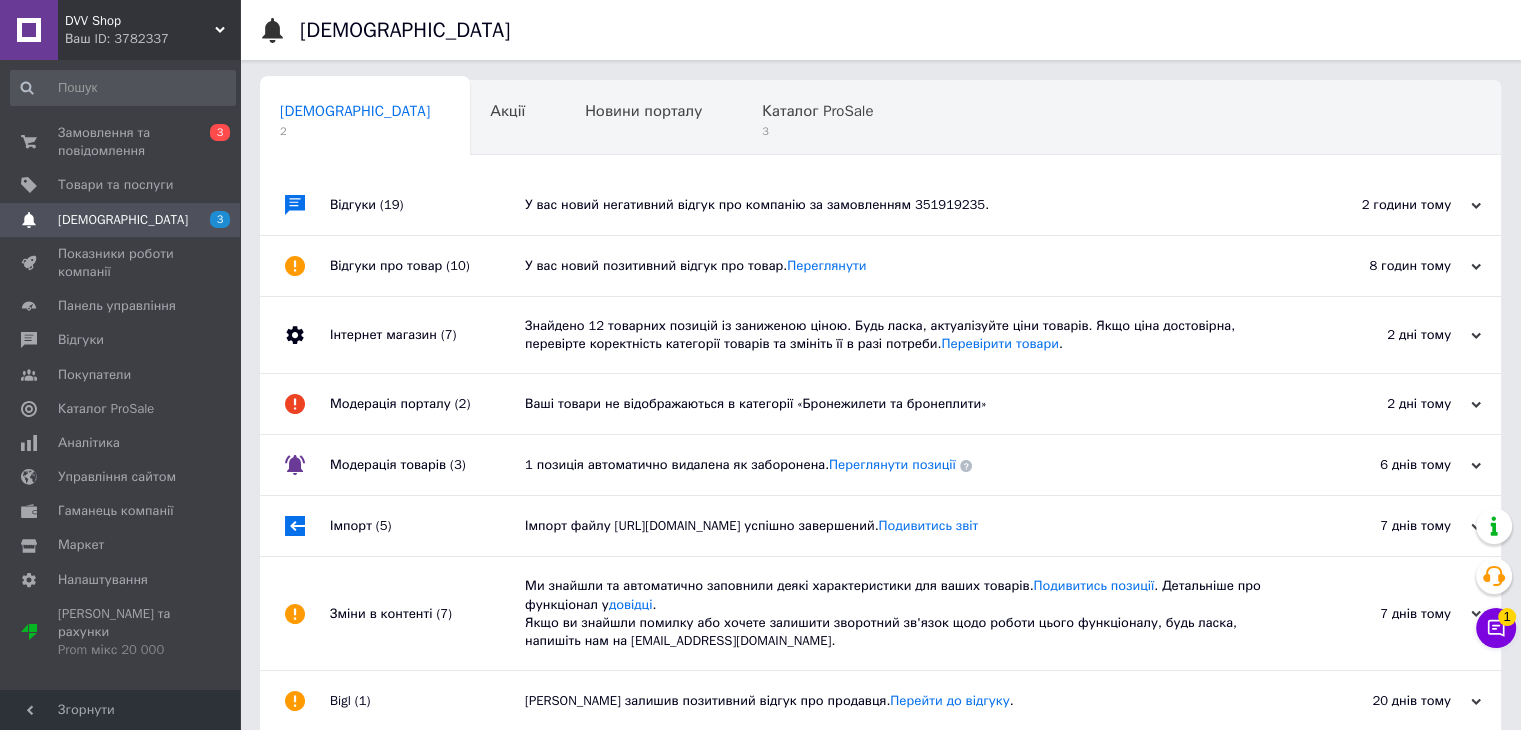 click on "У вас новий негативний відгук про компанію  за замовленням 351919235." at bounding box center (903, 205) 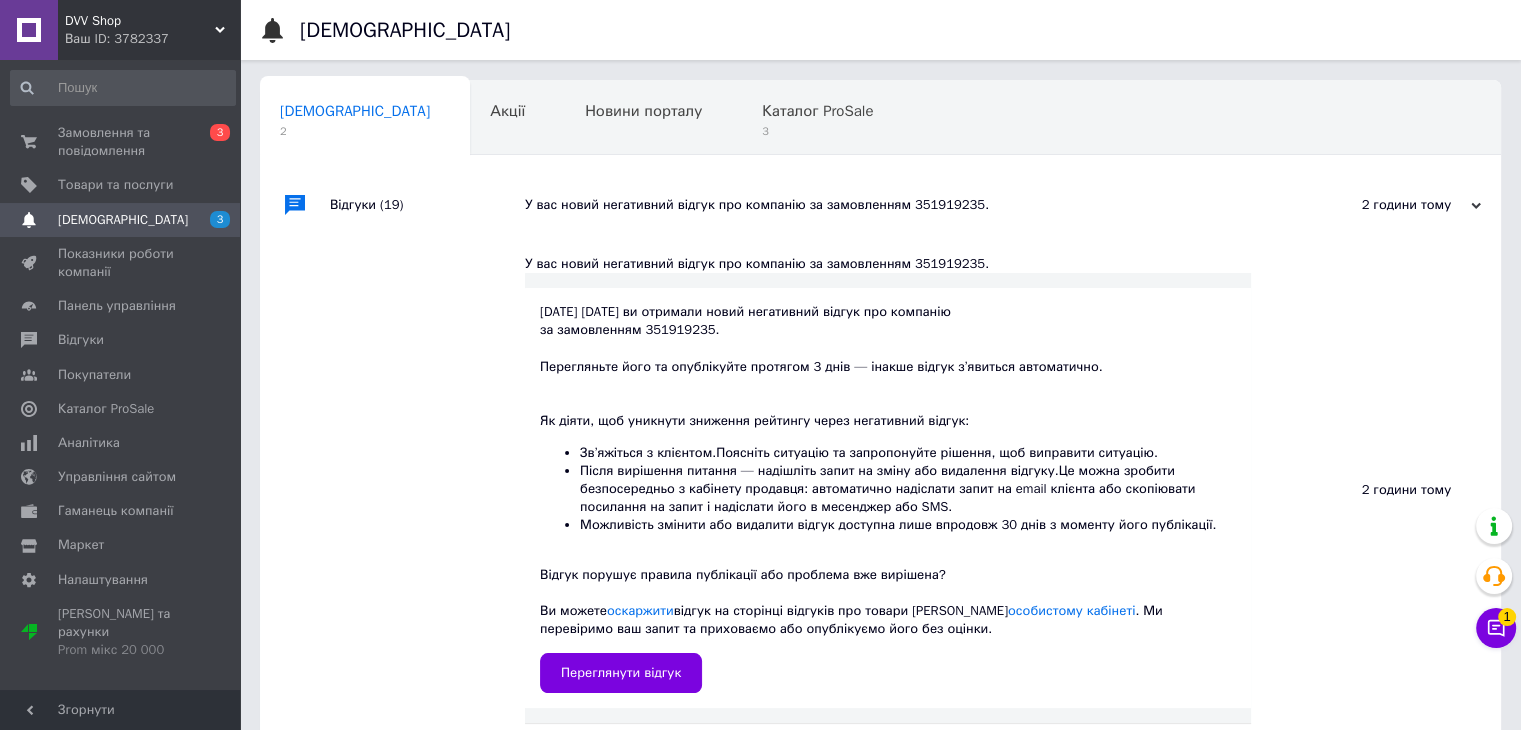 click on "У вас новий негативний відгук про компанію  за замовленням 351919235." at bounding box center [903, 205] 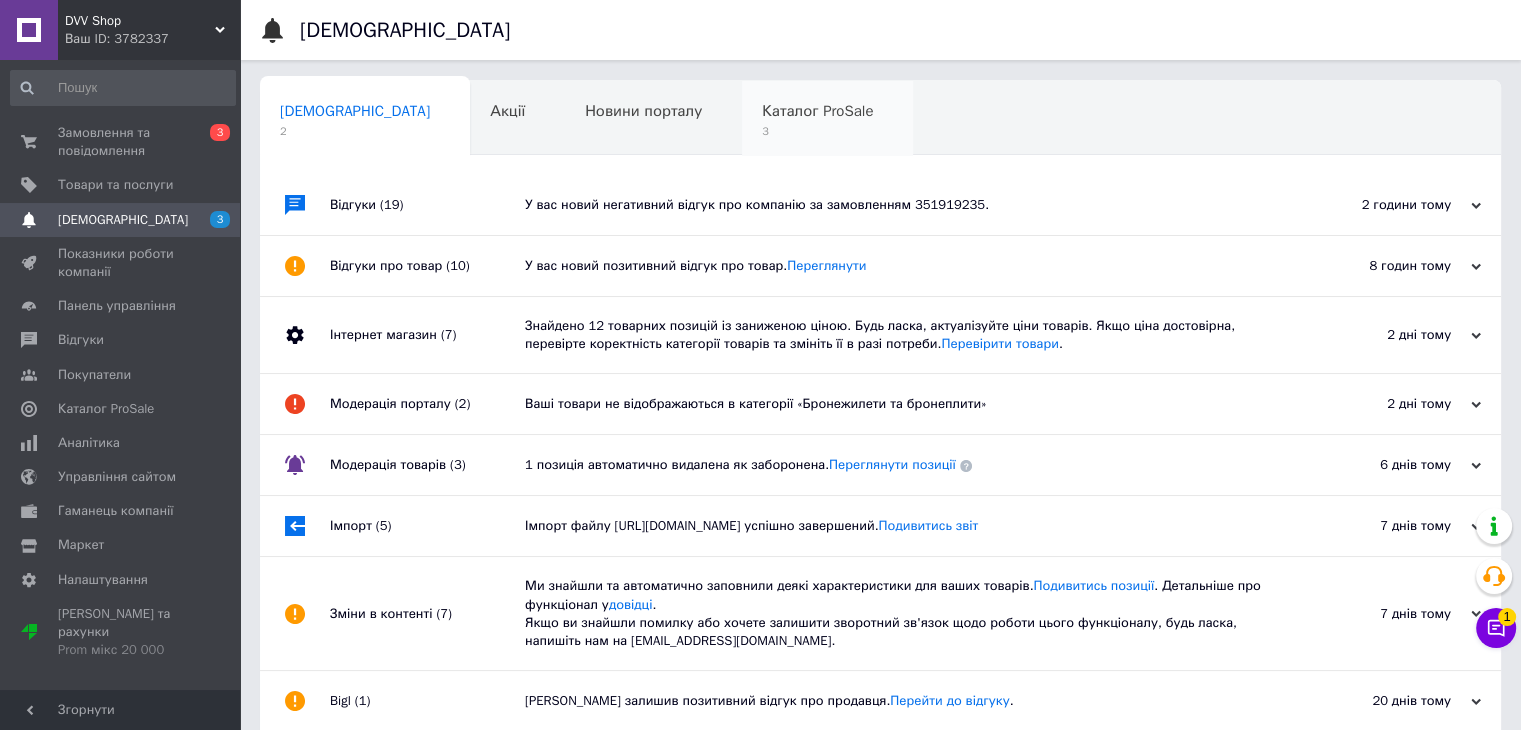 click on "3" at bounding box center [817, 131] 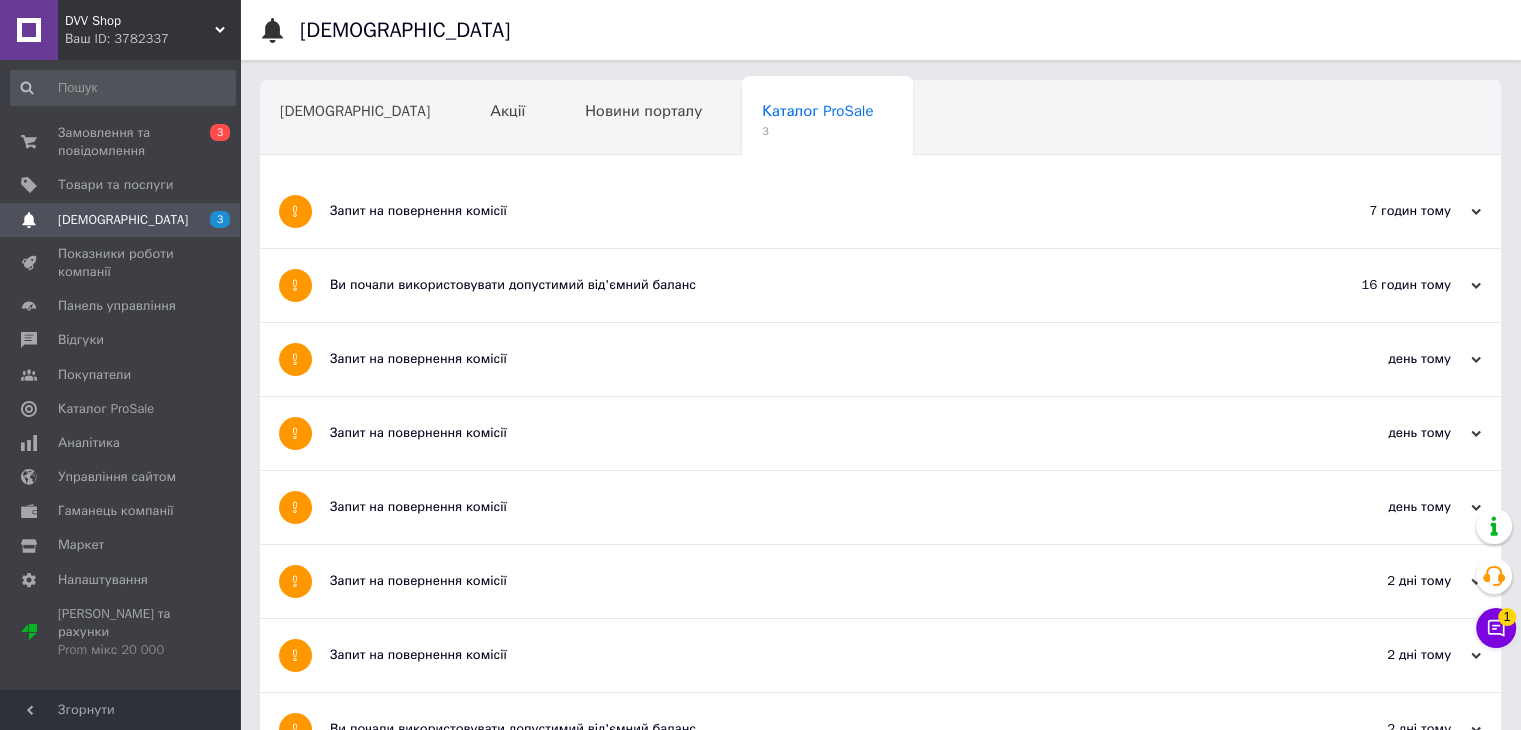 click on "Запит на повернення комісії" at bounding box center [805, 211] 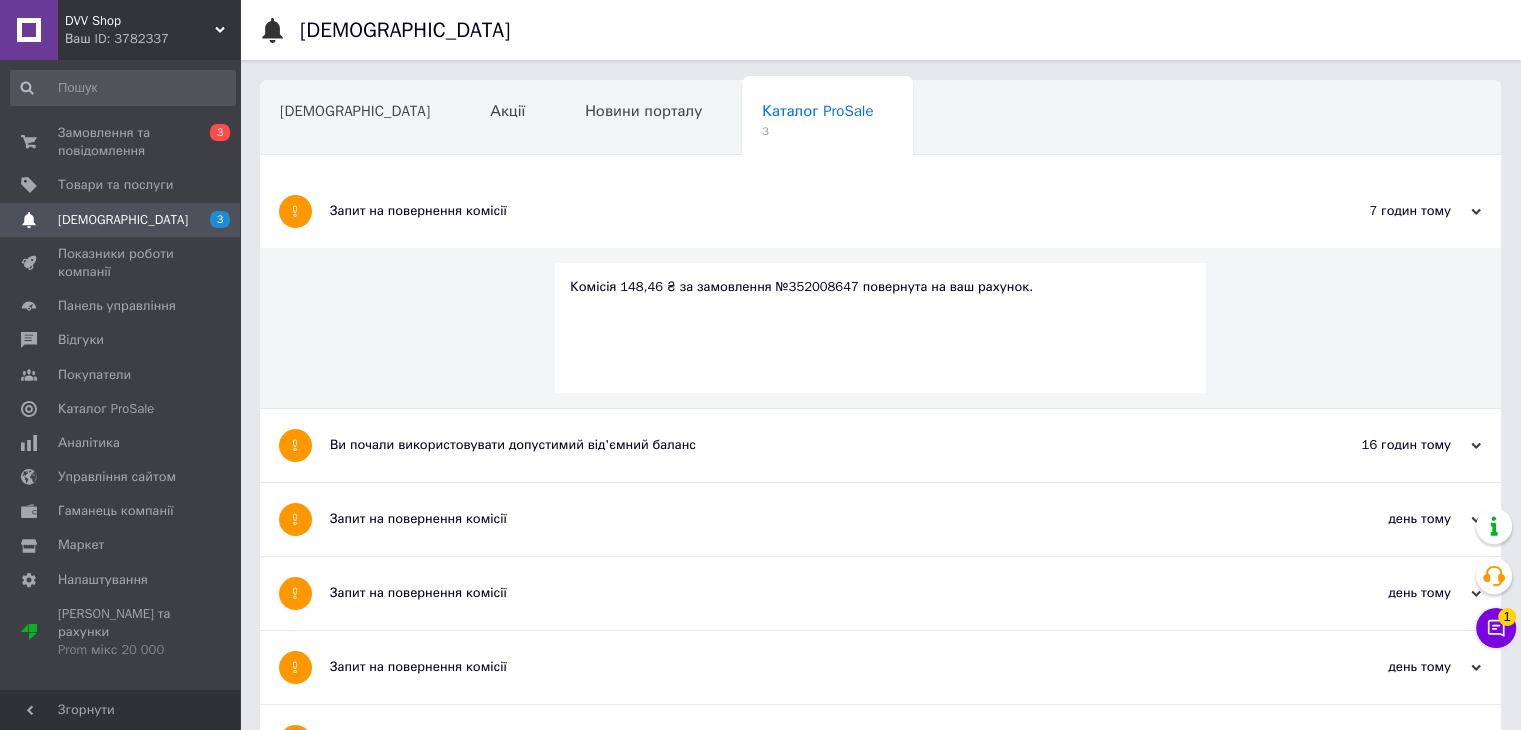 click on "Запит на повернення комісії" at bounding box center (805, 211) 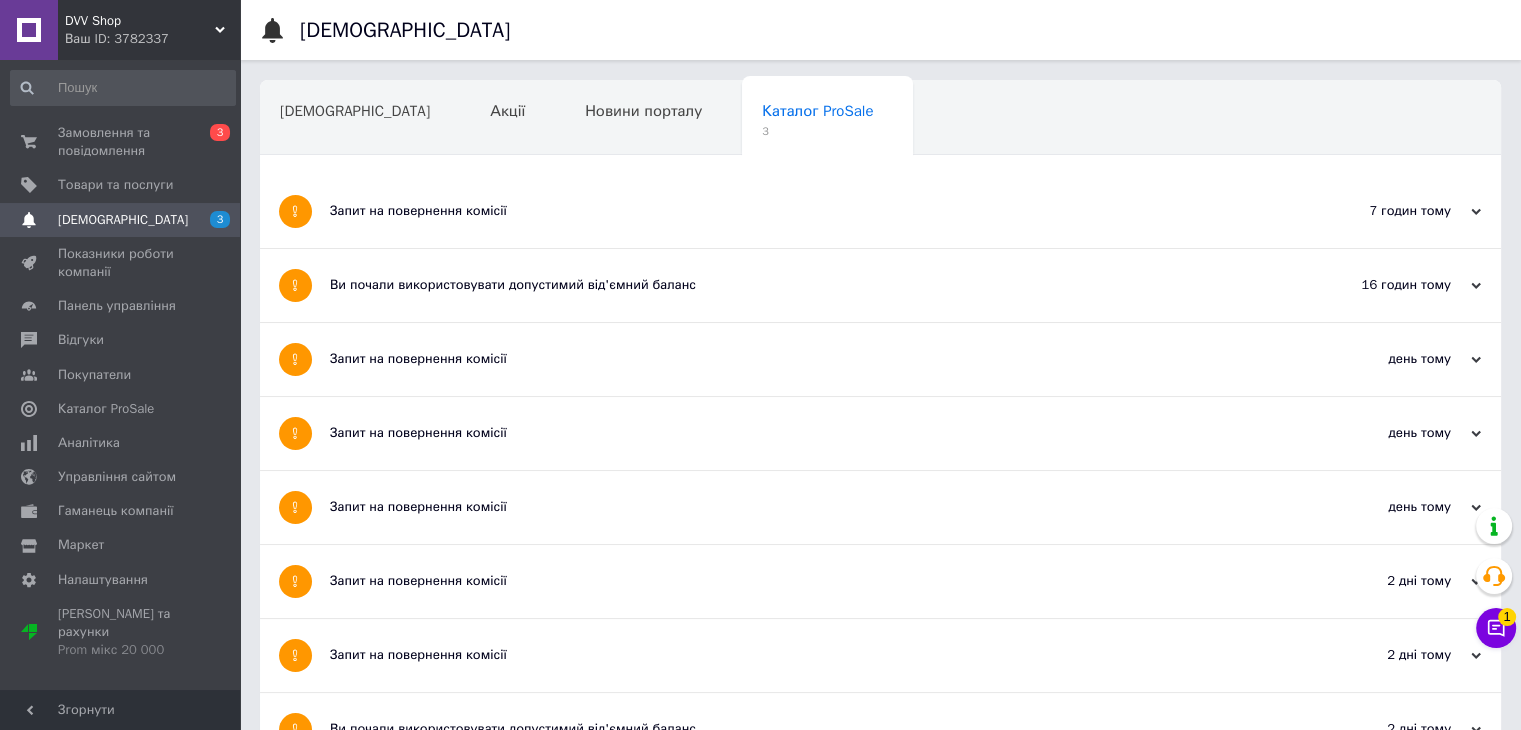 click on "Ви почали використовувати допустимий від'ємний баланс" at bounding box center [805, 285] 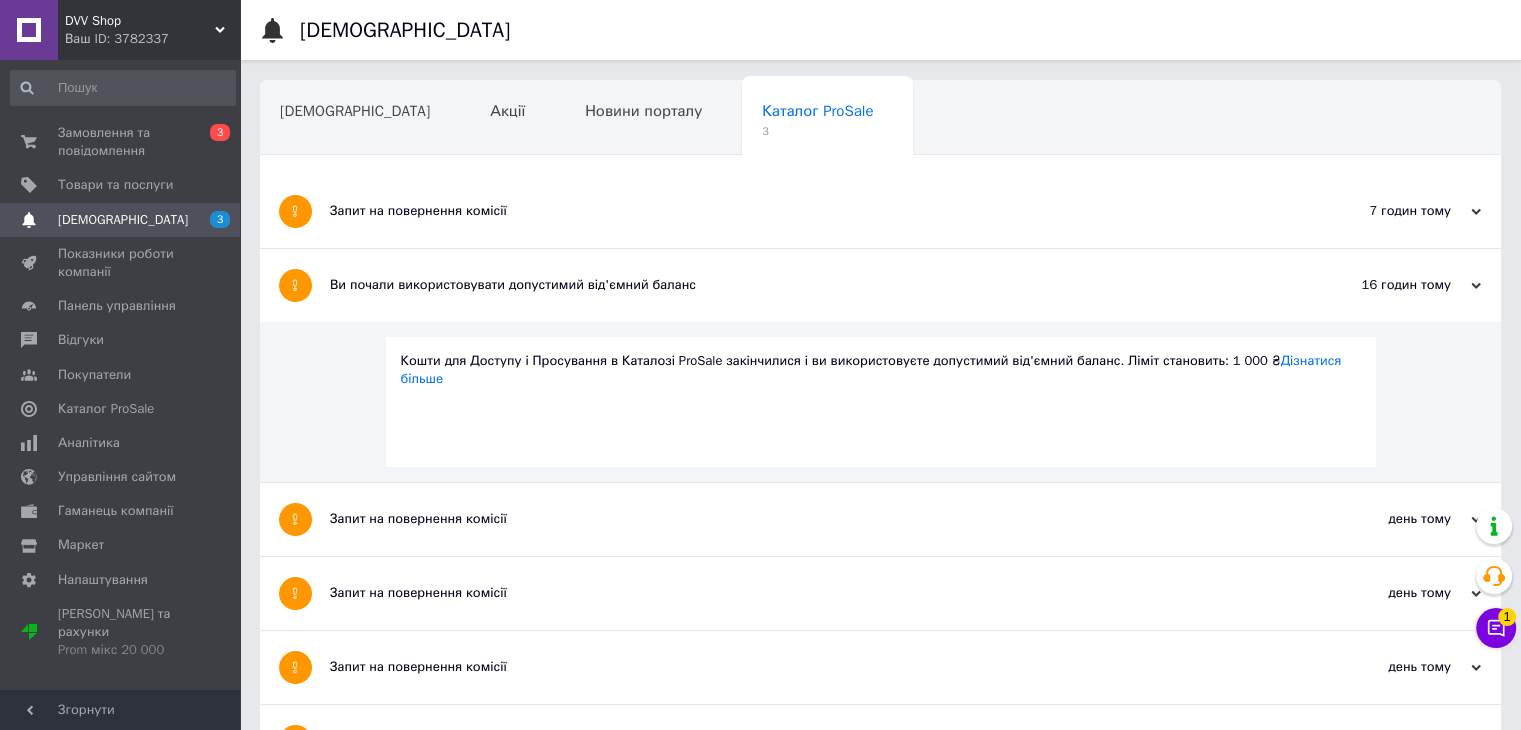 click on "Ви почали використовувати допустимий від'ємний баланс" at bounding box center (805, 285) 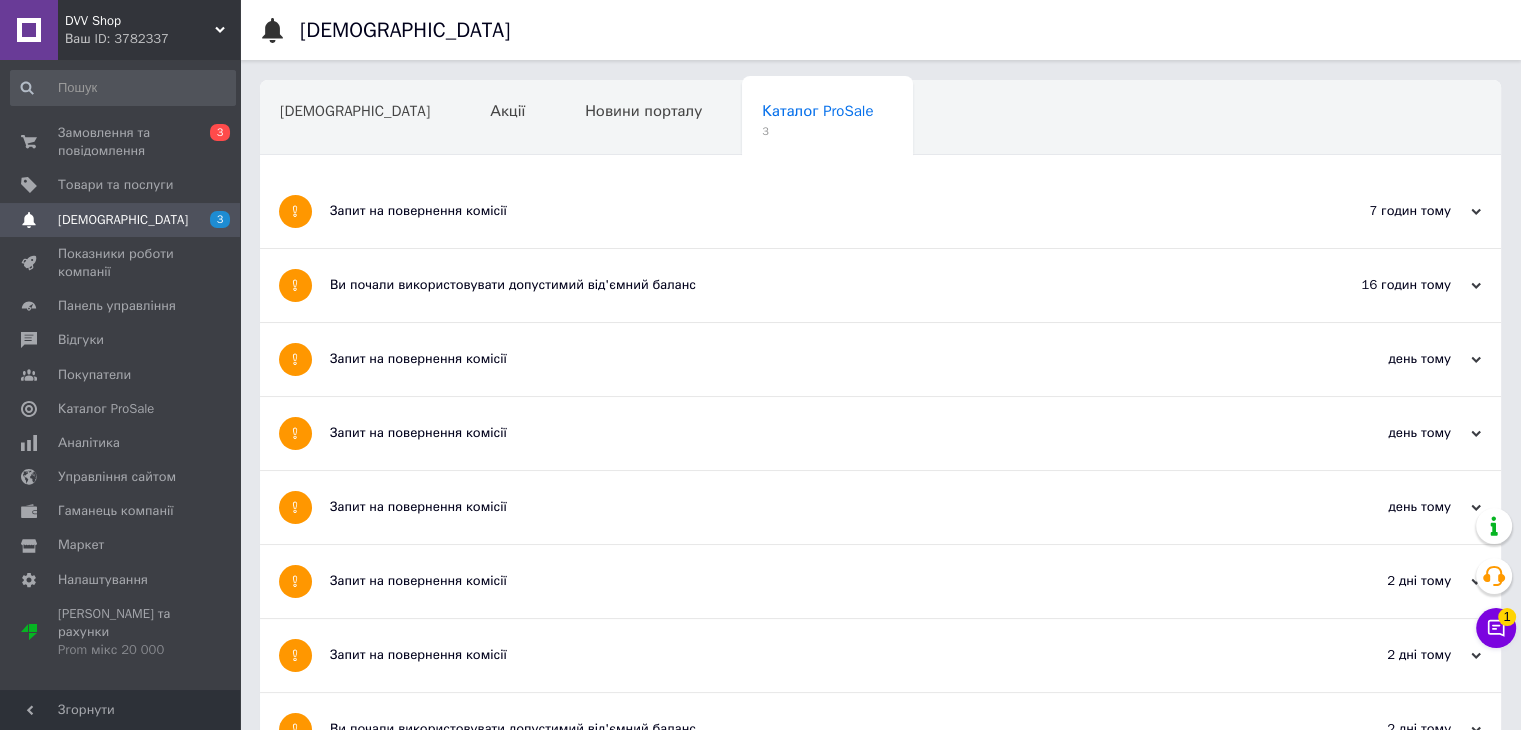 click on "Запит на повернення комісії" at bounding box center (805, 359) 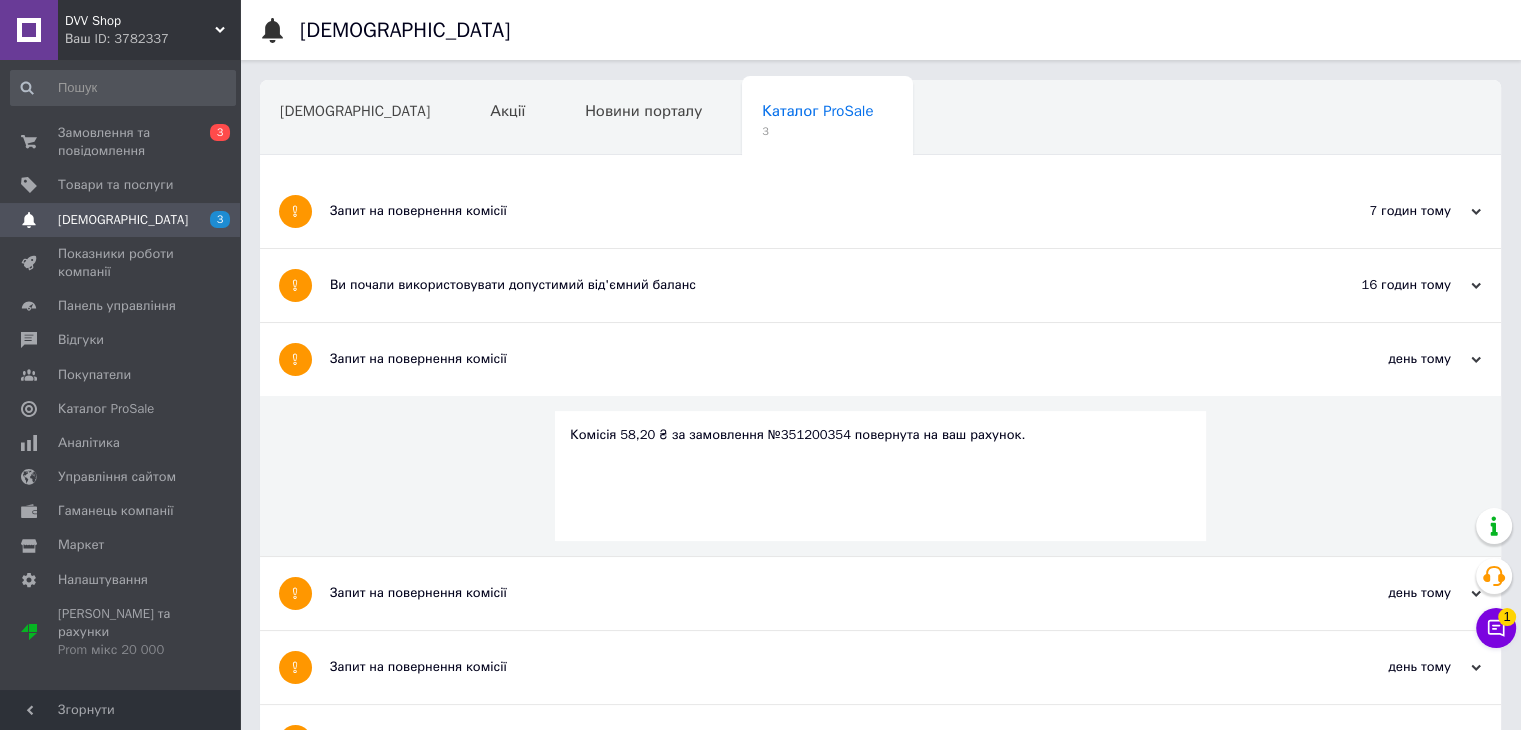 click on "Запит на повернення комісії" at bounding box center (805, 359) 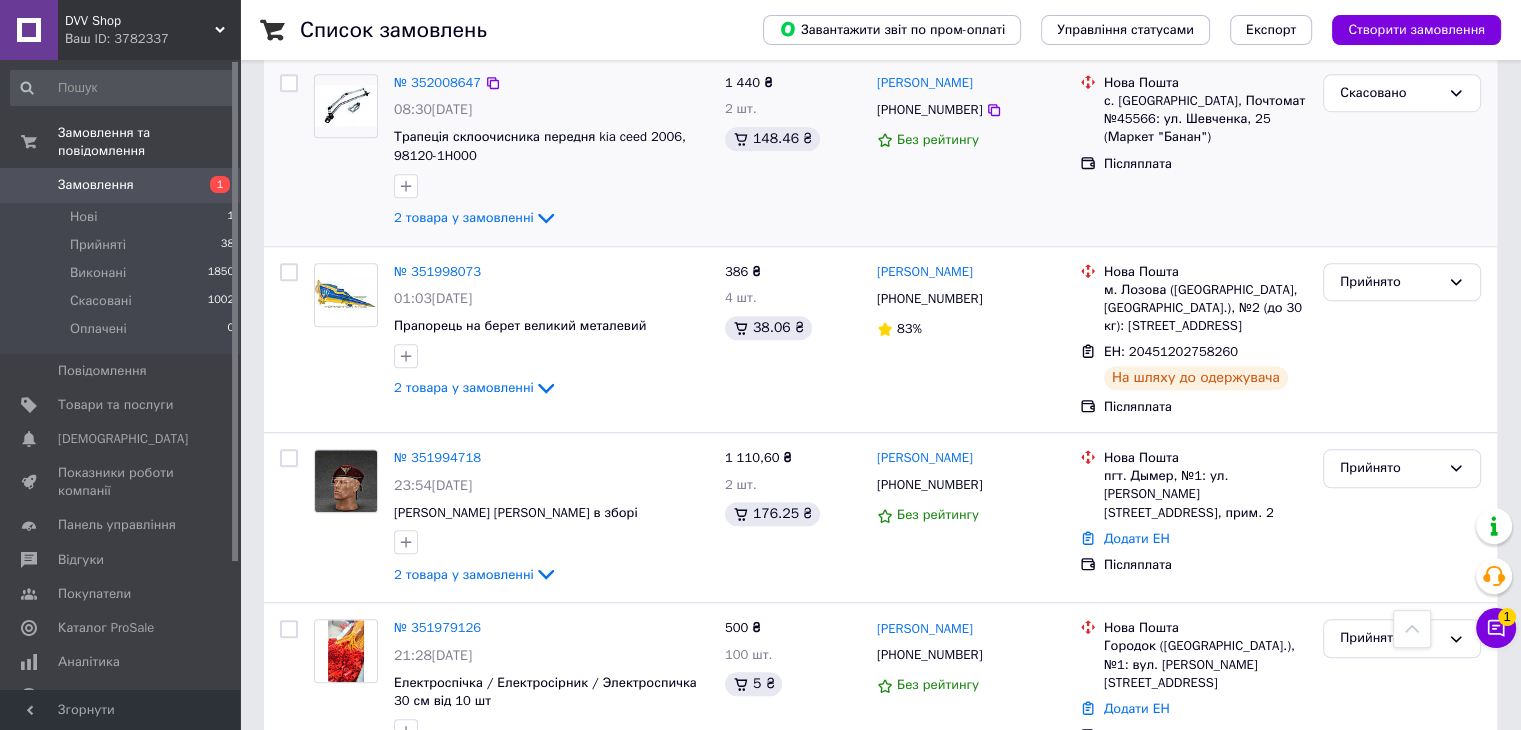 scroll, scrollTop: 1400, scrollLeft: 0, axis: vertical 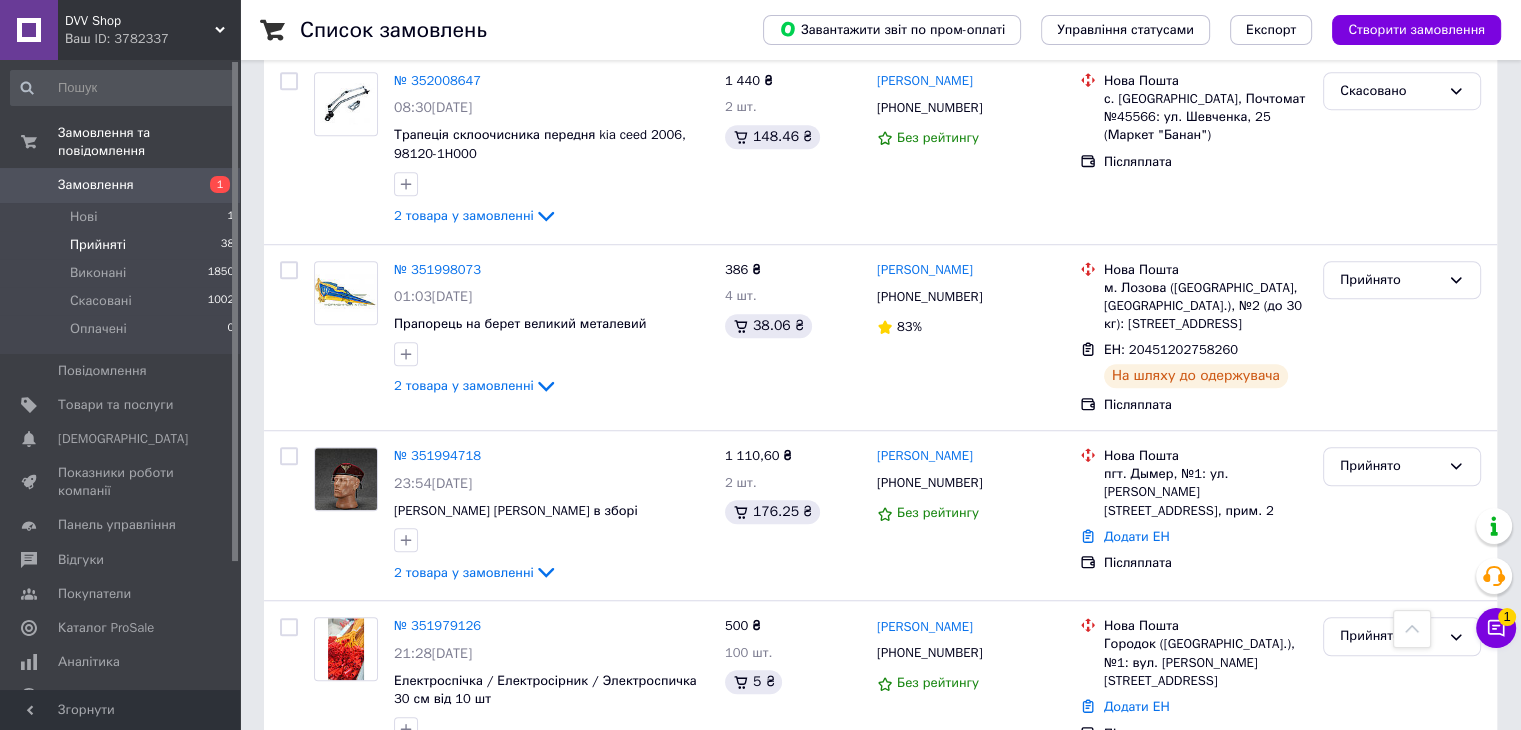 click on "Прийняті" at bounding box center (98, 245) 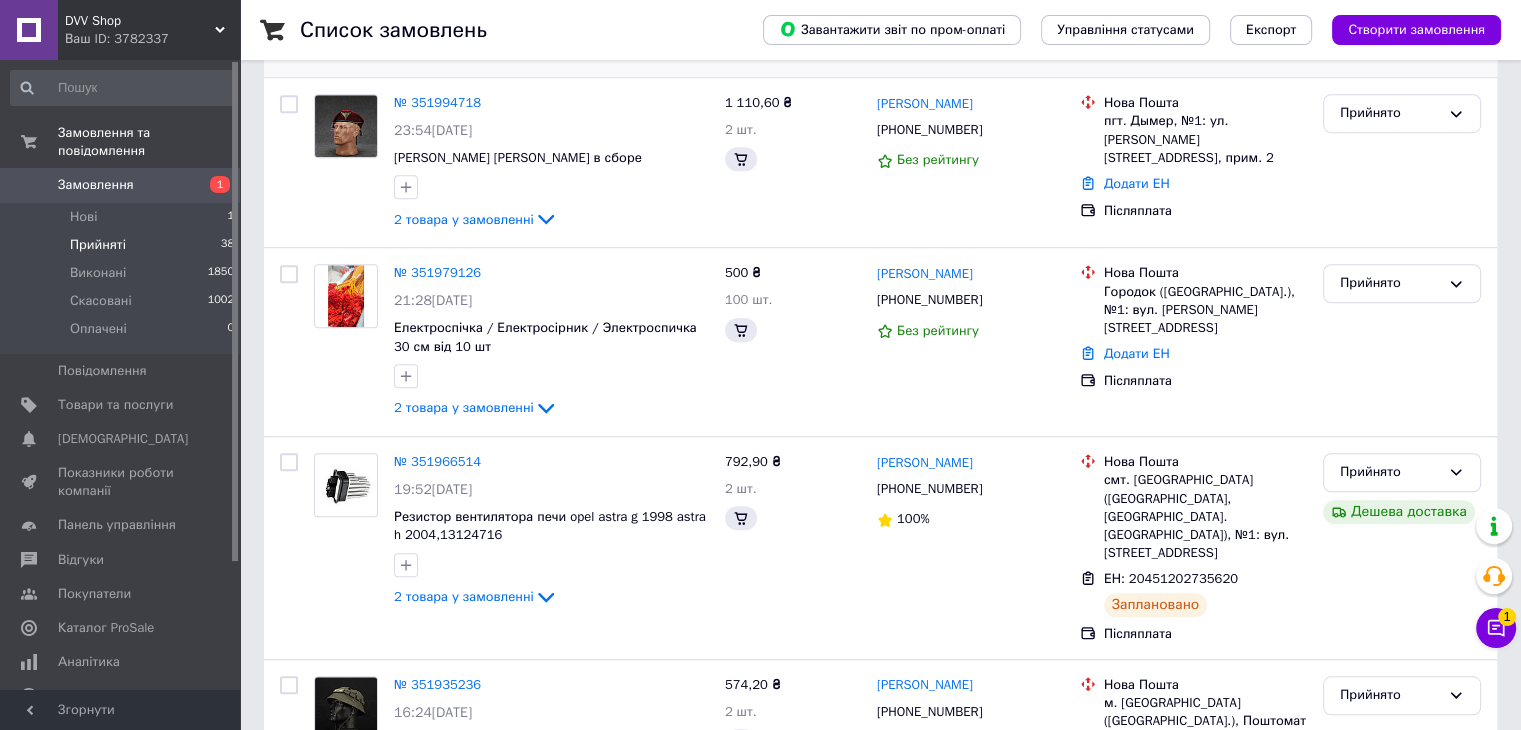 scroll, scrollTop: 0, scrollLeft: 0, axis: both 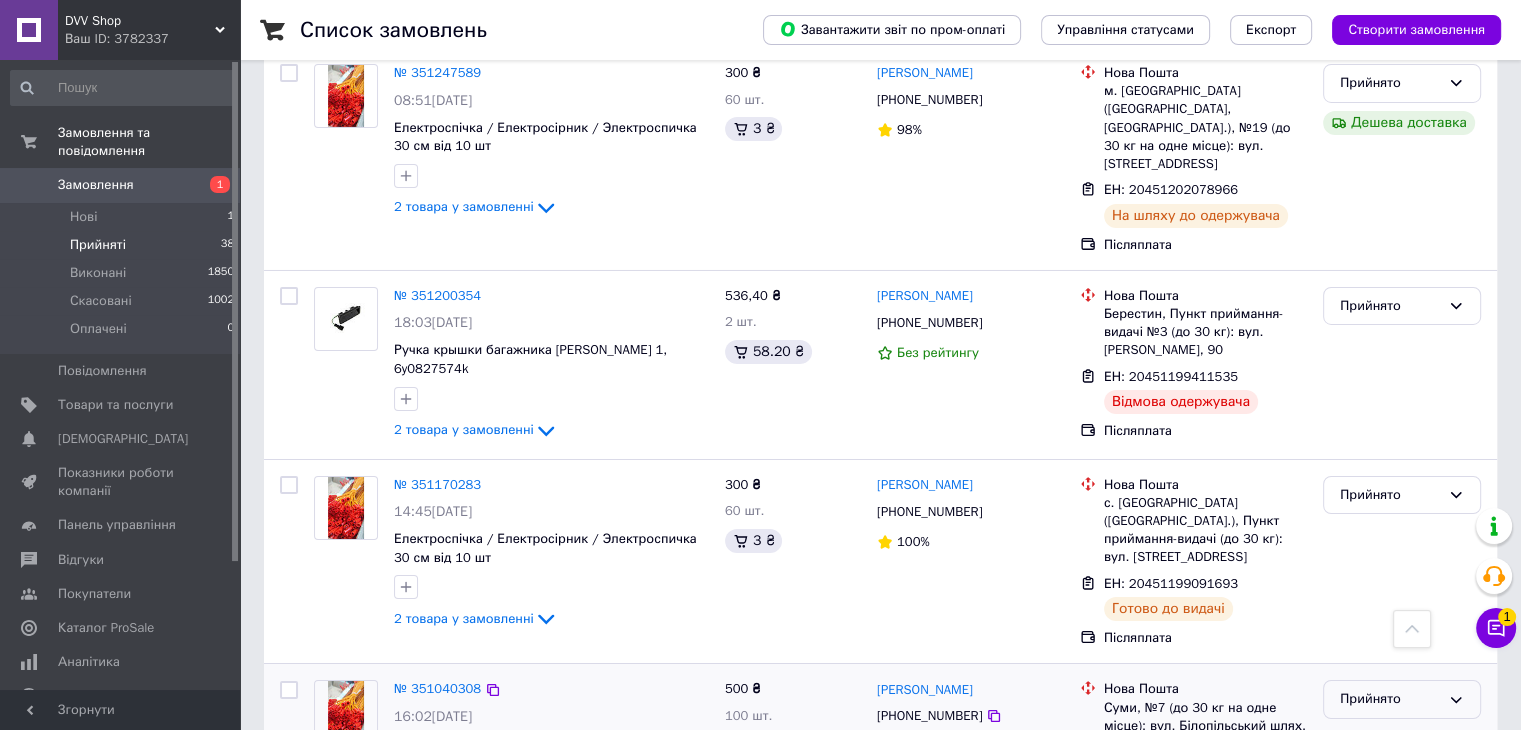 click on "Прийнято" at bounding box center (1390, 699) 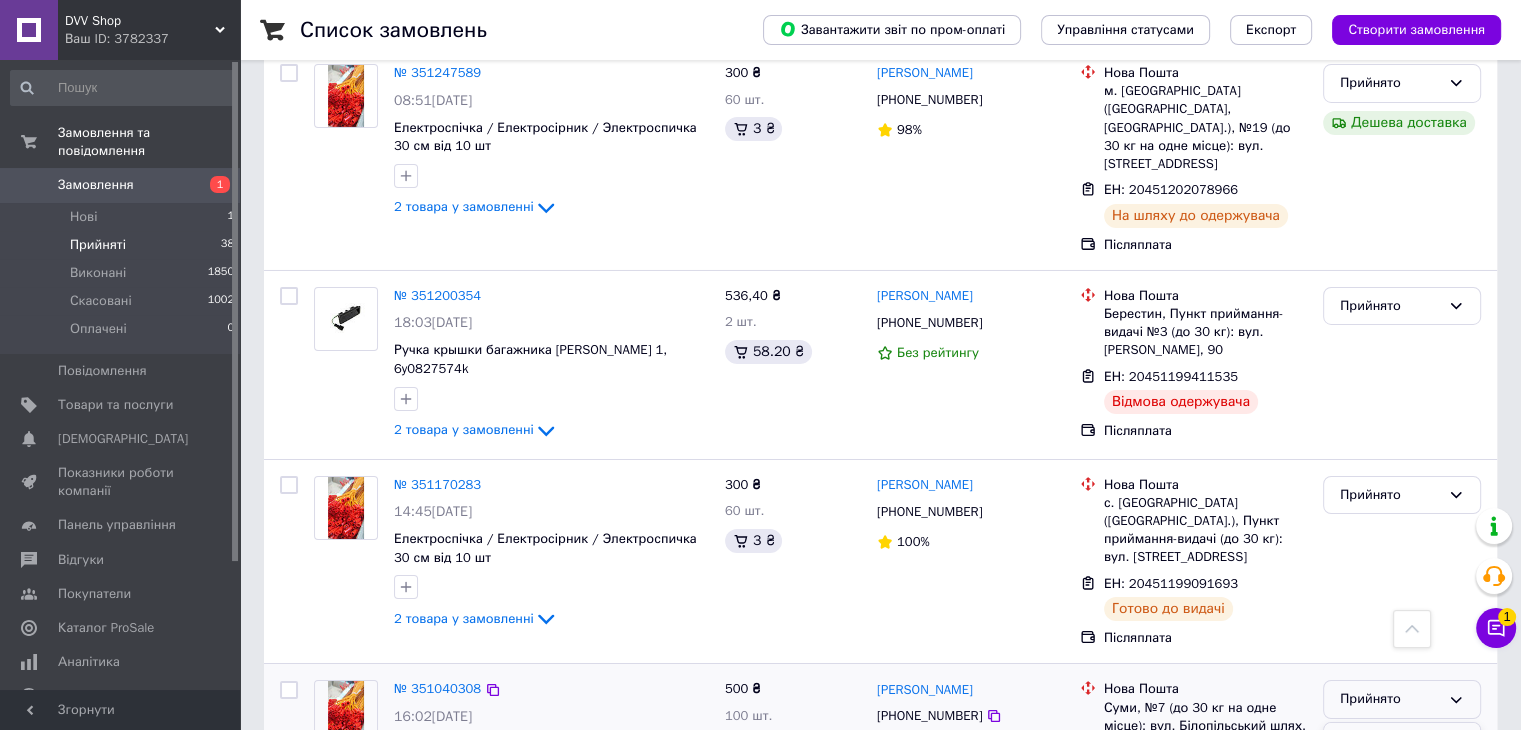 click on "Виконано" at bounding box center [1402, 741] 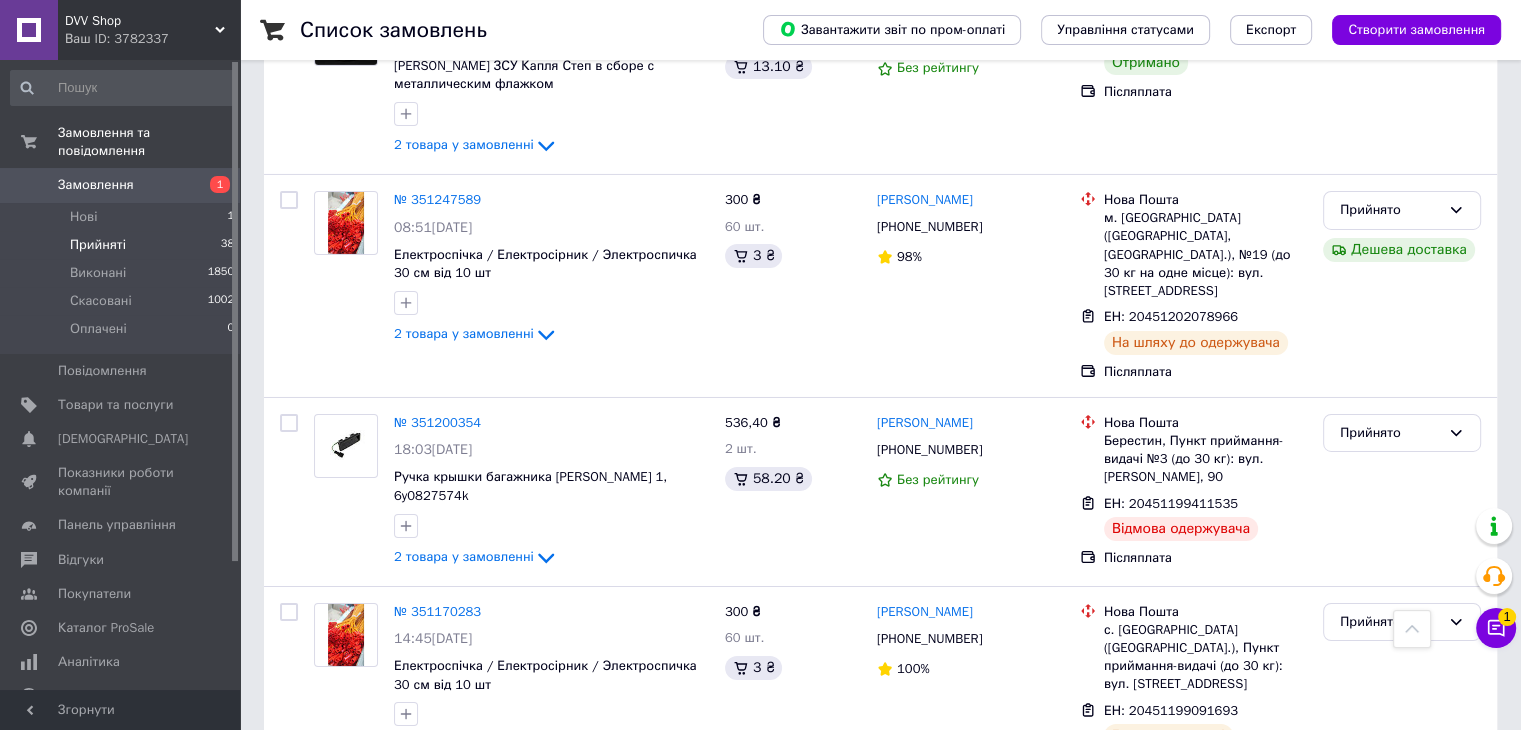 scroll, scrollTop: 6803, scrollLeft: 0, axis: vertical 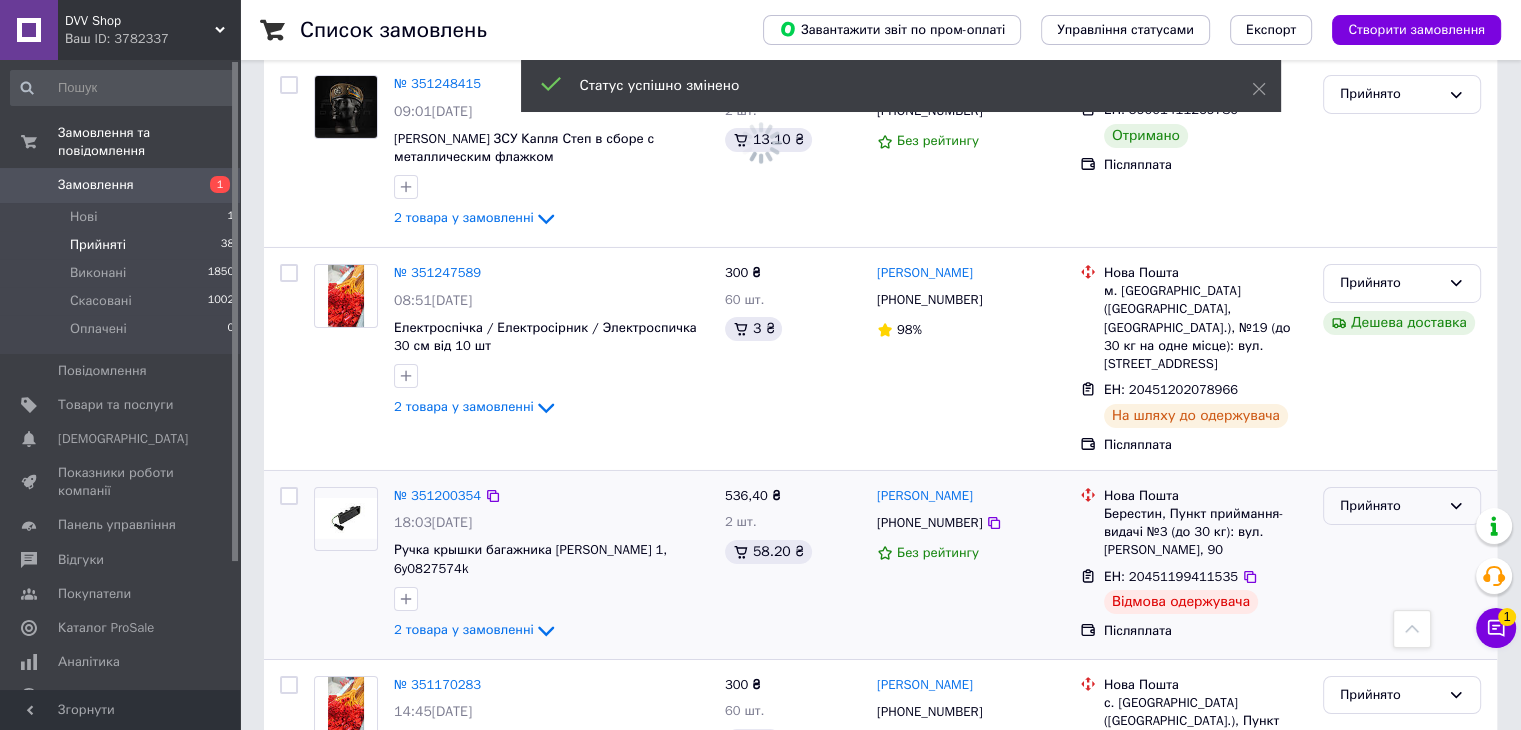 click on "Прийнято" at bounding box center (1390, 506) 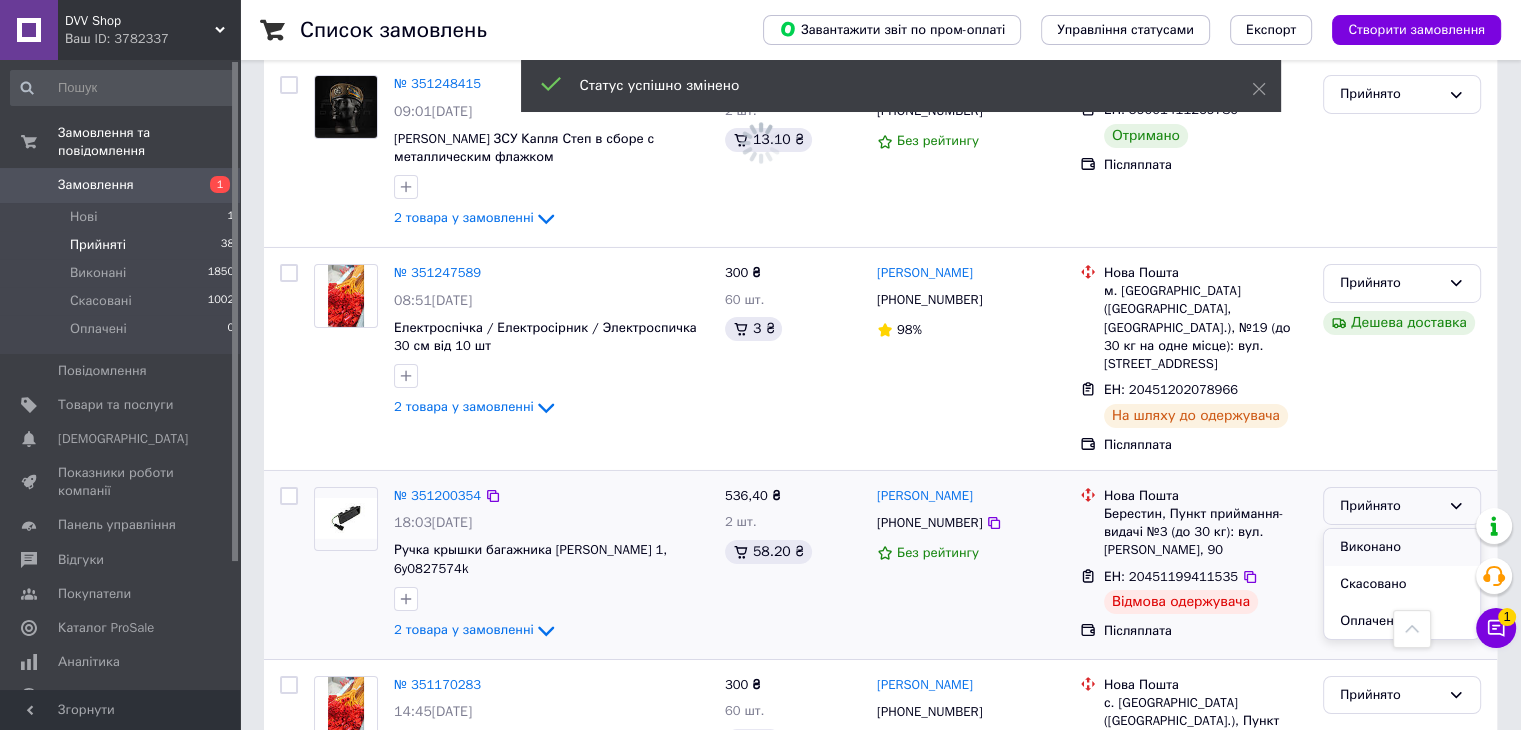 click on "Виконано" at bounding box center (1402, 547) 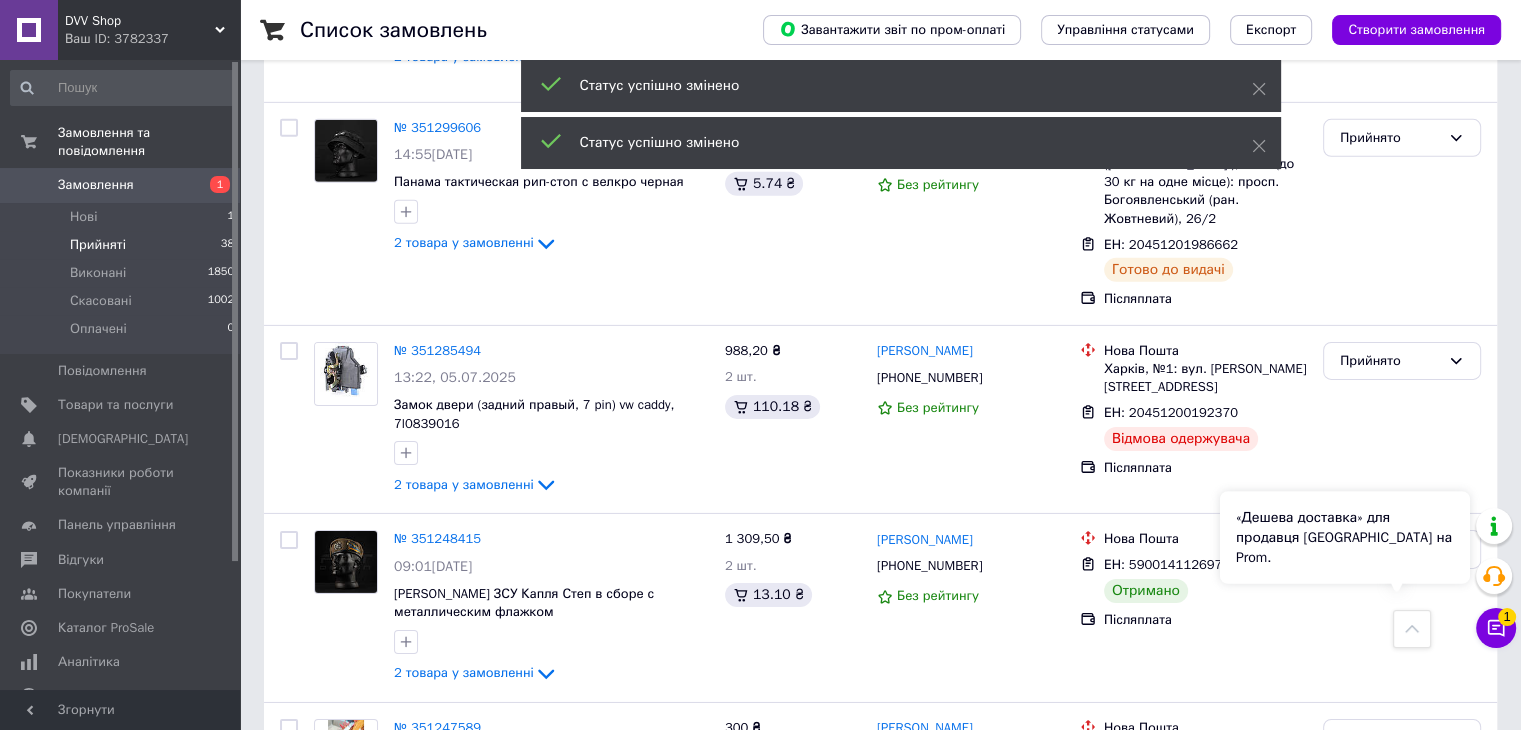 scroll, scrollTop: 6303, scrollLeft: 0, axis: vertical 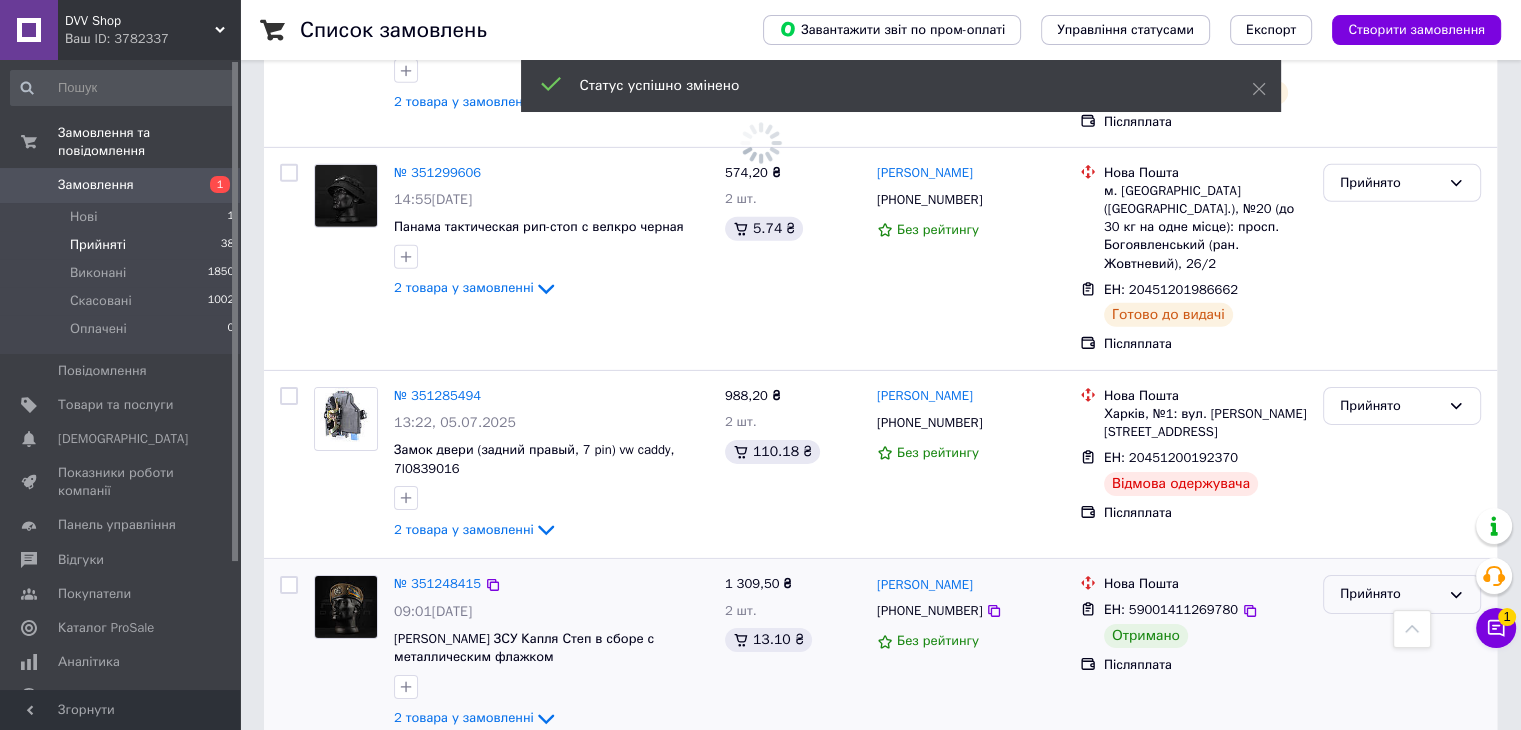 click on "Прийнято" at bounding box center (1390, 594) 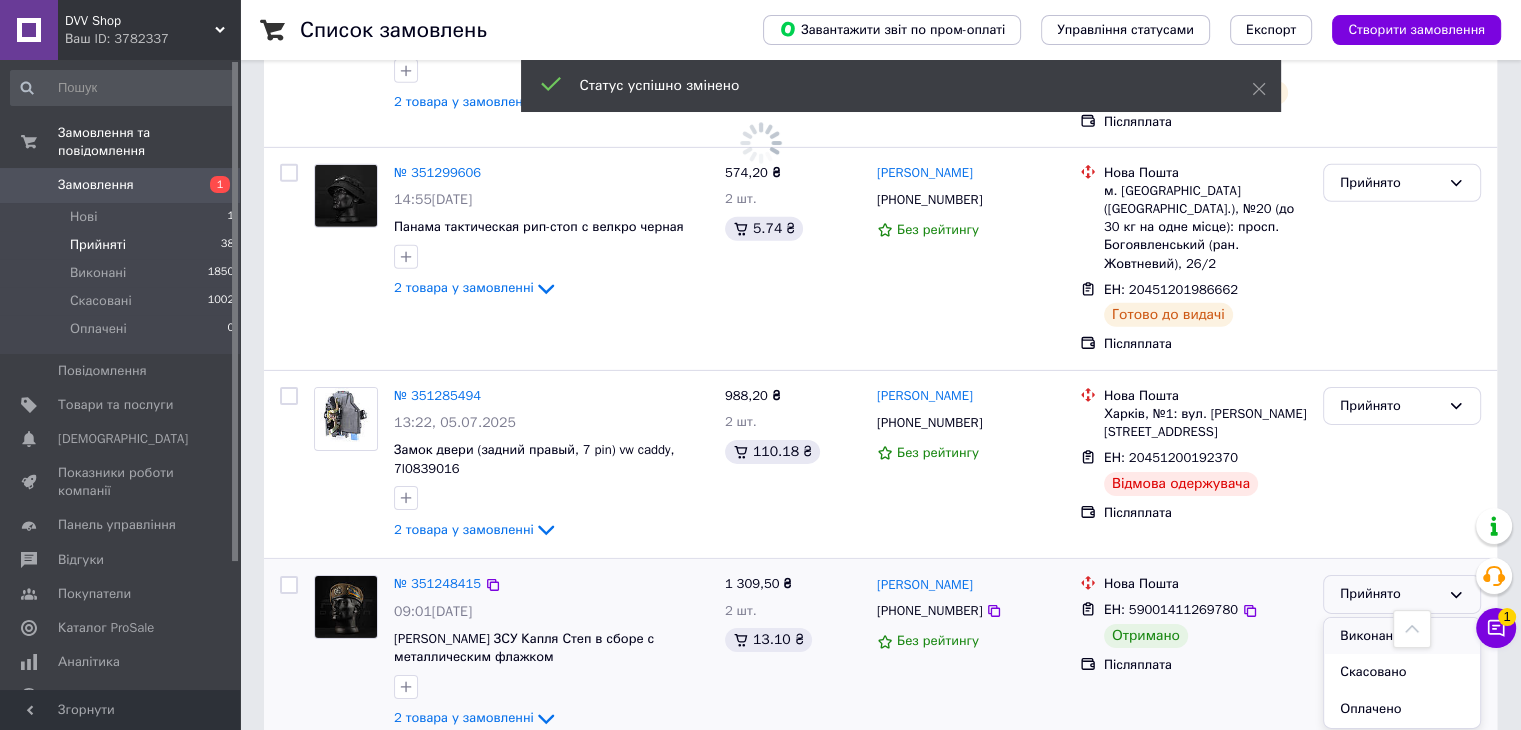 click on "Виконано" at bounding box center (1402, 636) 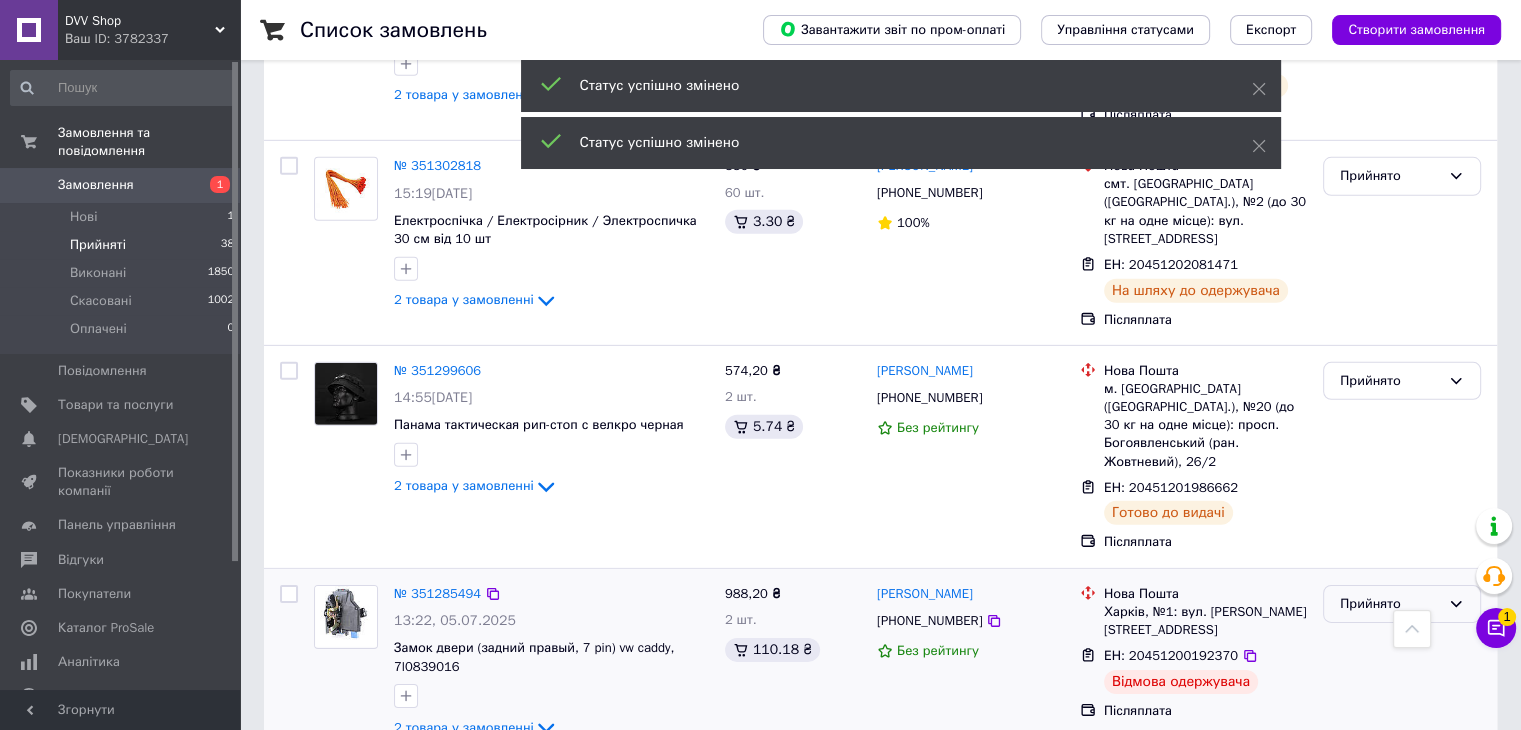 scroll, scrollTop: 6103, scrollLeft: 0, axis: vertical 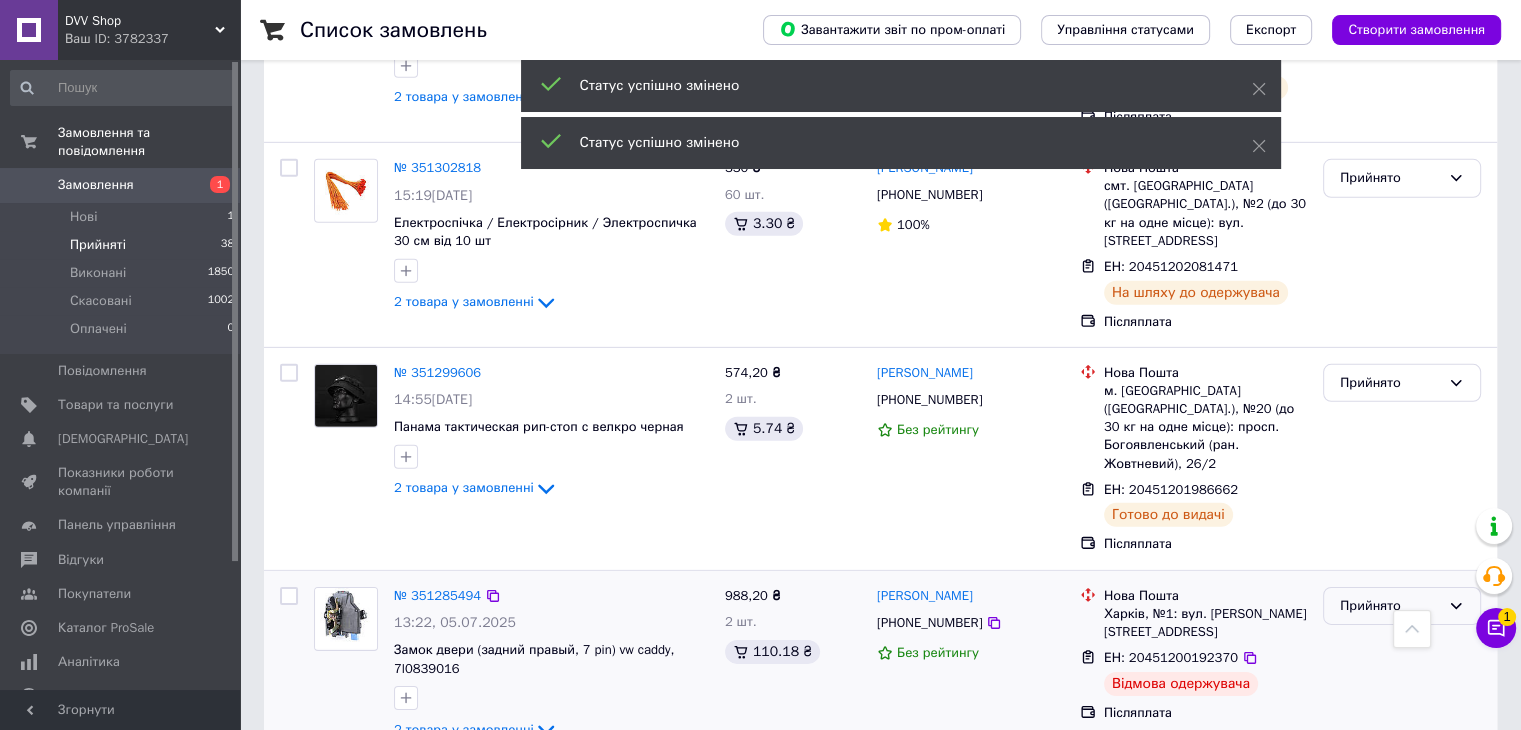 click on "Прийнято" at bounding box center (1390, 606) 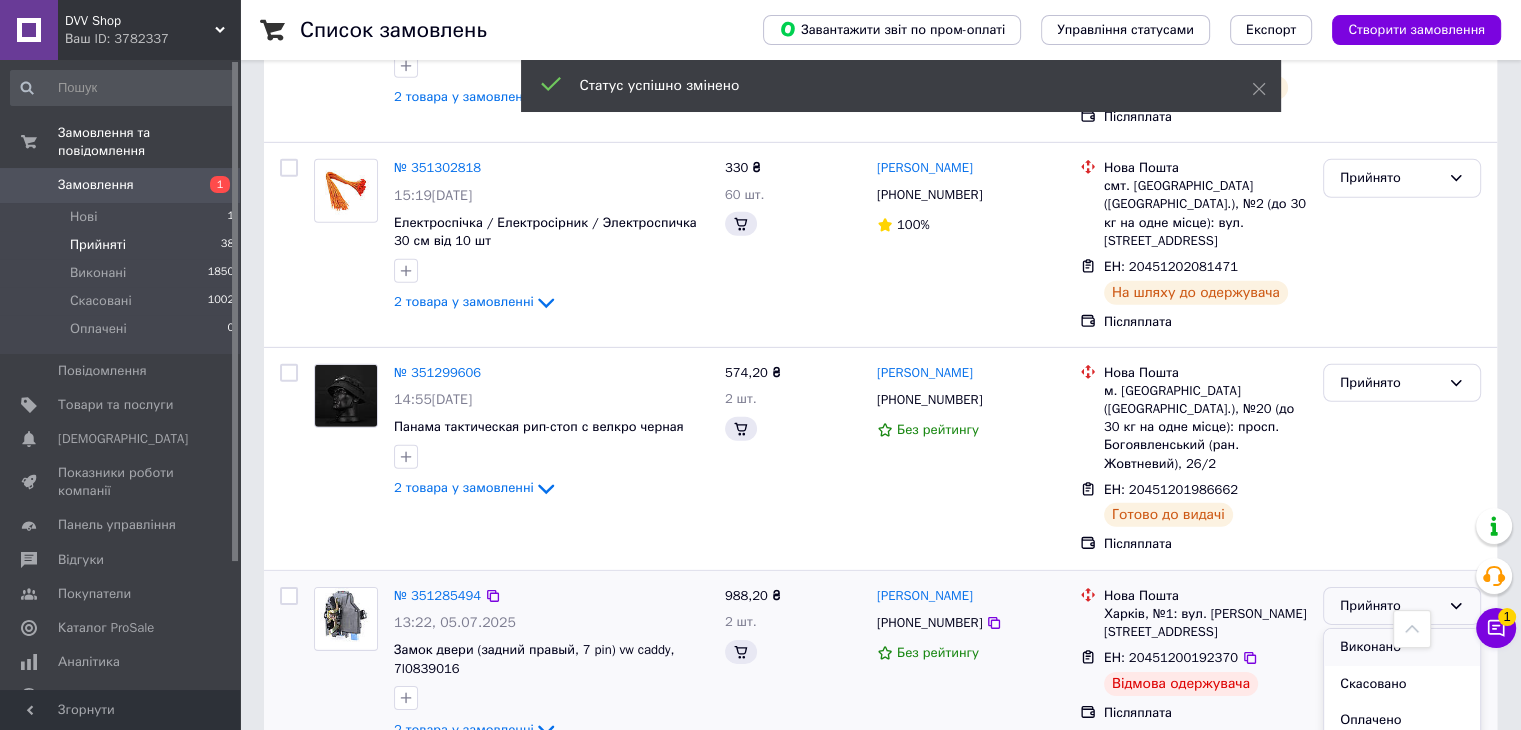 click on "Виконано" at bounding box center [1402, 647] 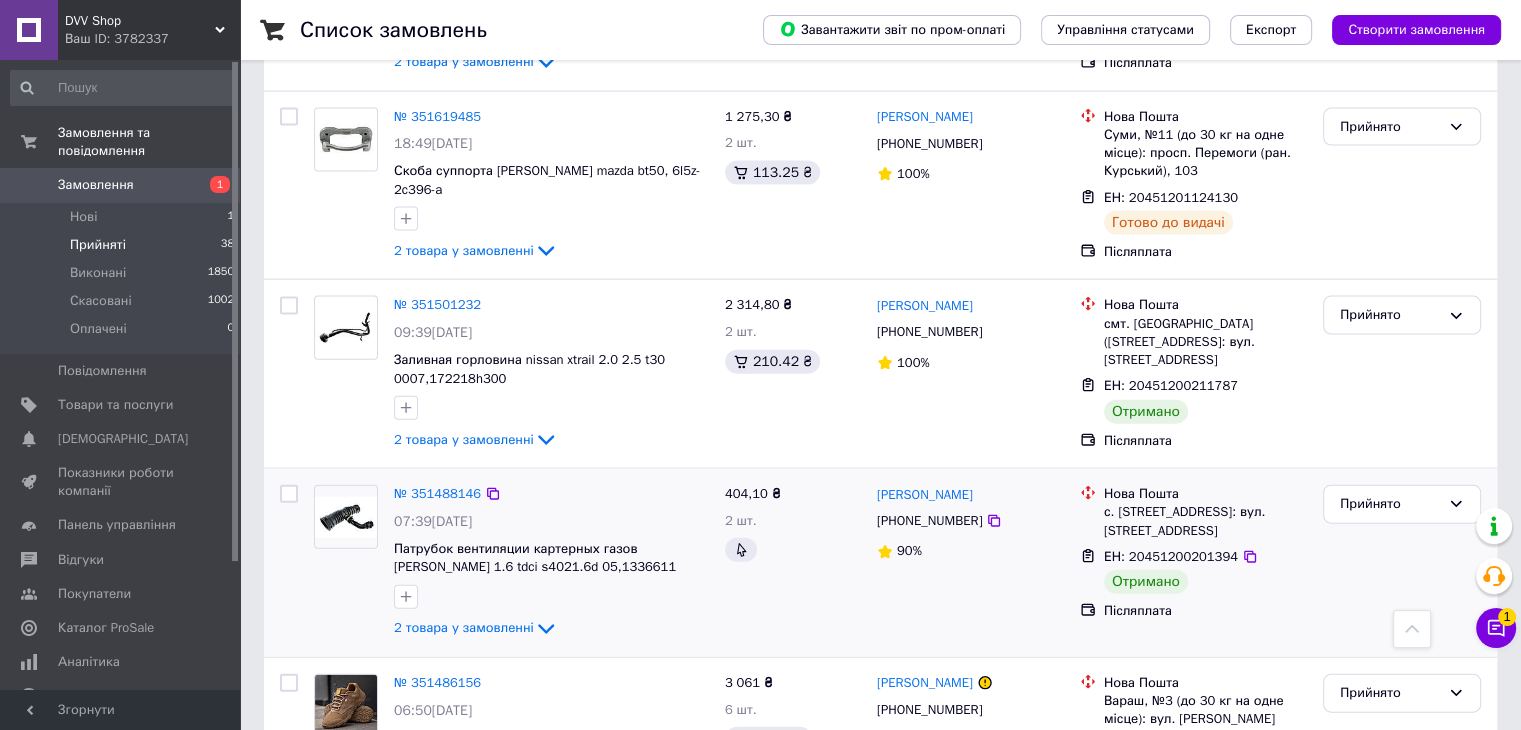 scroll, scrollTop: 4403, scrollLeft: 0, axis: vertical 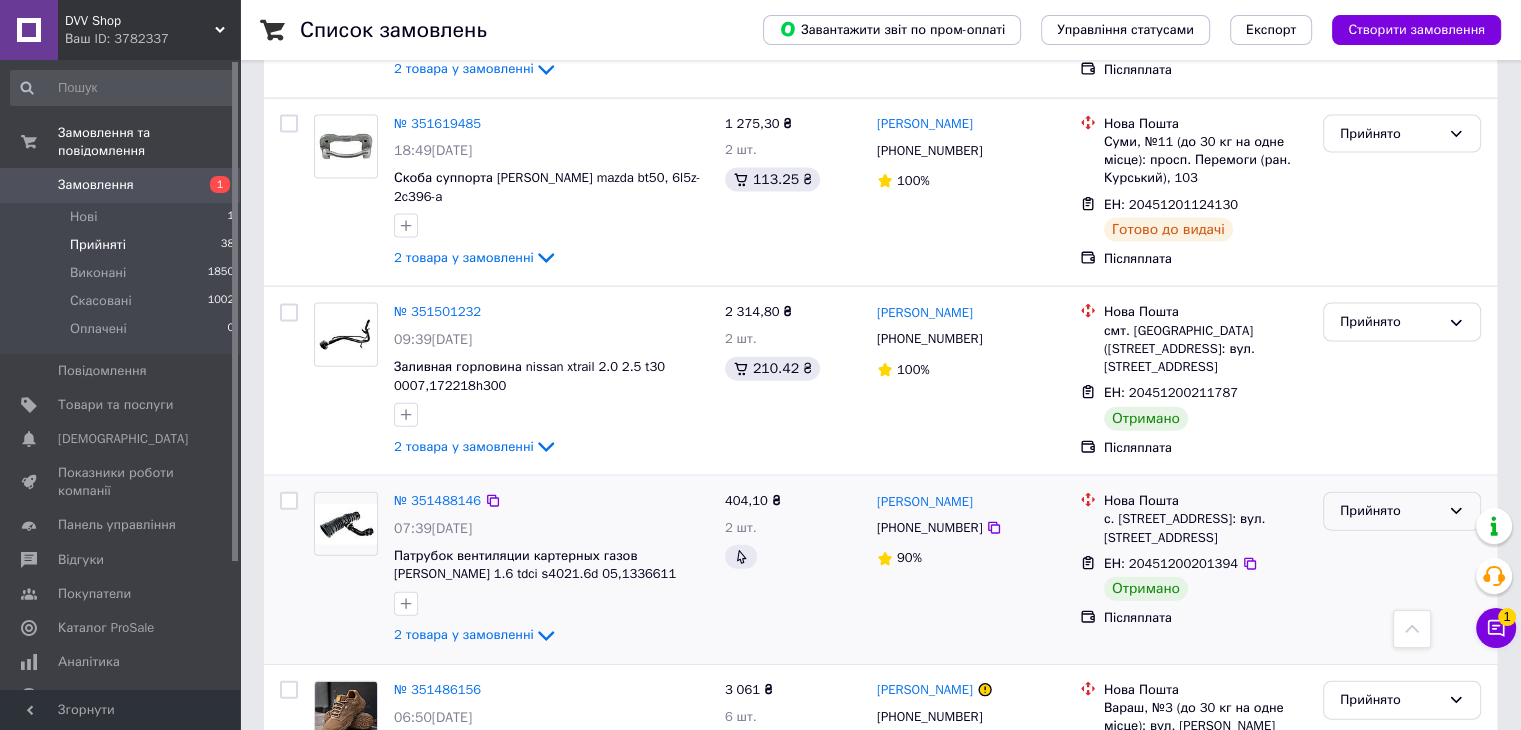 click on "Прийнято" at bounding box center (1390, 511) 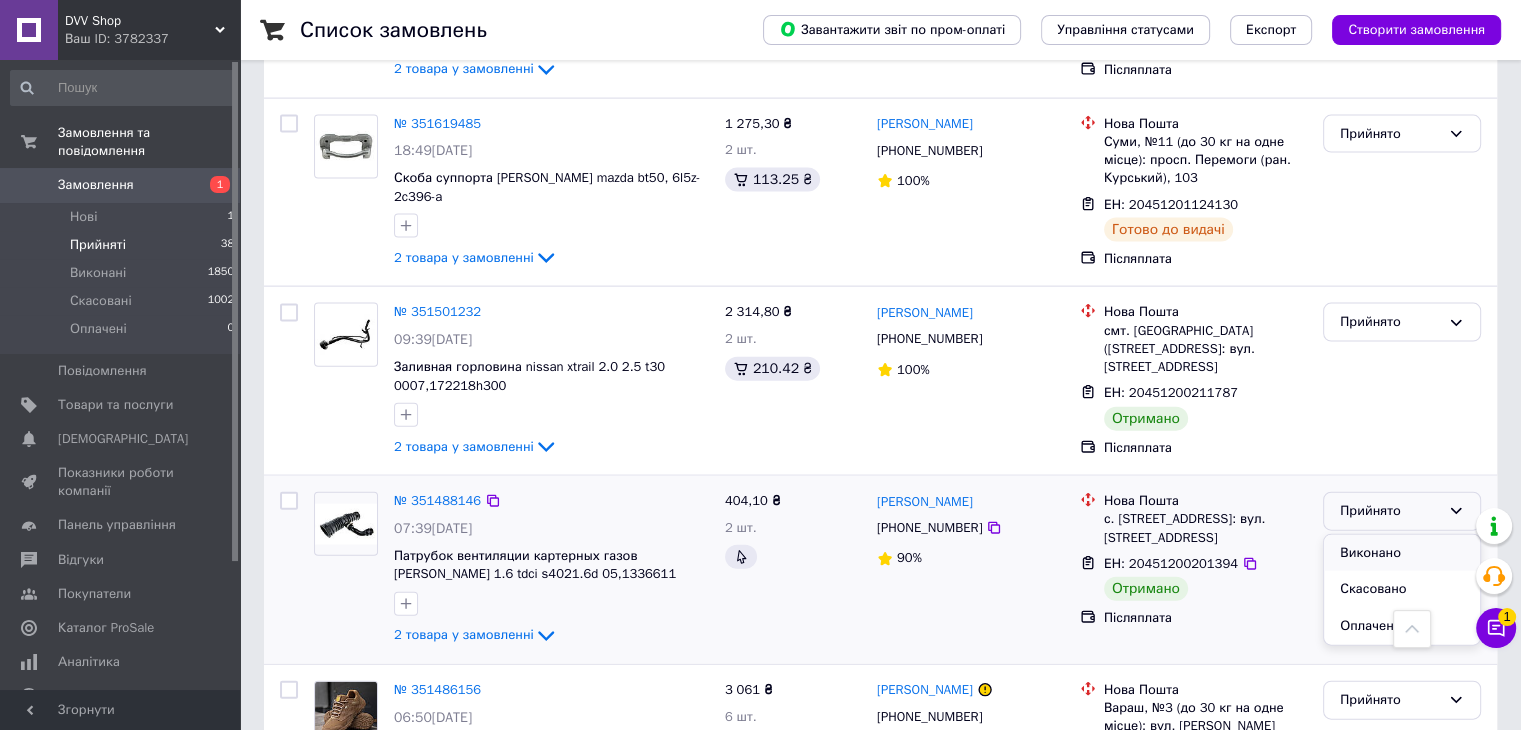 click on "Виконано" at bounding box center (1402, 553) 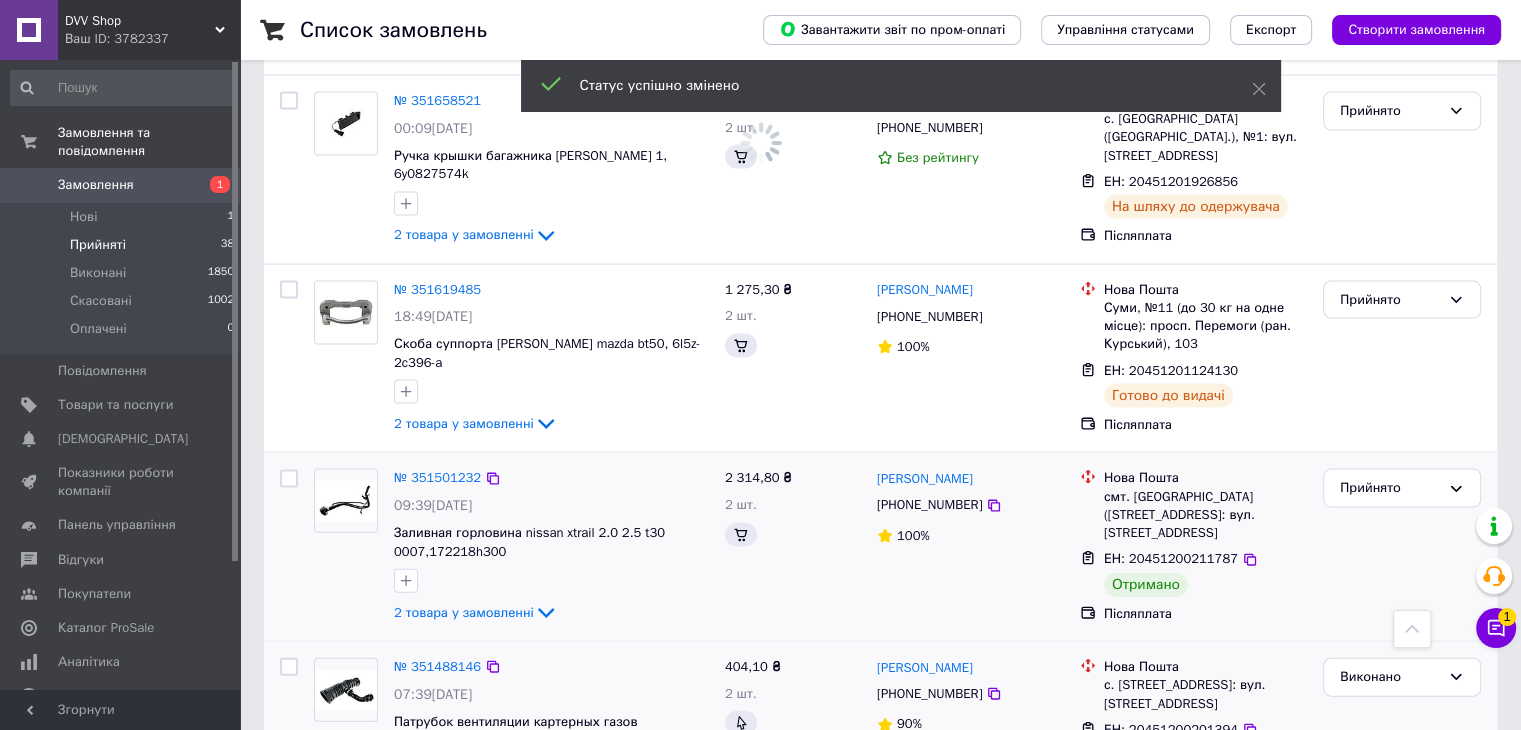 scroll, scrollTop: 4203, scrollLeft: 0, axis: vertical 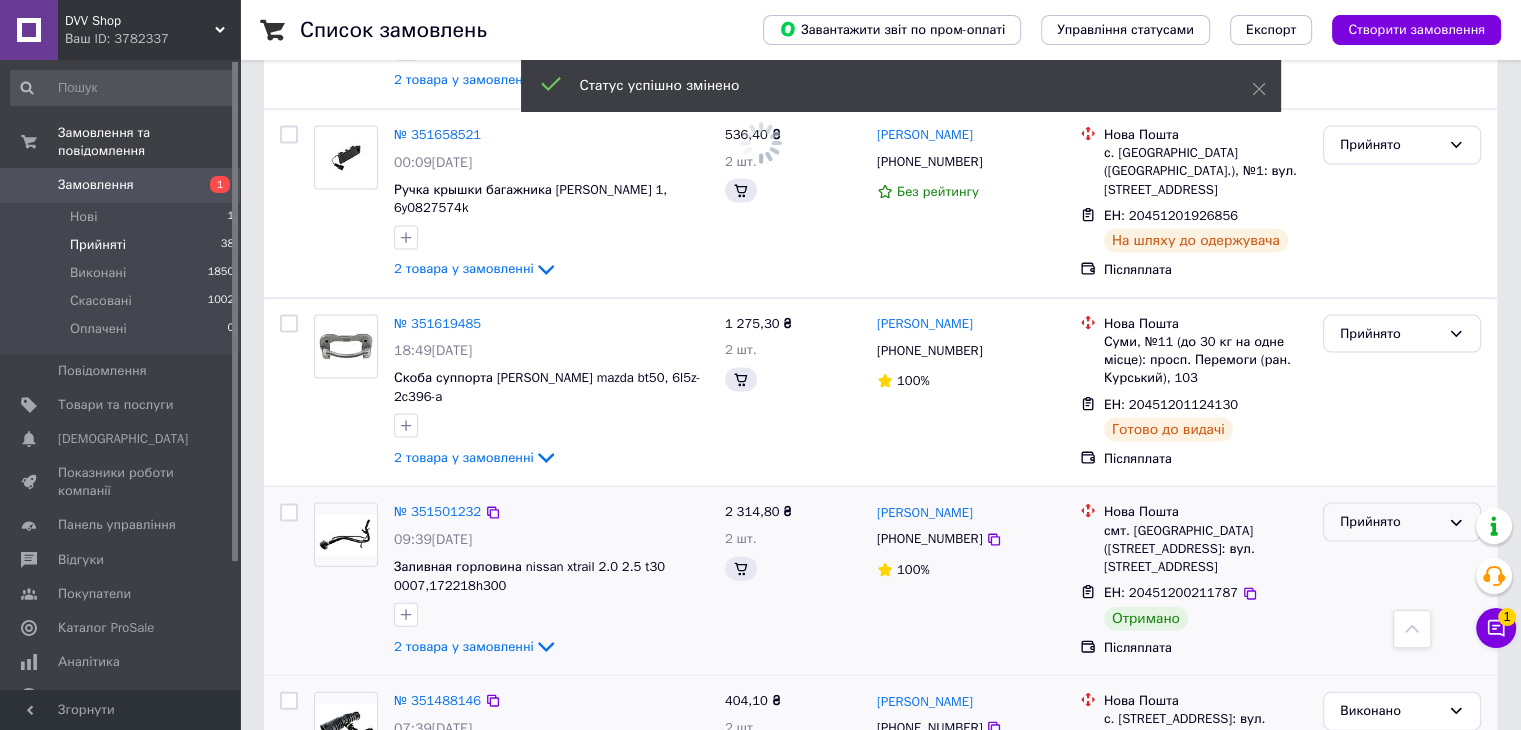 click on "Прийнято" at bounding box center [1390, 522] 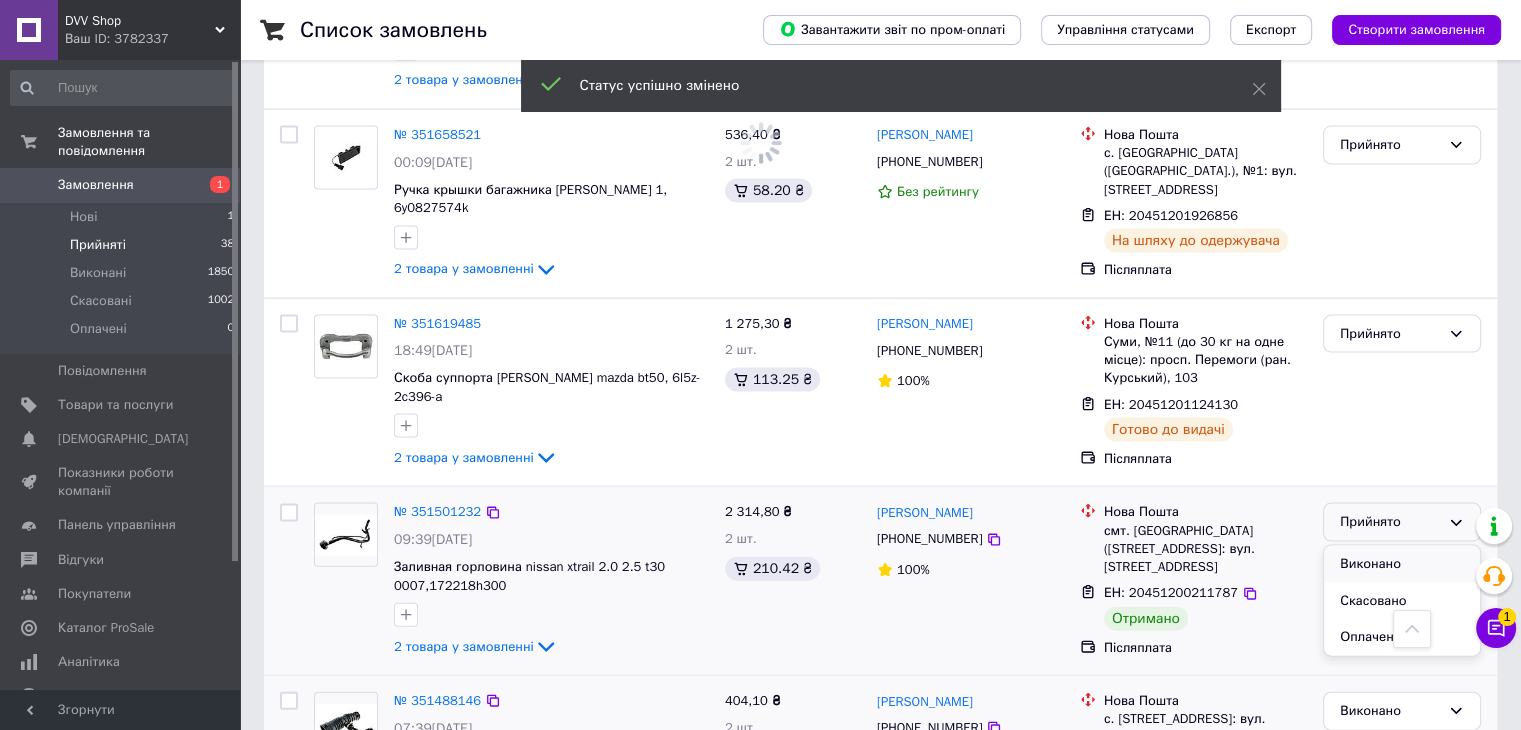 click on "Виконано" at bounding box center (1402, 564) 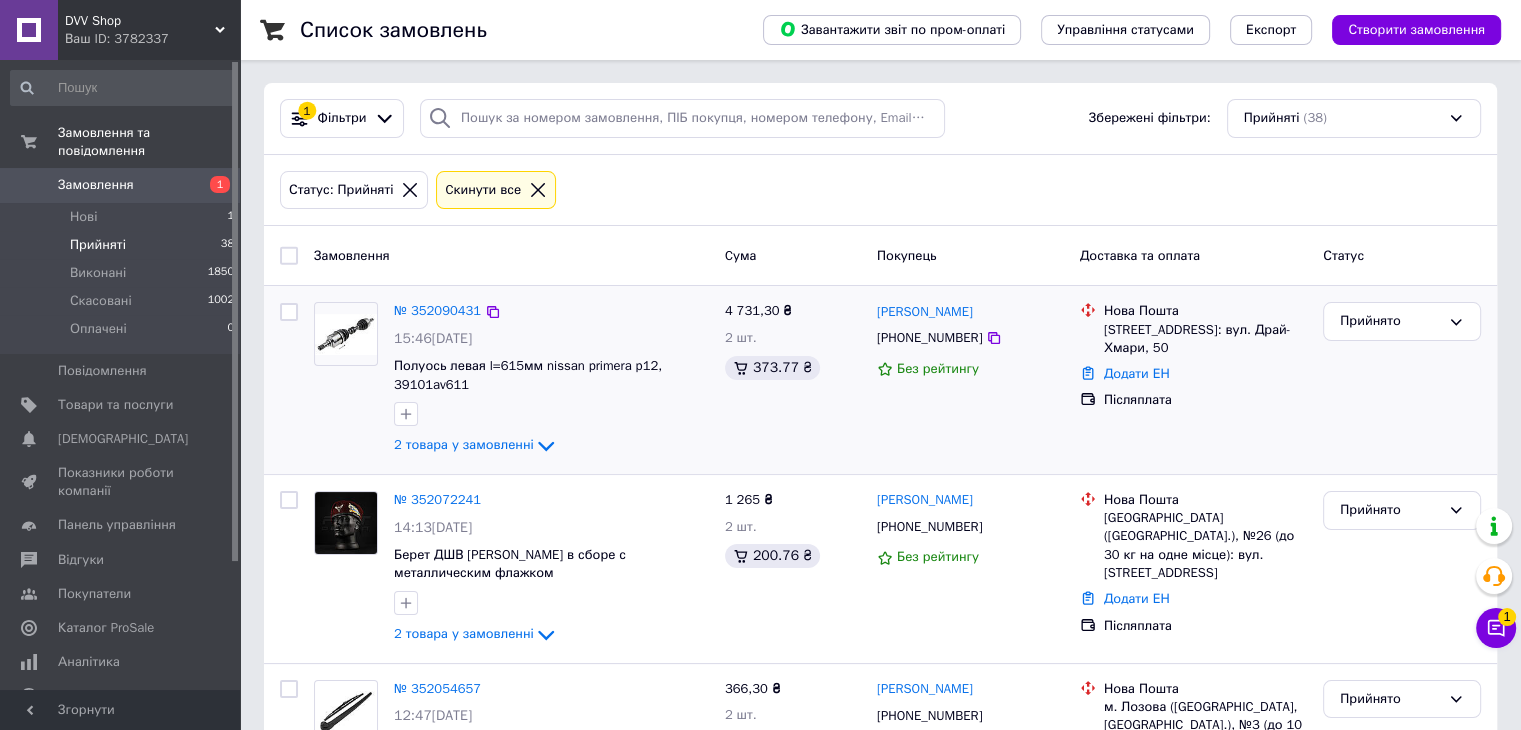 scroll, scrollTop: 203, scrollLeft: 0, axis: vertical 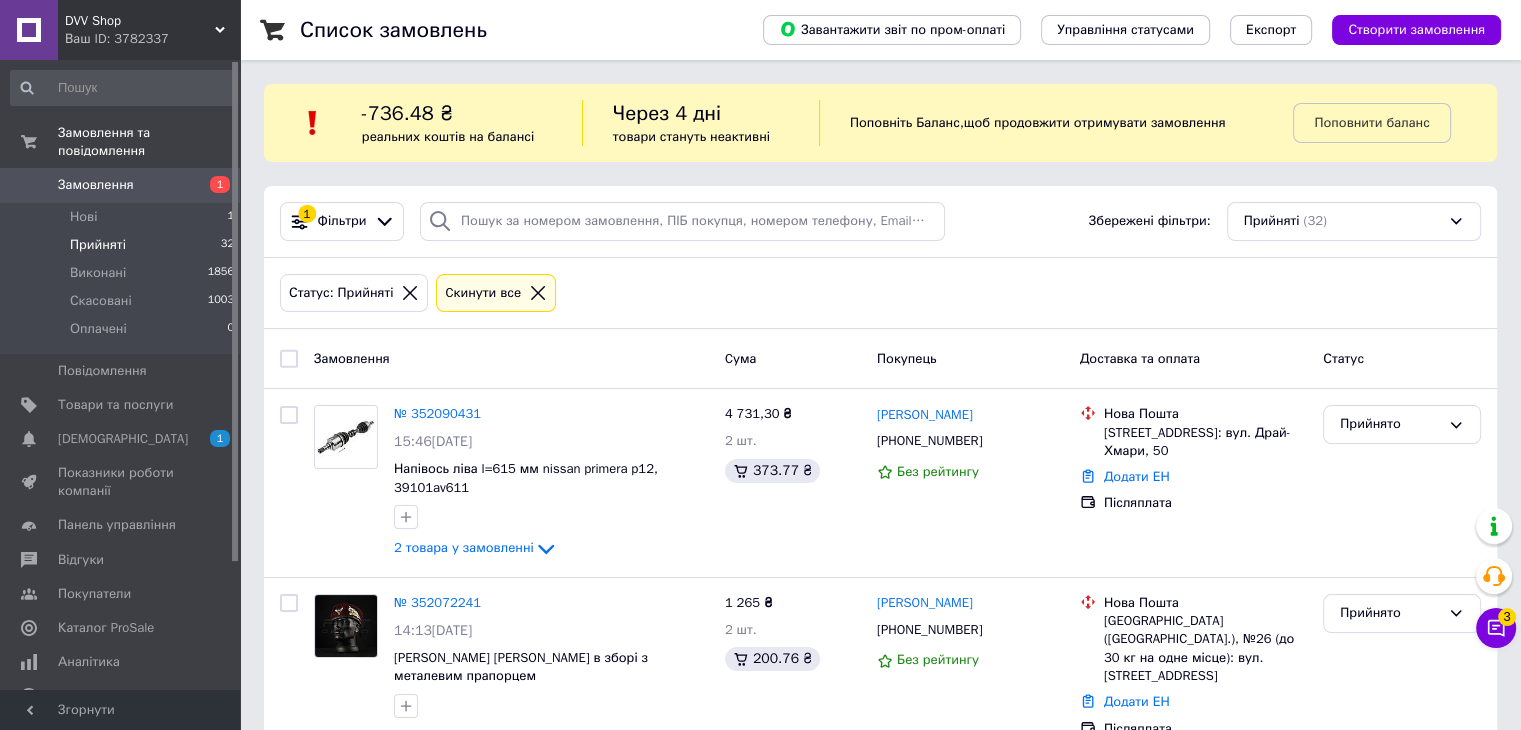 click 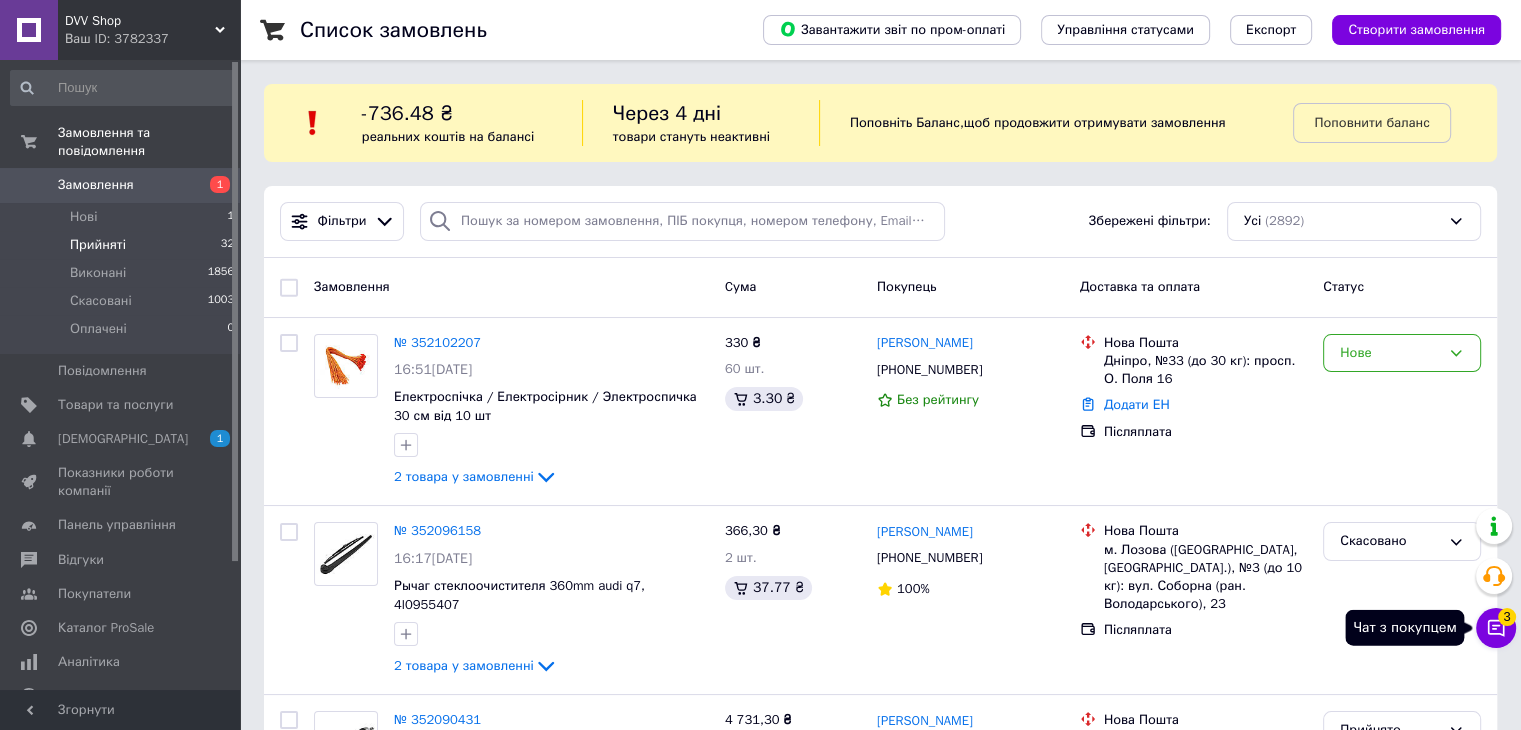 click 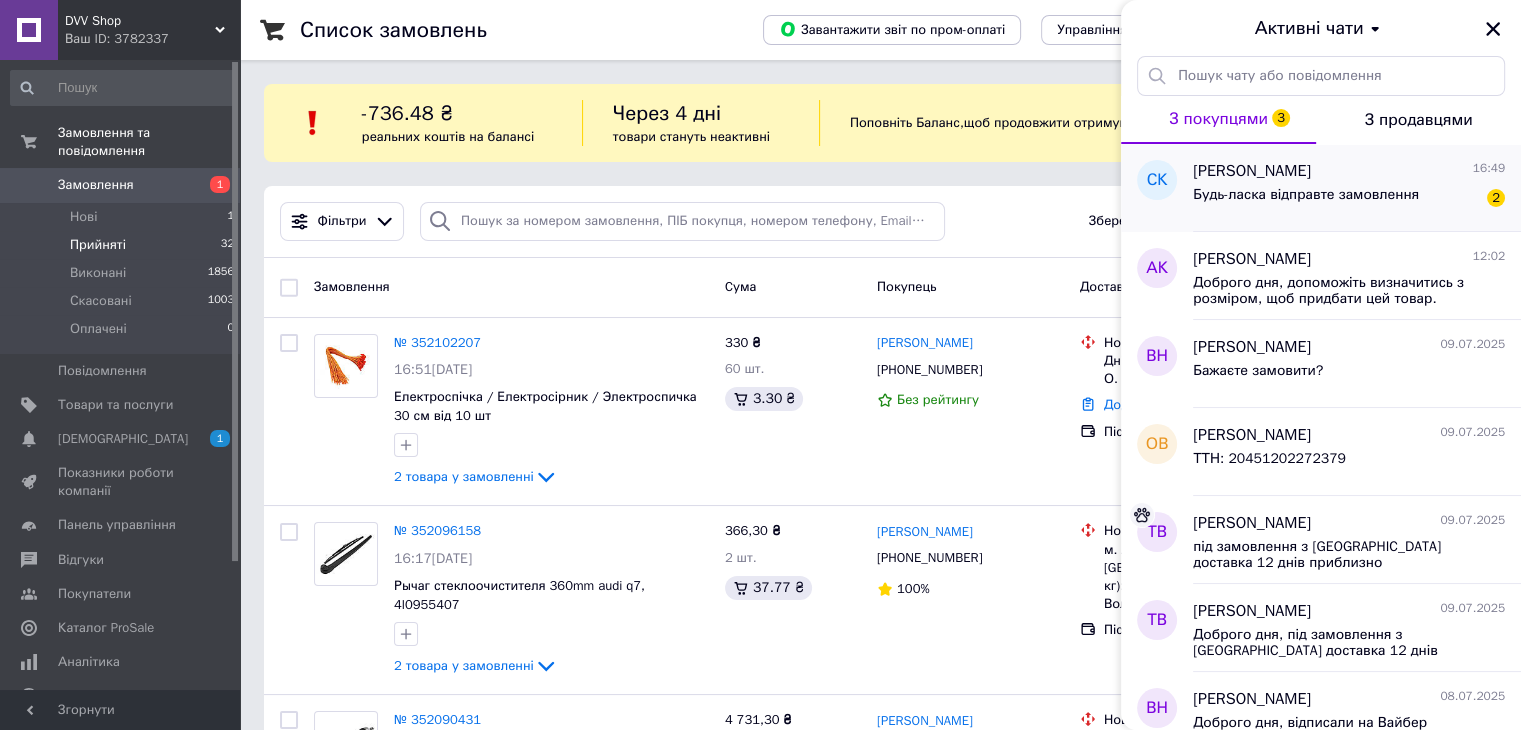 click on "Будь-ласка відправте замовлення" at bounding box center [1306, 195] 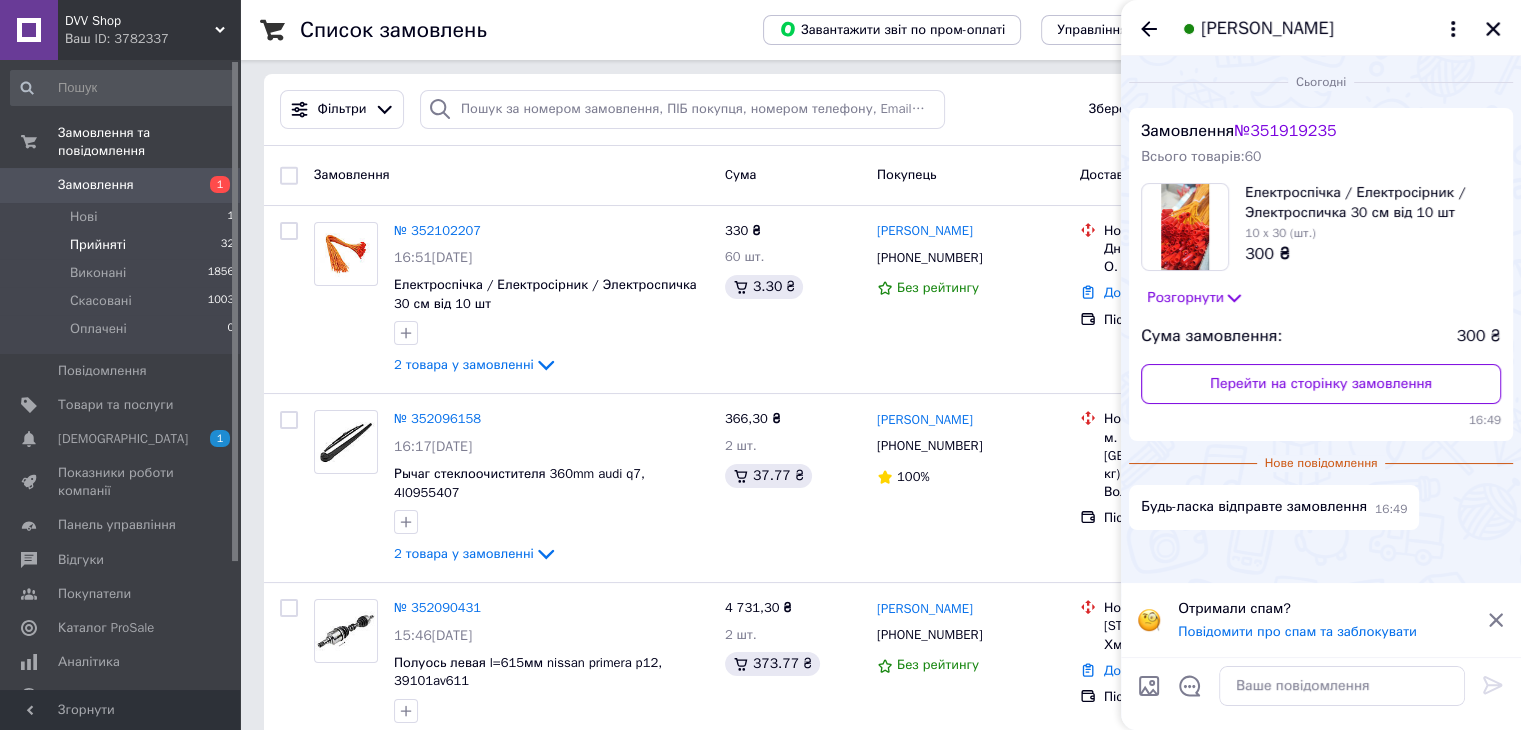 scroll, scrollTop: 0, scrollLeft: 0, axis: both 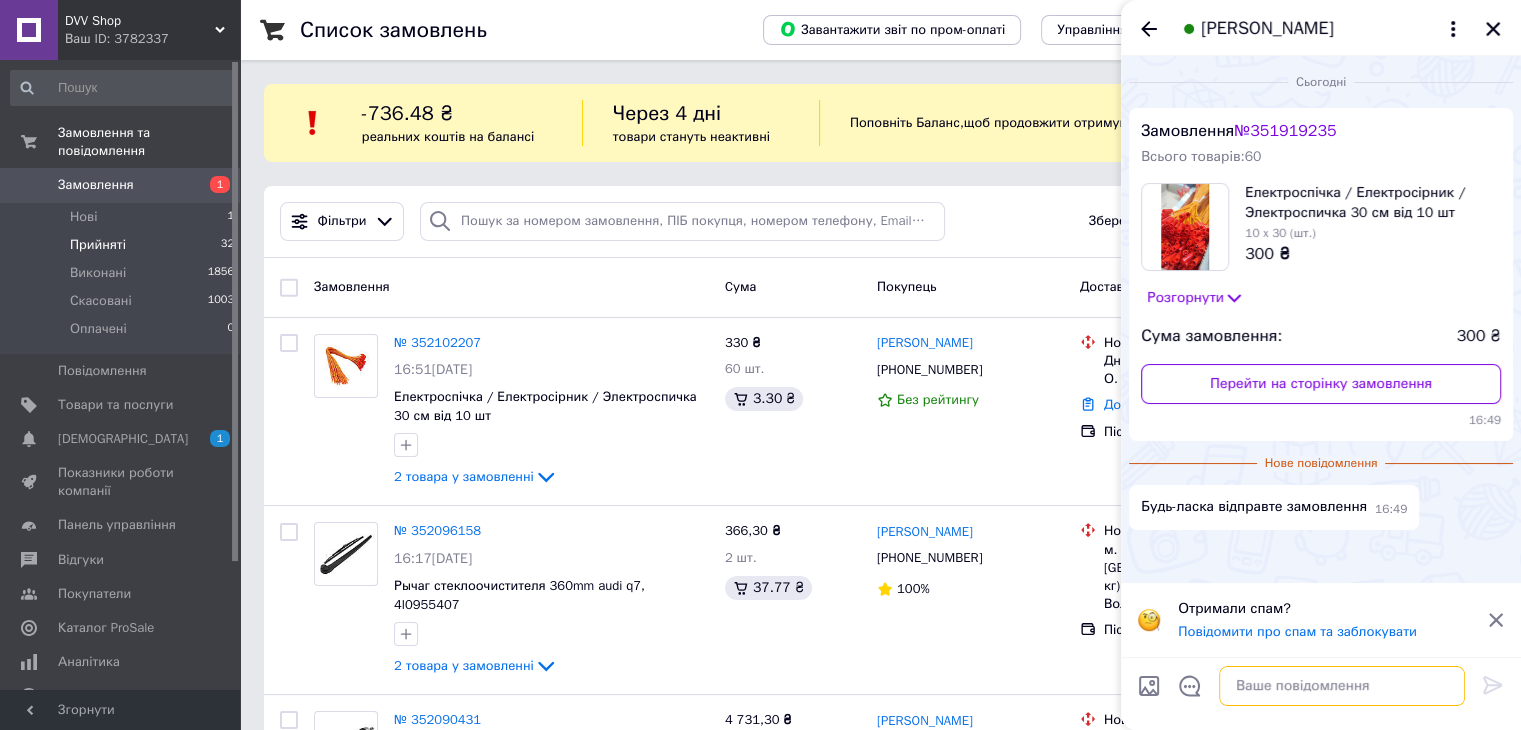 click at bounding box center [1342, 686] 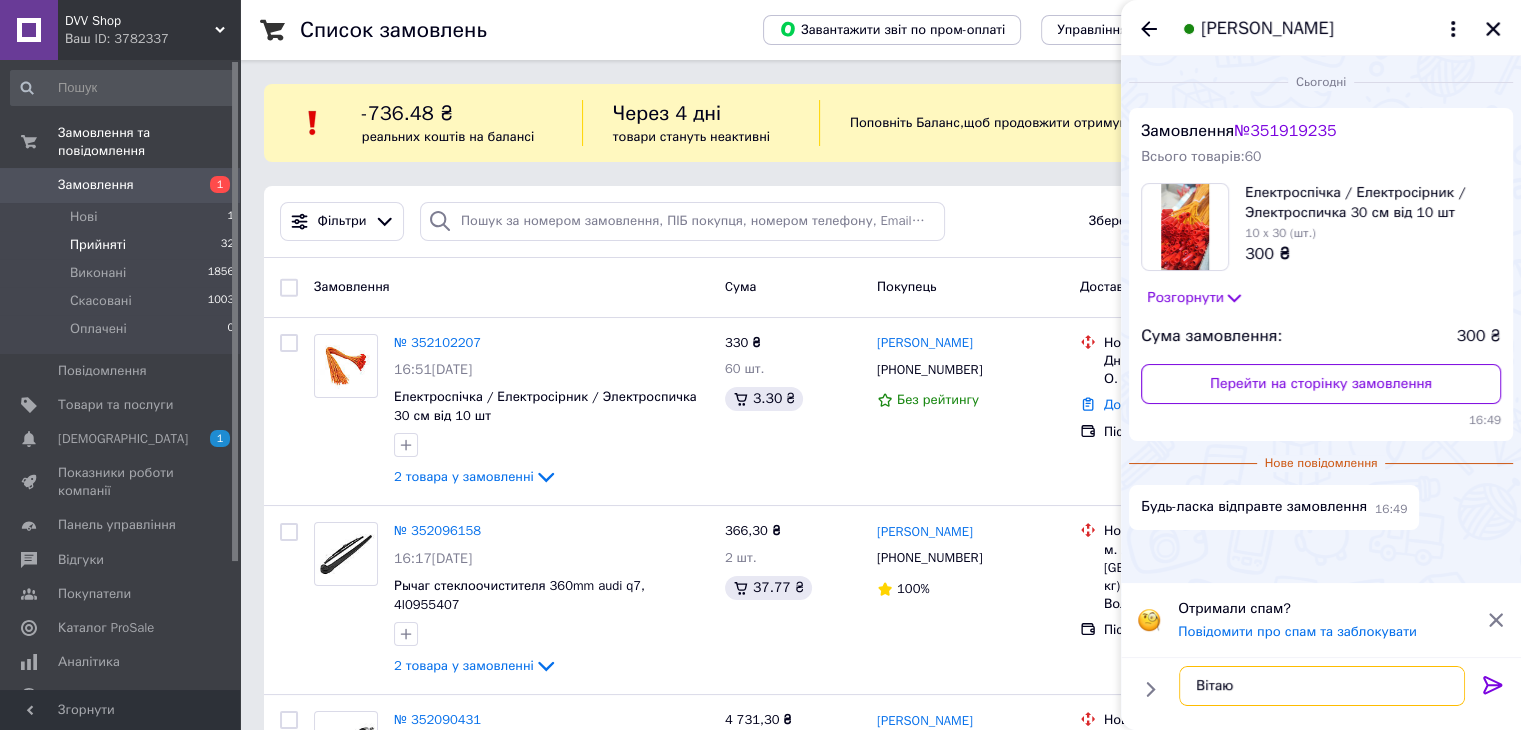 type on "Вітаю +" 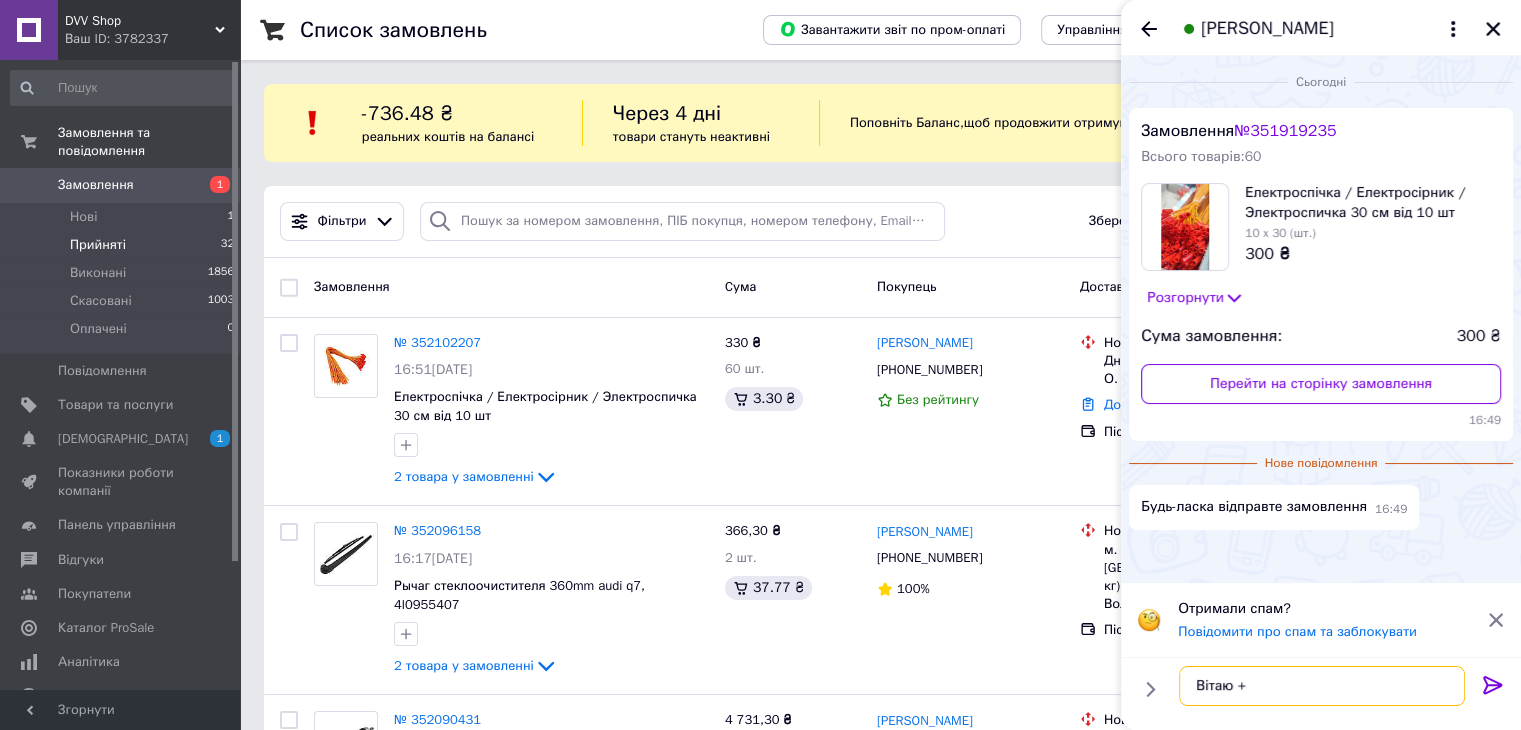 type 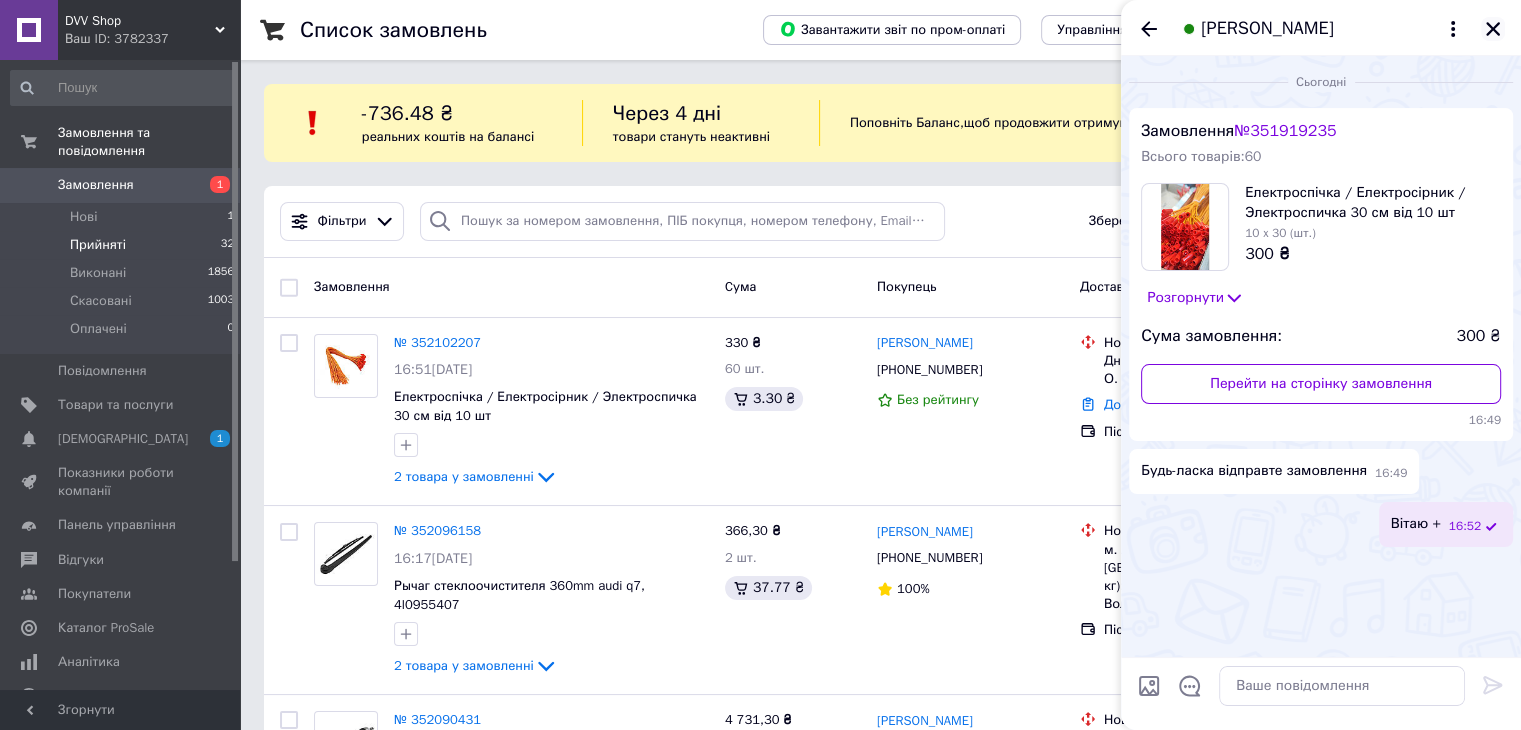 click 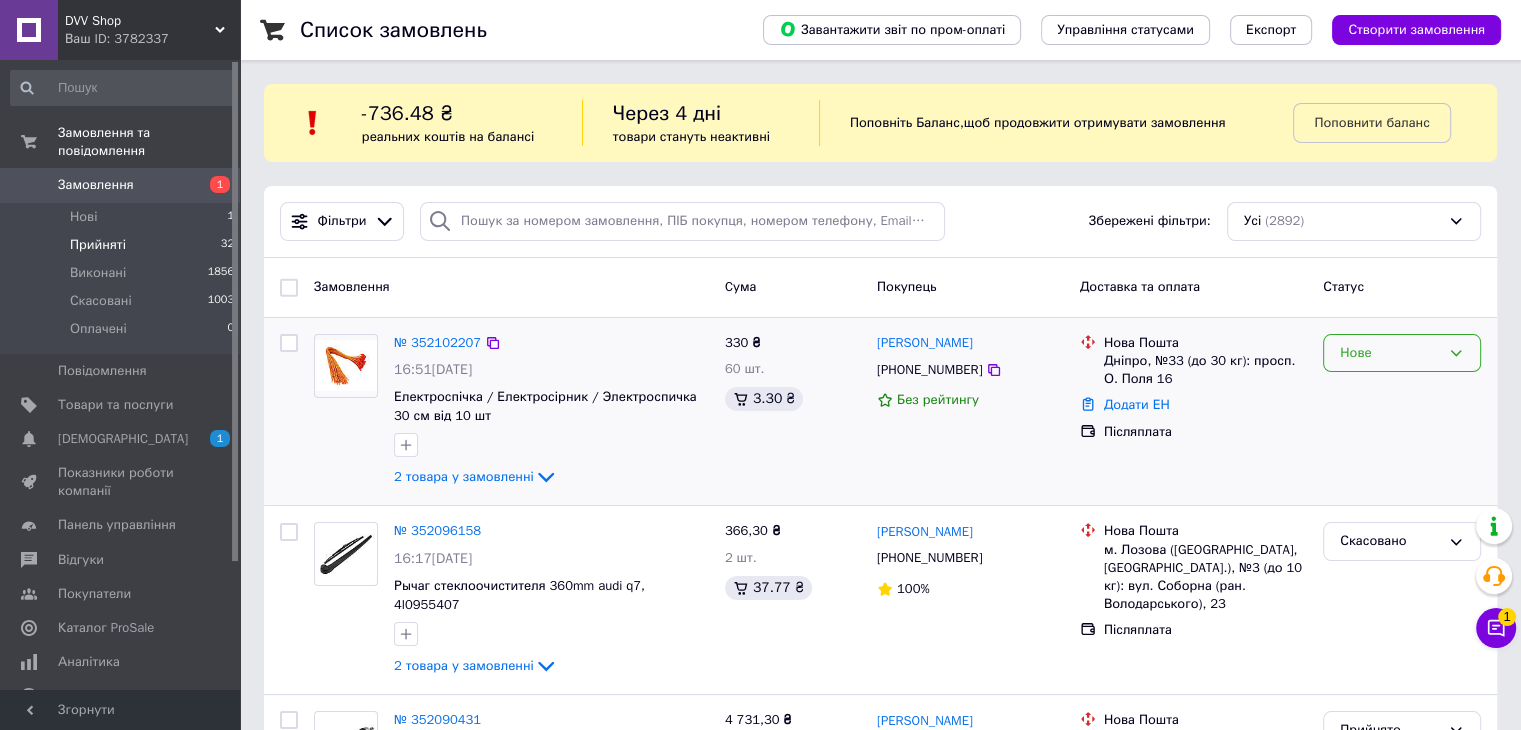 click on "Нове" at bounding box center (1390, 353) 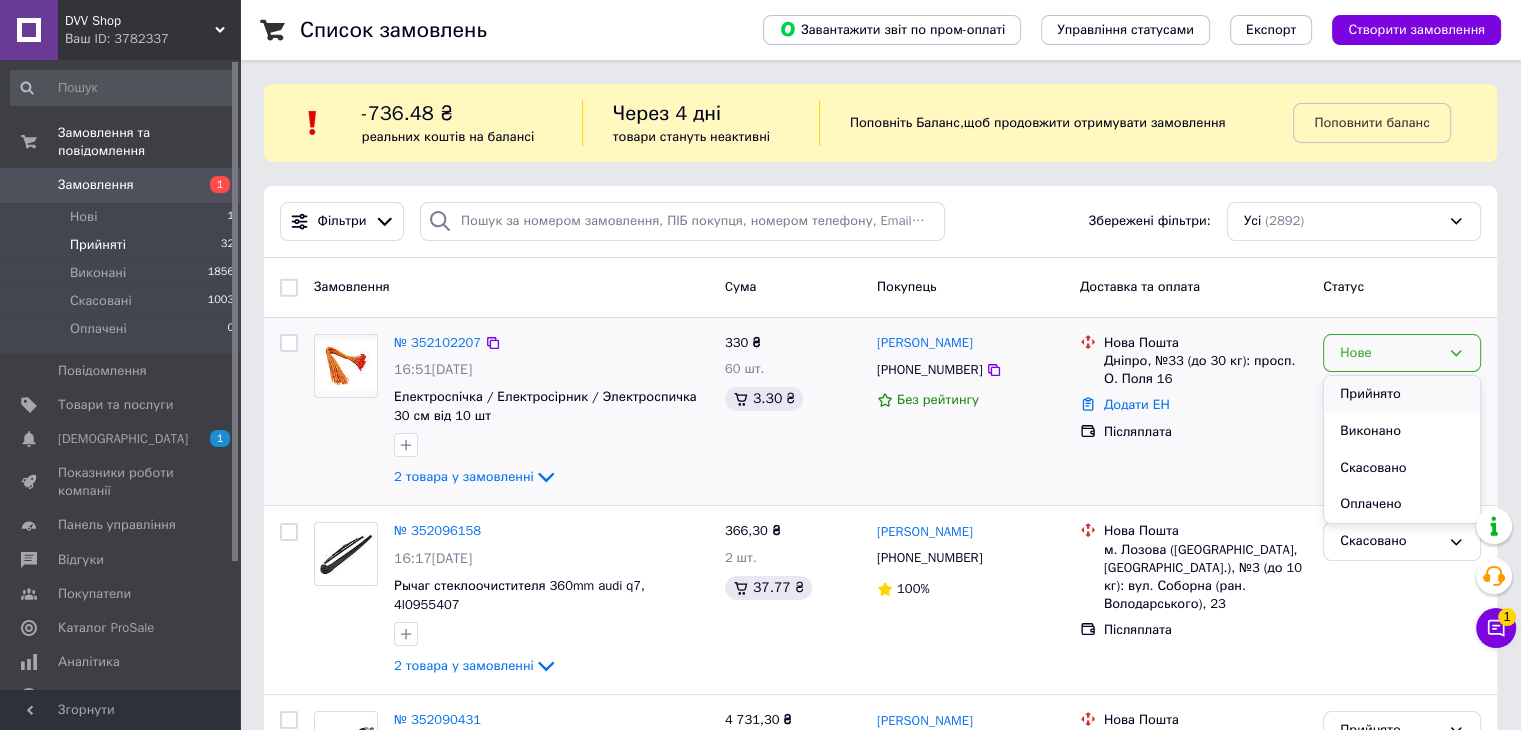 click on "Прийнято" at bounding box center [1402, 394] 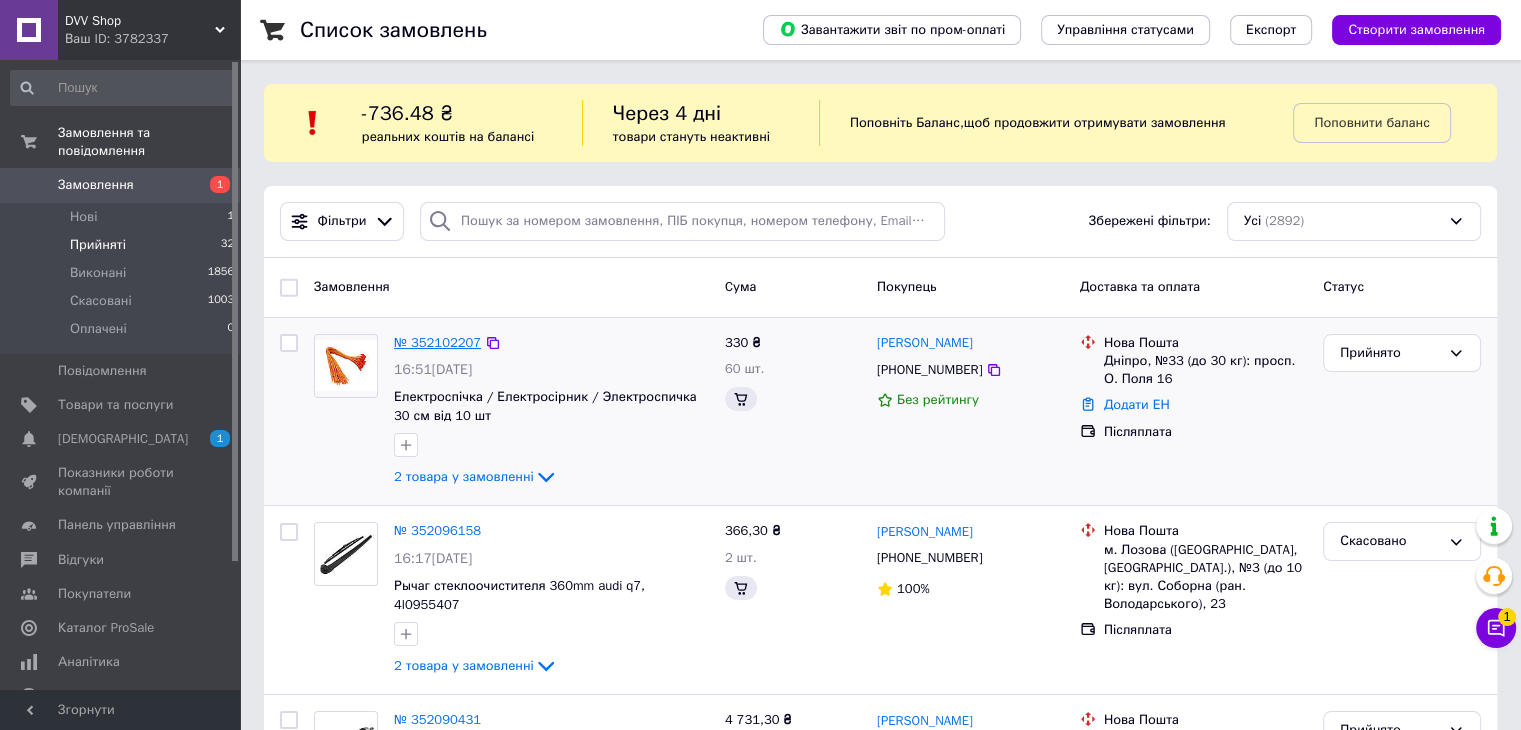 click on "№ 352102207" at bounding box center (437, 342) 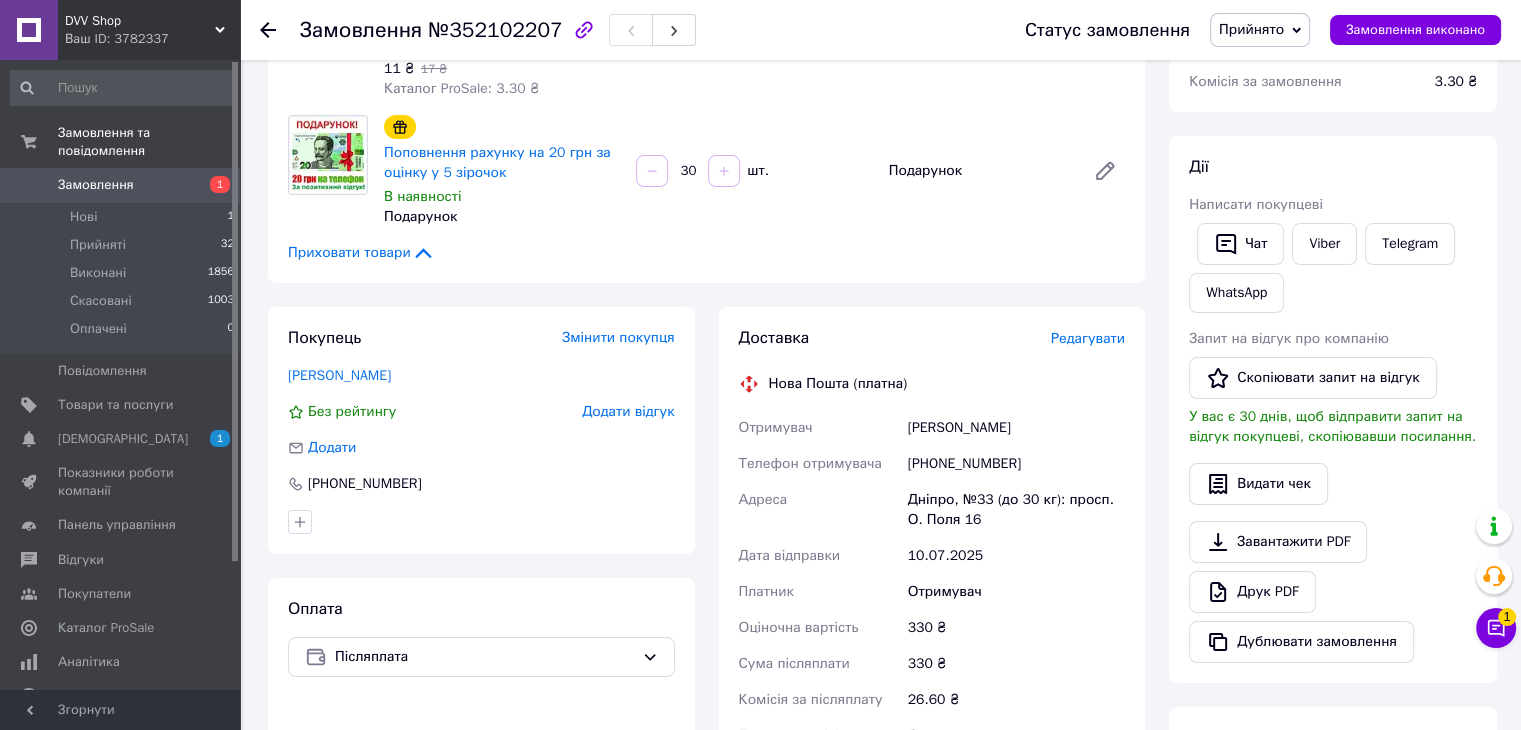 scroll, scrollTop: 300, scrollLeft: 0, axis: vertical 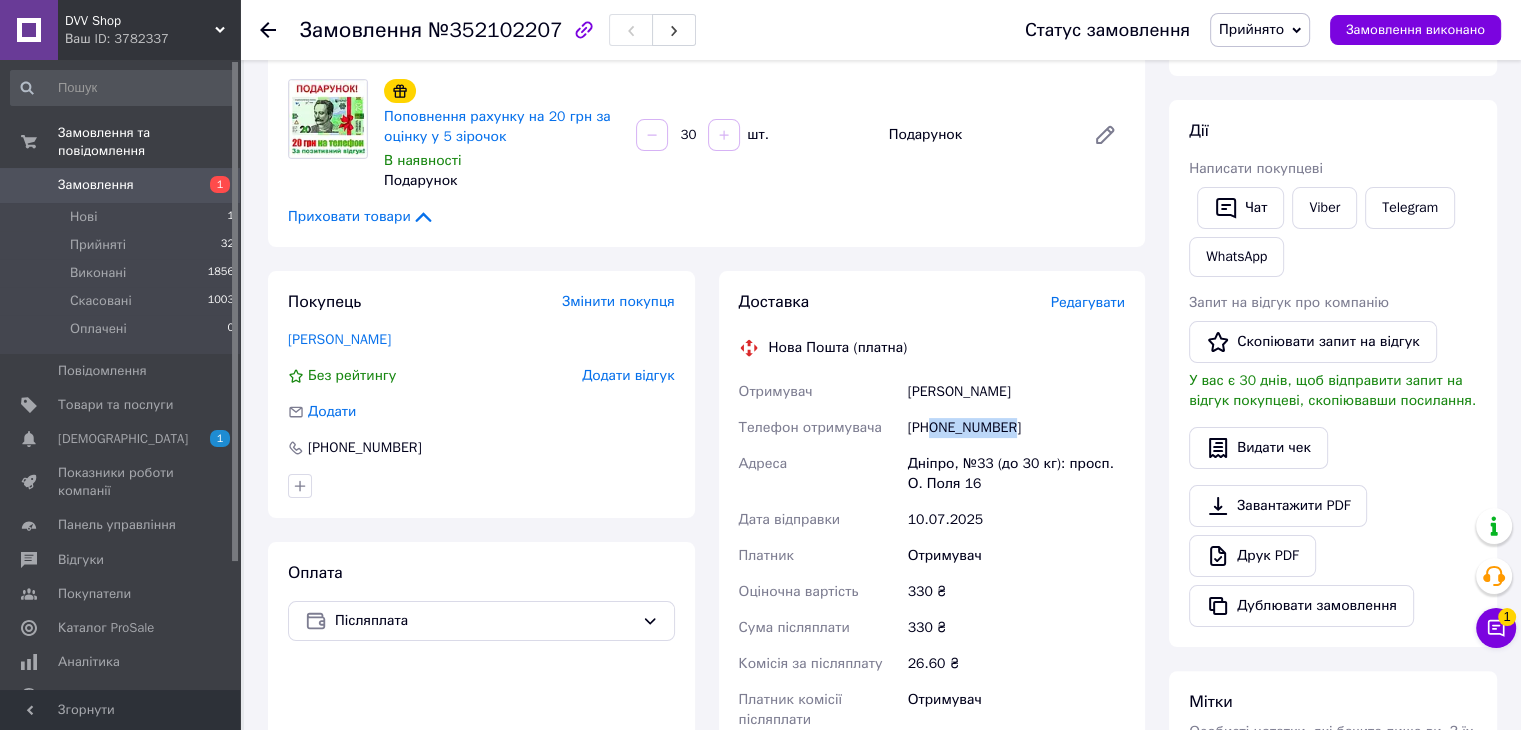 drag, startPoint x: 1016, startPoint y: 429, endPoint x: 935, endPoint y: 437, distance: 81.394104 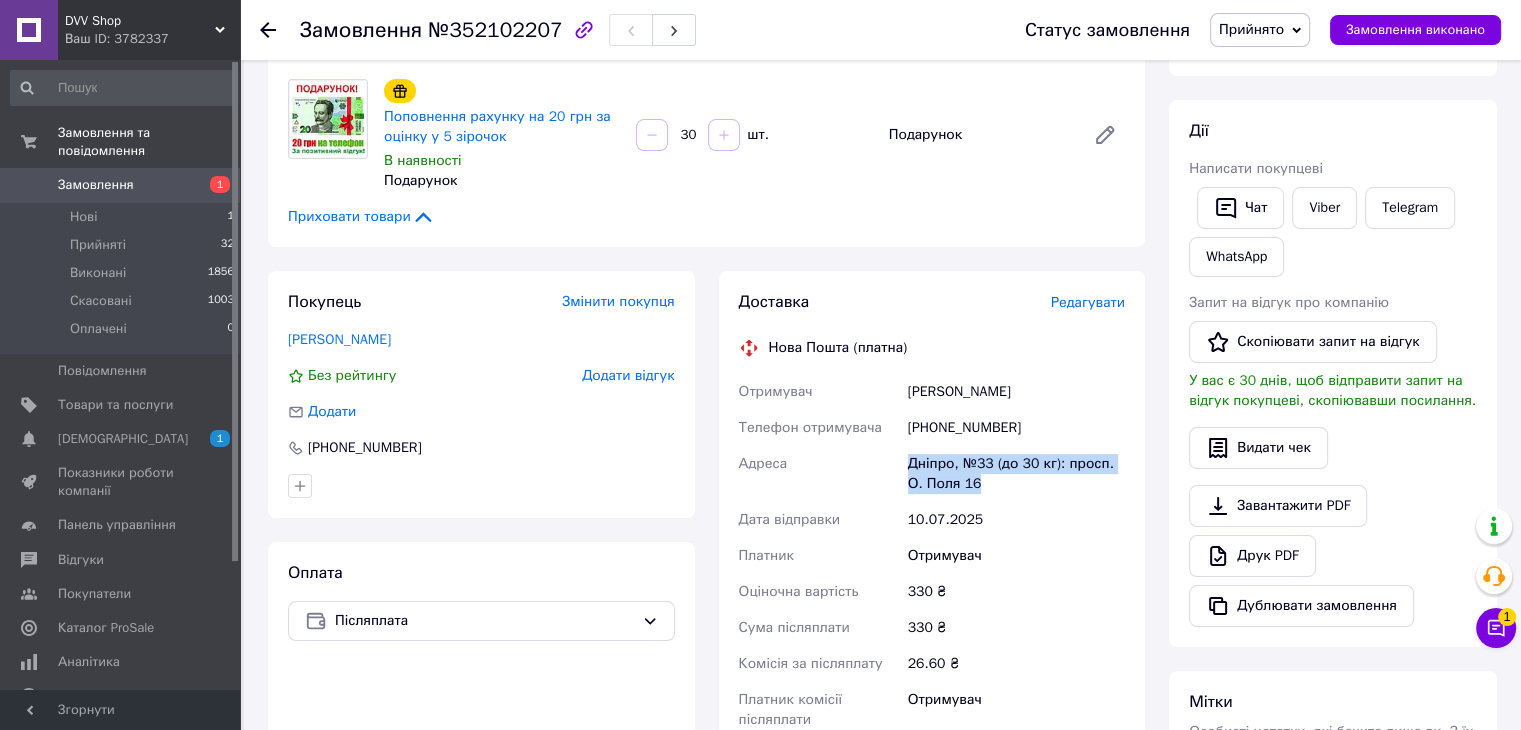 drag, startPoint x: 971, startPoint y: 480, endPoint x: 904, endPoint y: 463, distance: 69.12308 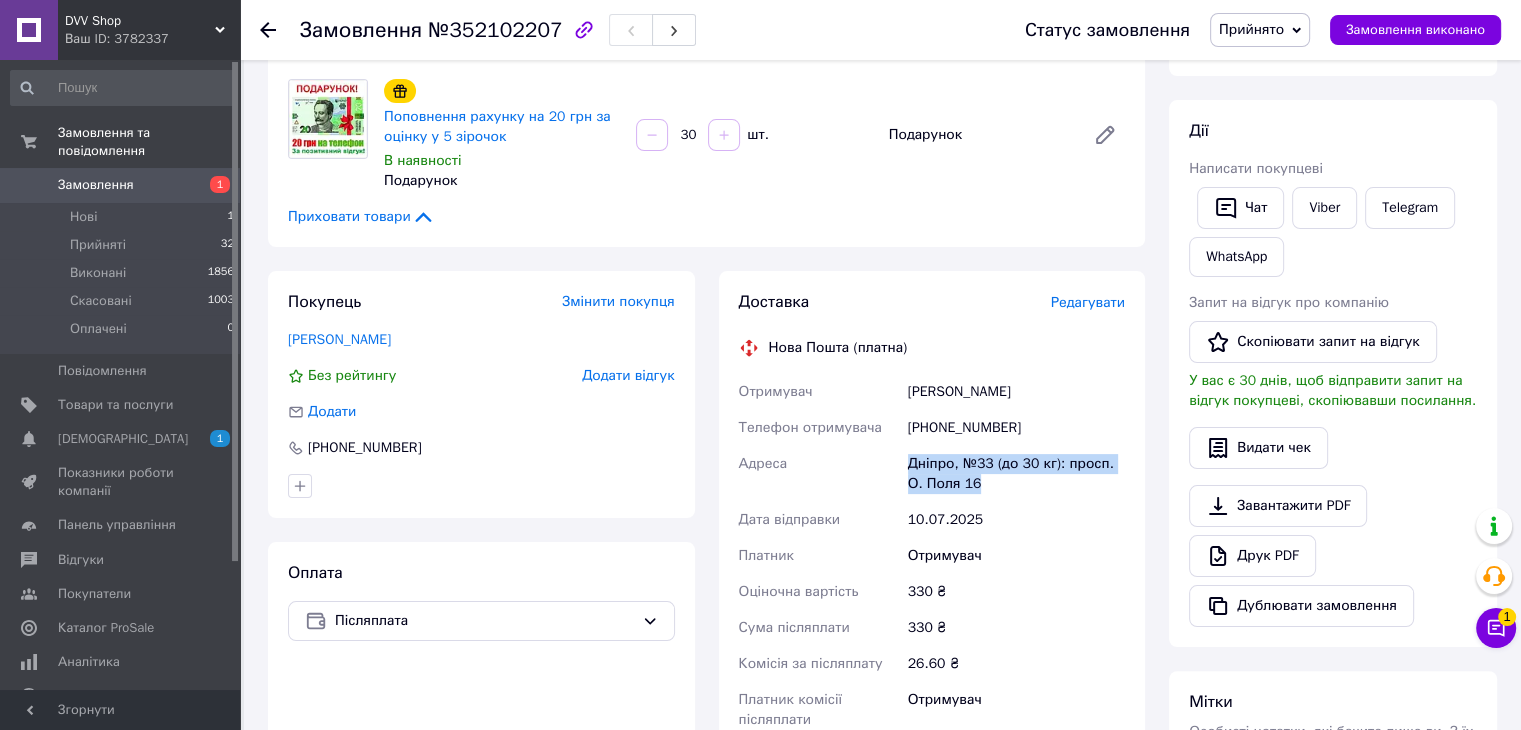 copy on "Дніпро, №33 (до 30 кг): просп. О. Поля 16" 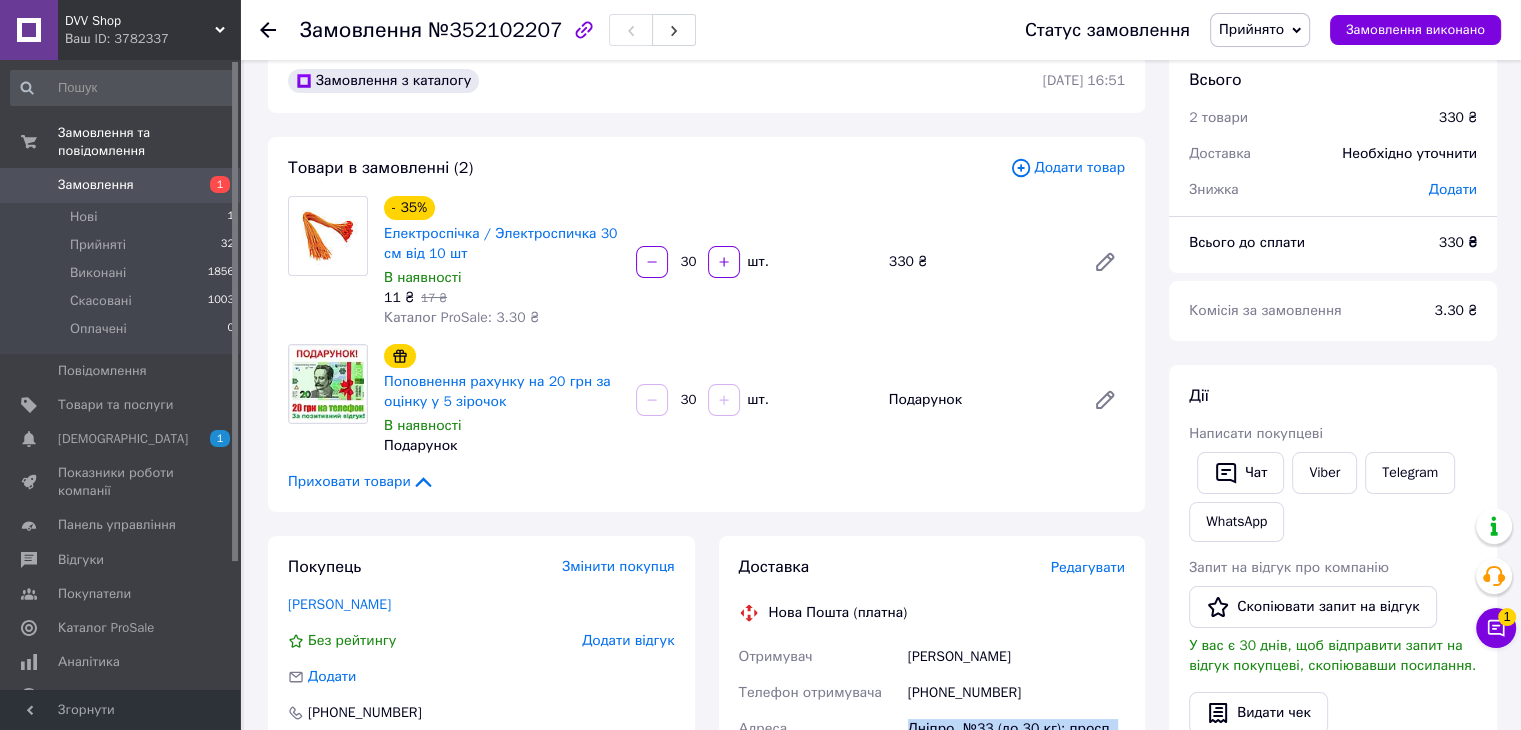 scroll, scrollTop: 0, scrollLeft: 0, axis: both 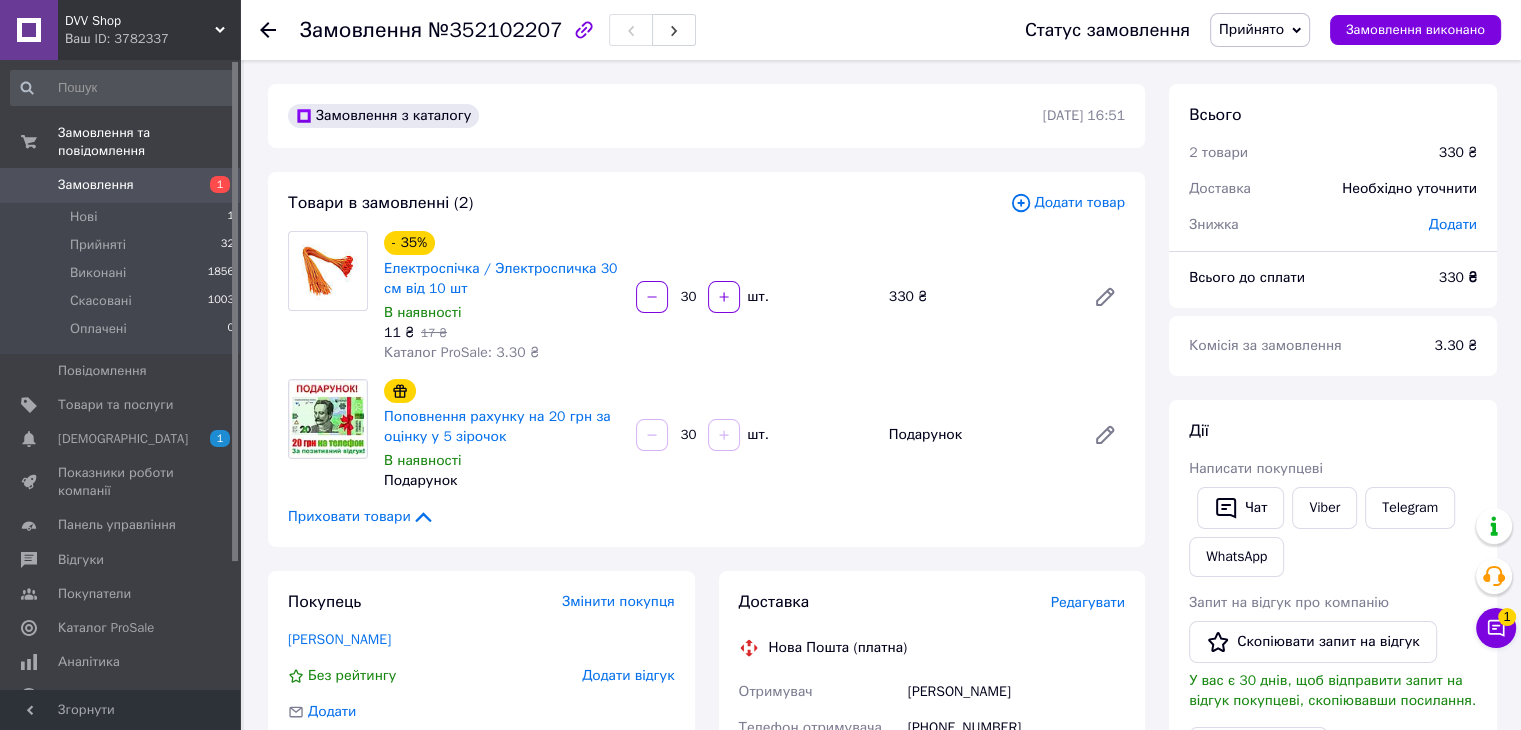click 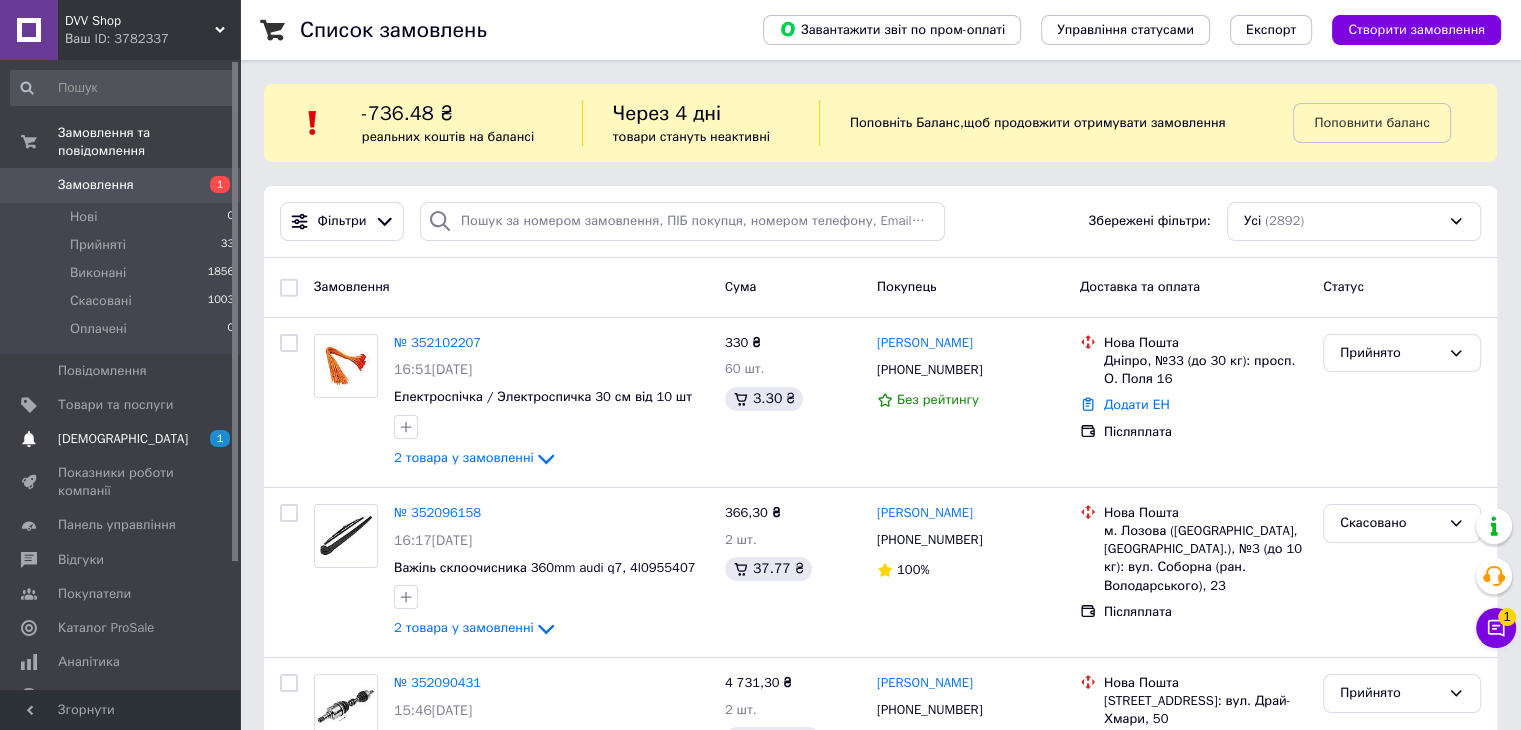click on "[DEMOGRAPHIC_DATA]" at bounding box center [123, 439] 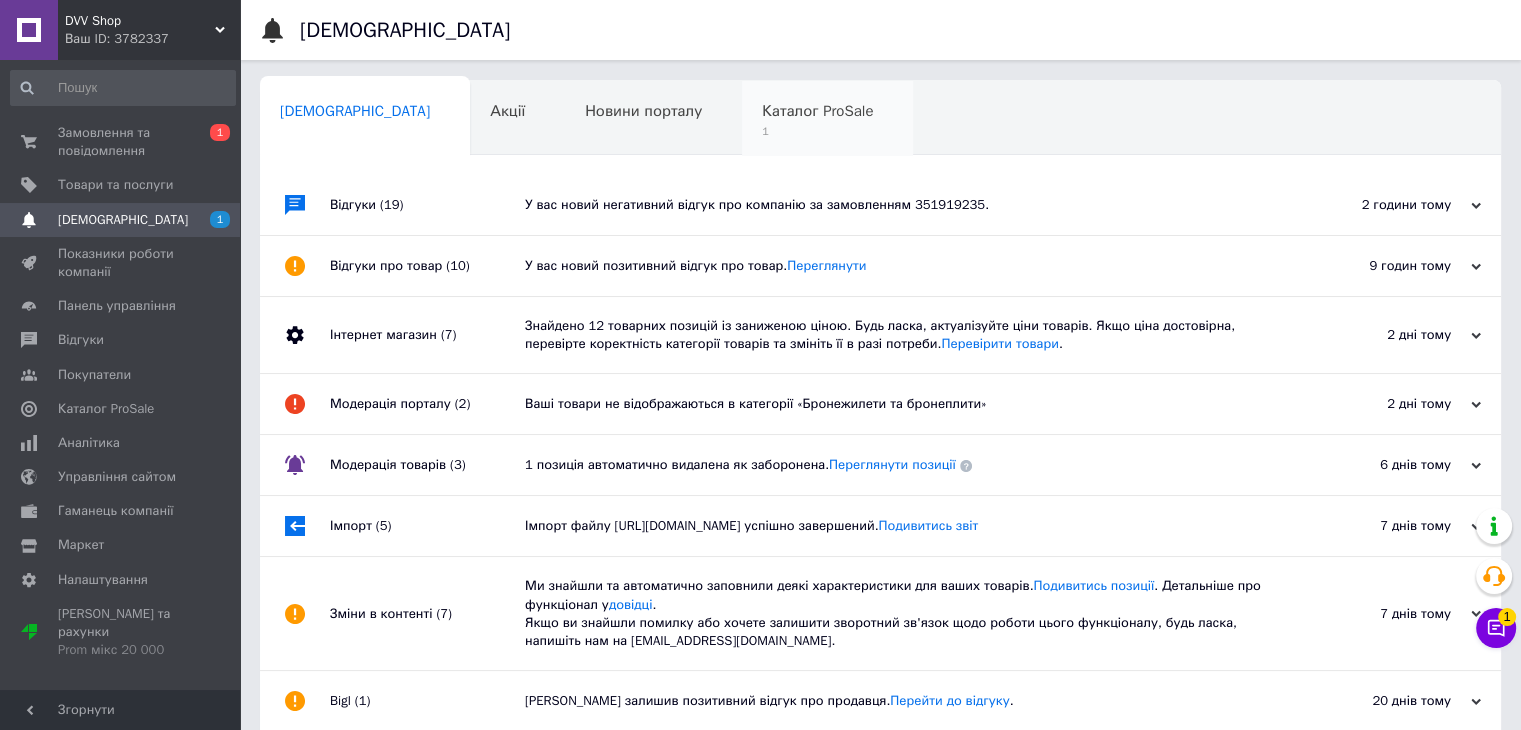 click on "1" at bounding box center [817, 131] 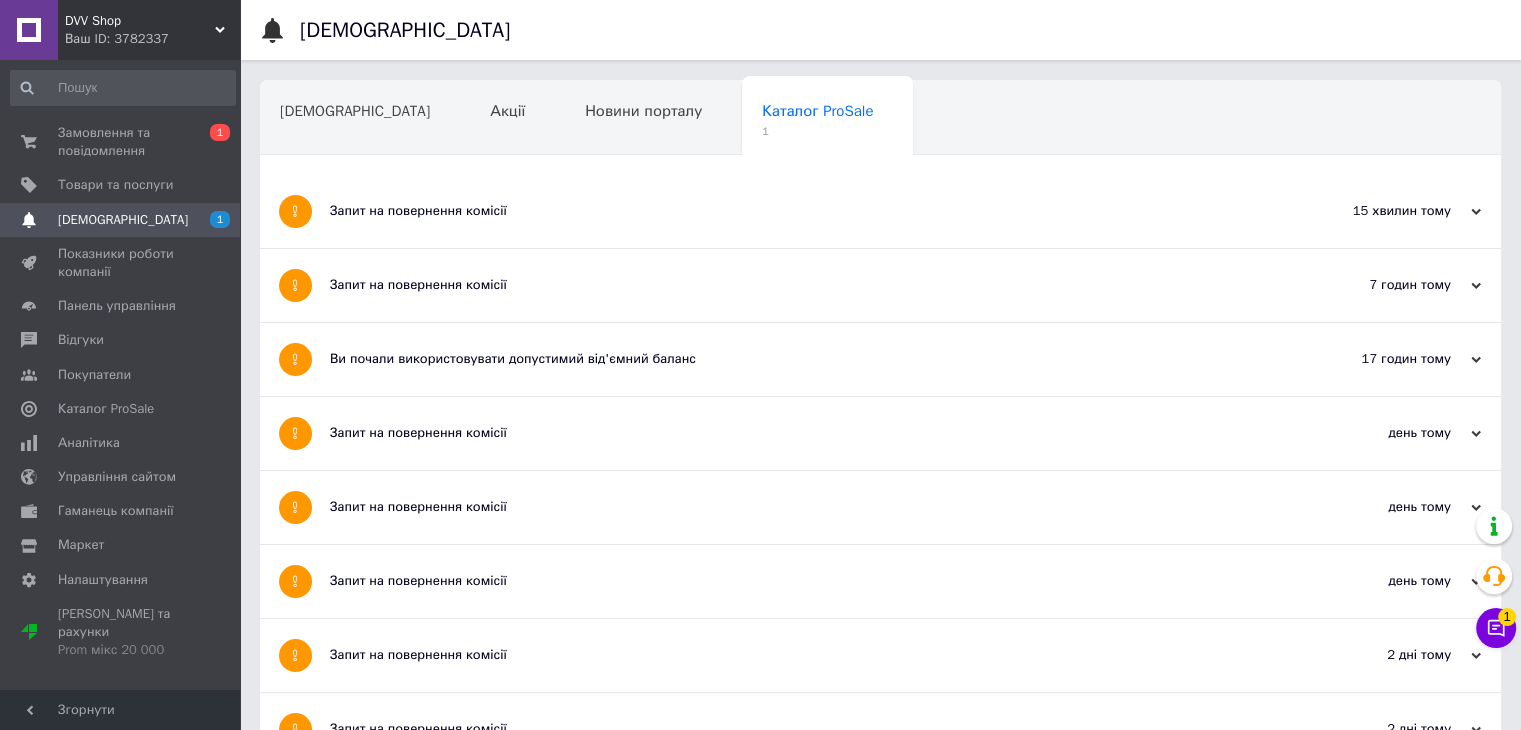 click on "Запит на повернення комісії" at bounding box center [805, 211] 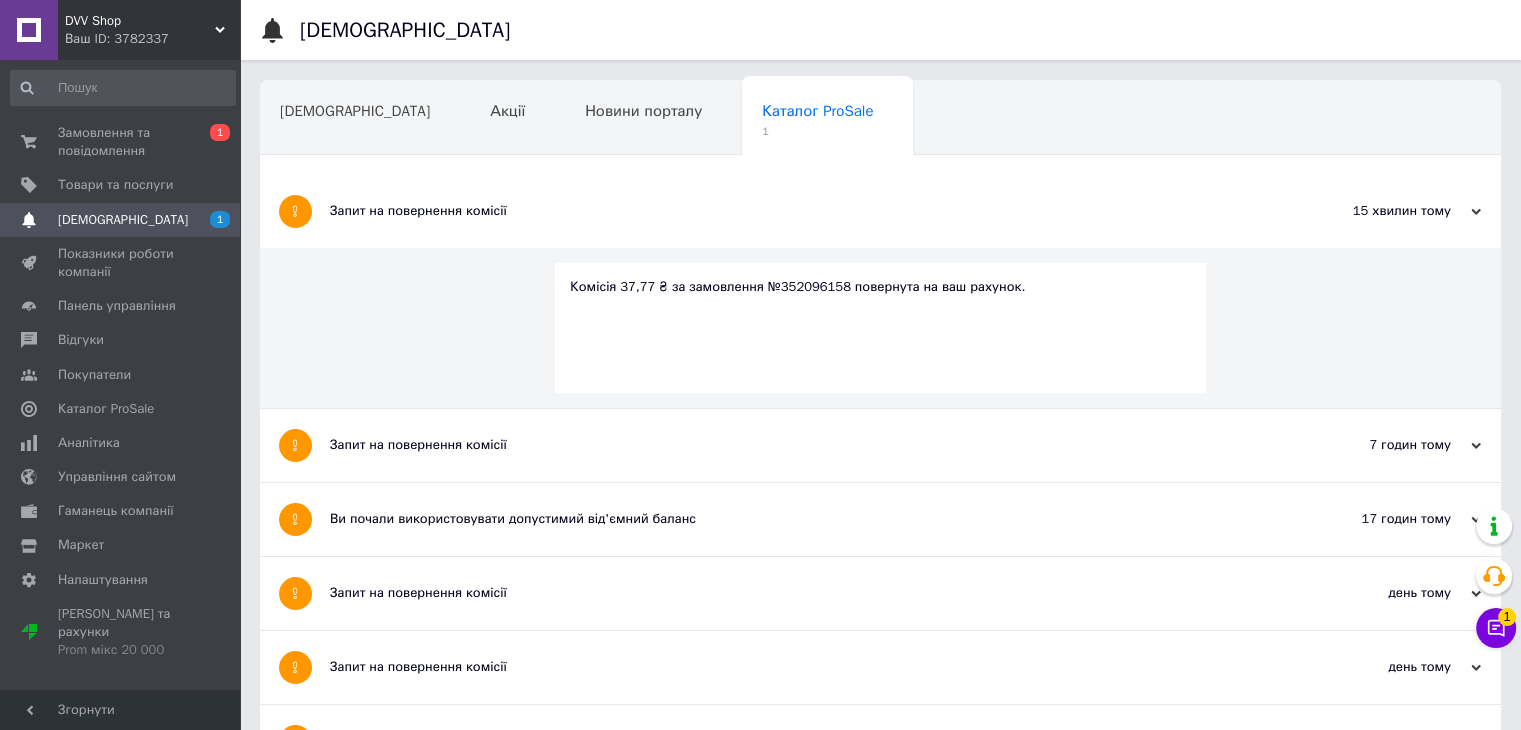 click on "Запит на повернення комісії" at bounding box center (805, 211) 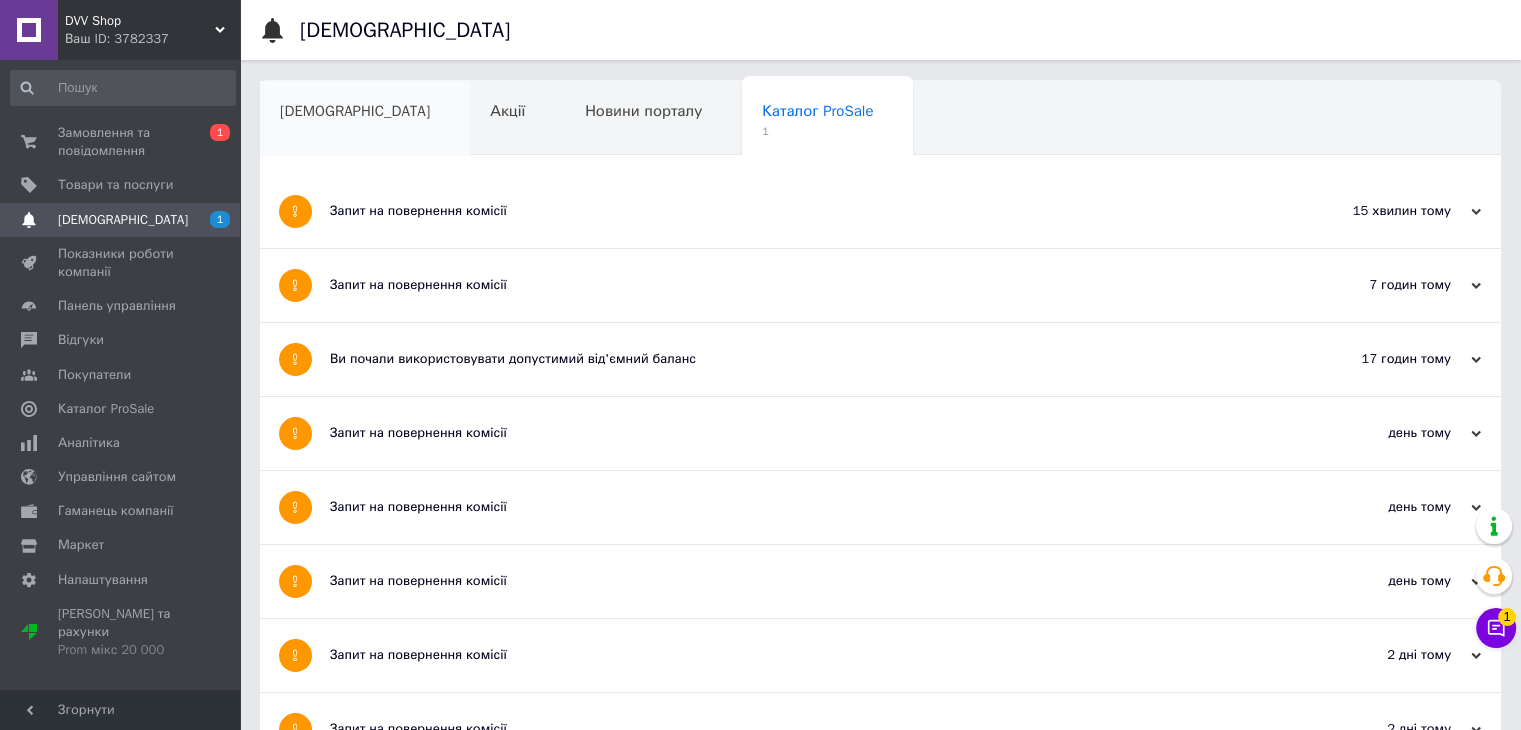 click on "[DEMOGRAPHIC_DATA]" at bounding box center (365, 119) 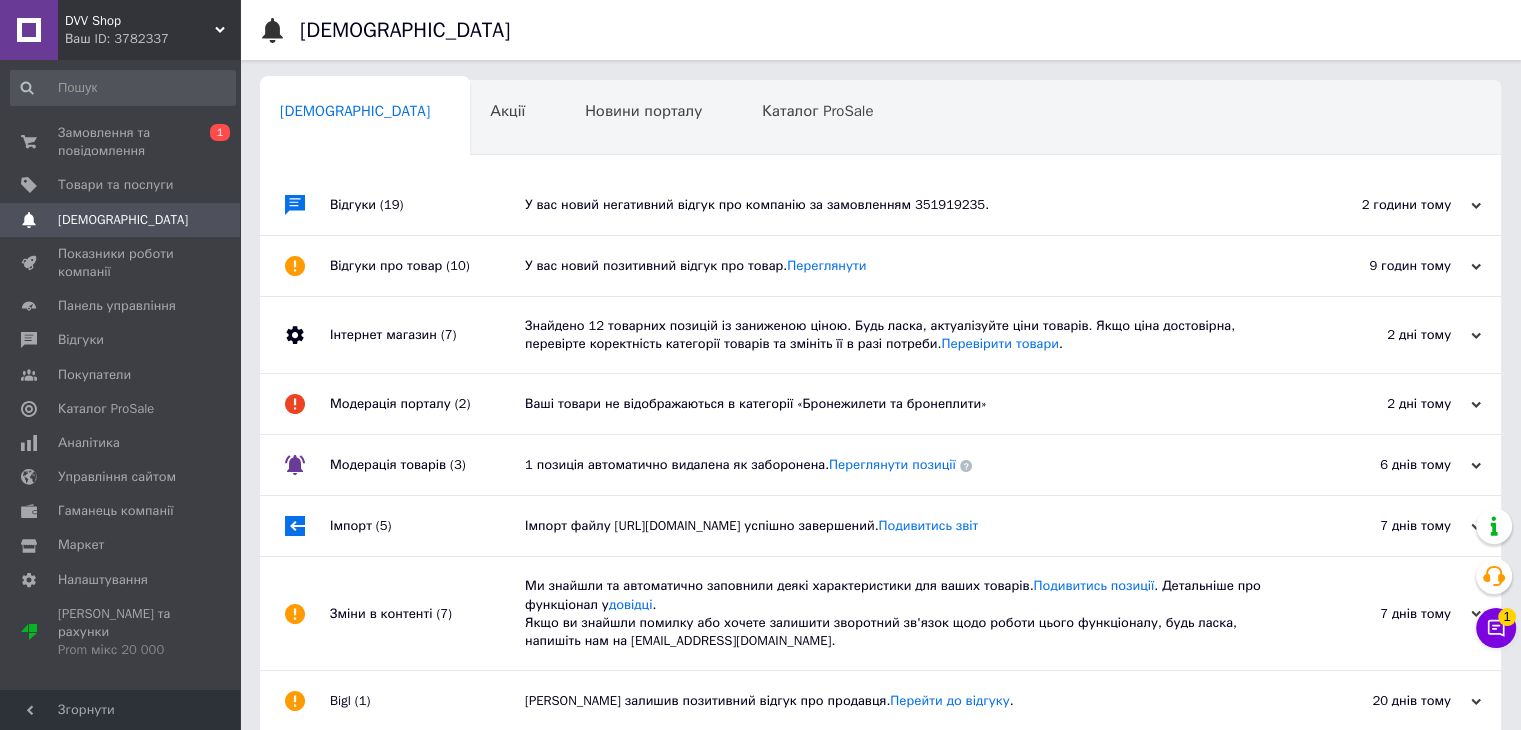click on "У вас новий негативний відгук про компанію  за замовленням 351919235." at bounding box center (903, 205) 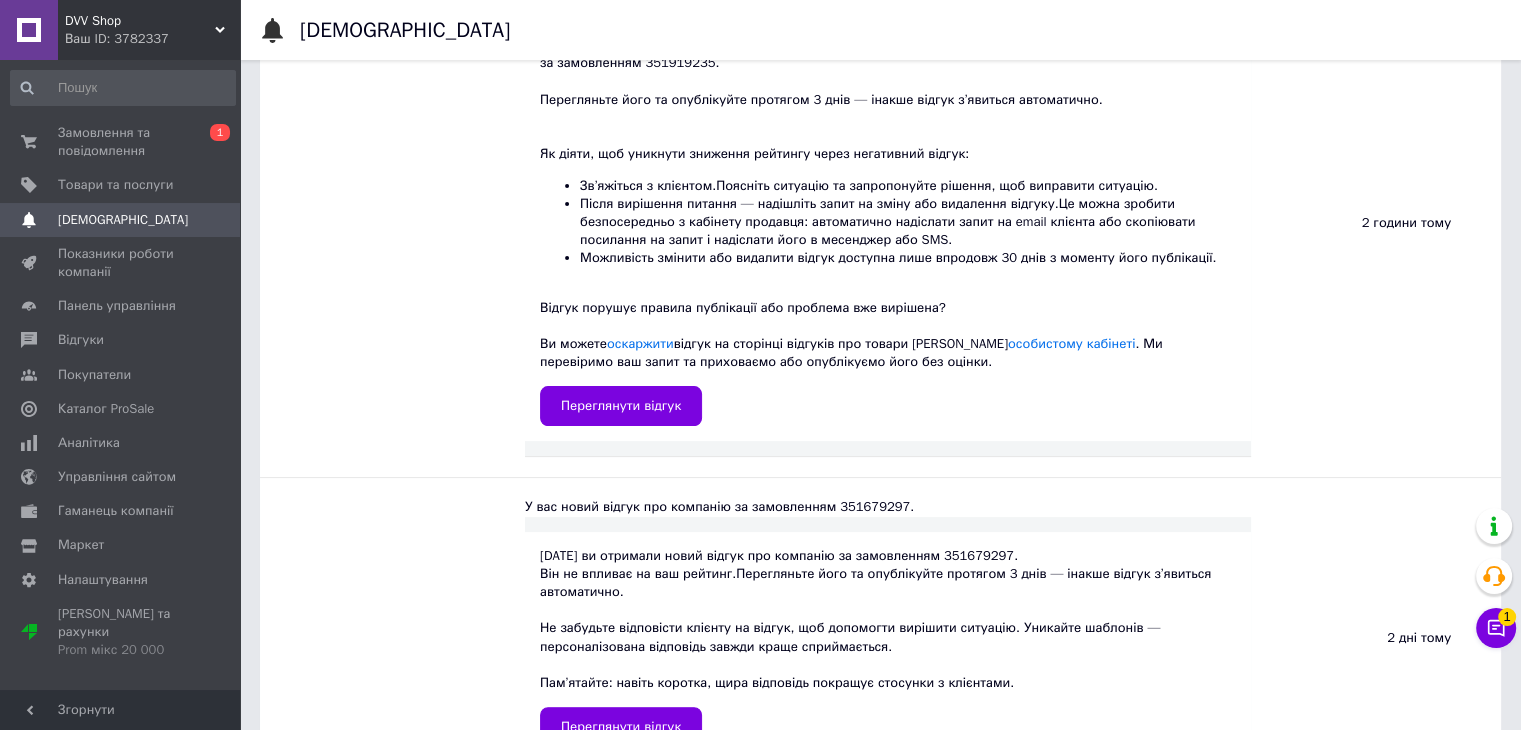 scroll, scrollTop: 300, scrollLeft: 0, axis: vertical 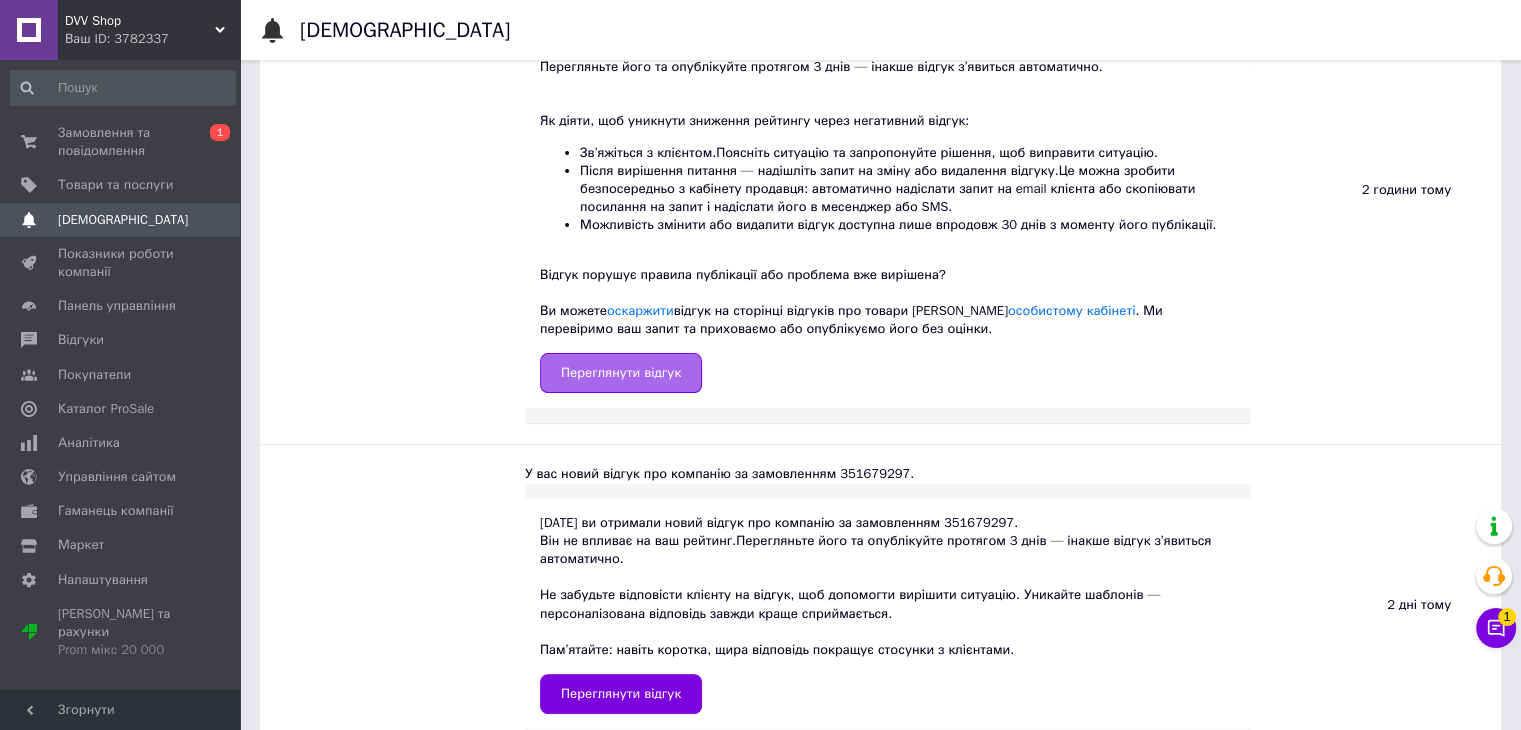 click on "Переглянути відгук" at bounding box center [621, 373] 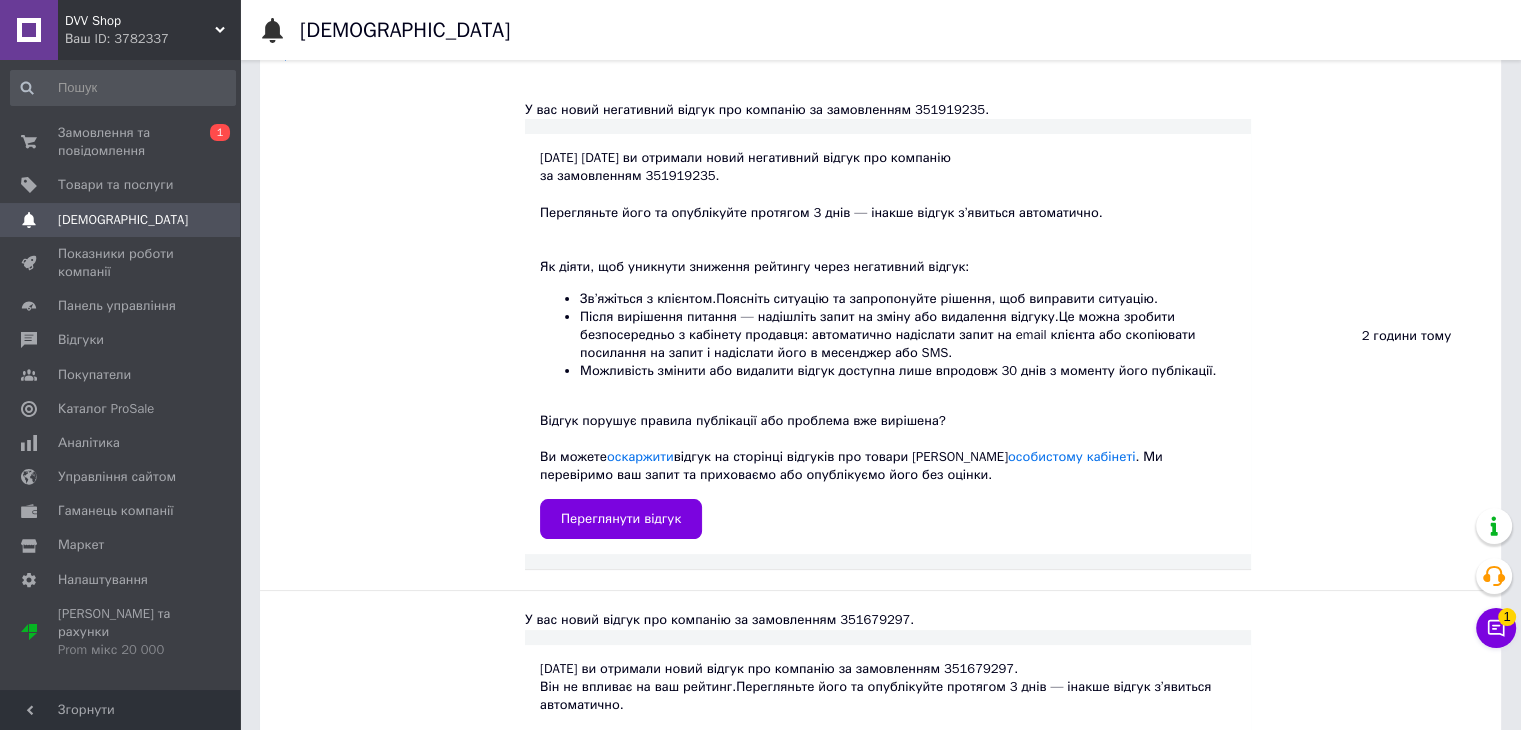 scroll, scrollTop: 0, scrollLeft: 0, axis: both 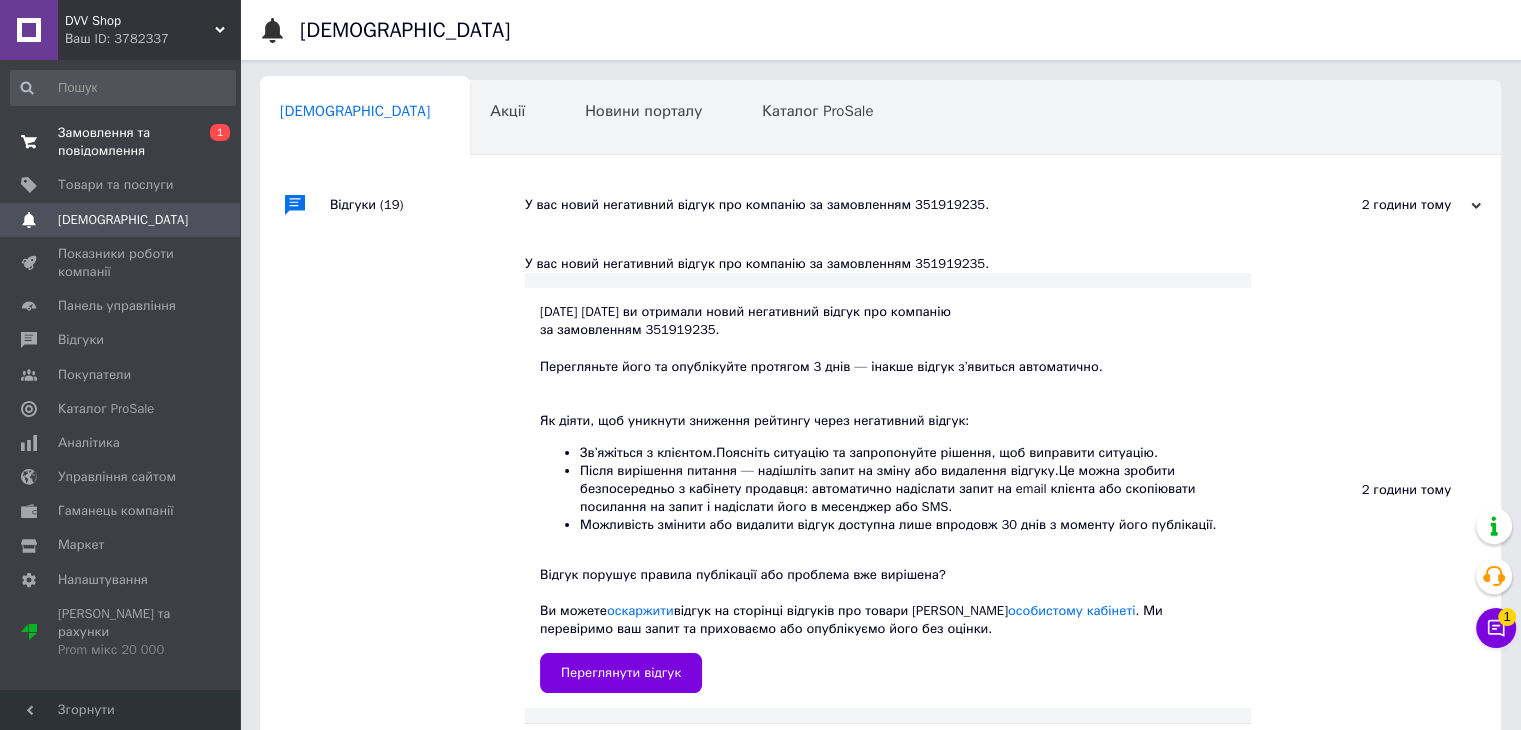 click on "Замовлення та повідомлення" at bounding box center [121, 142] 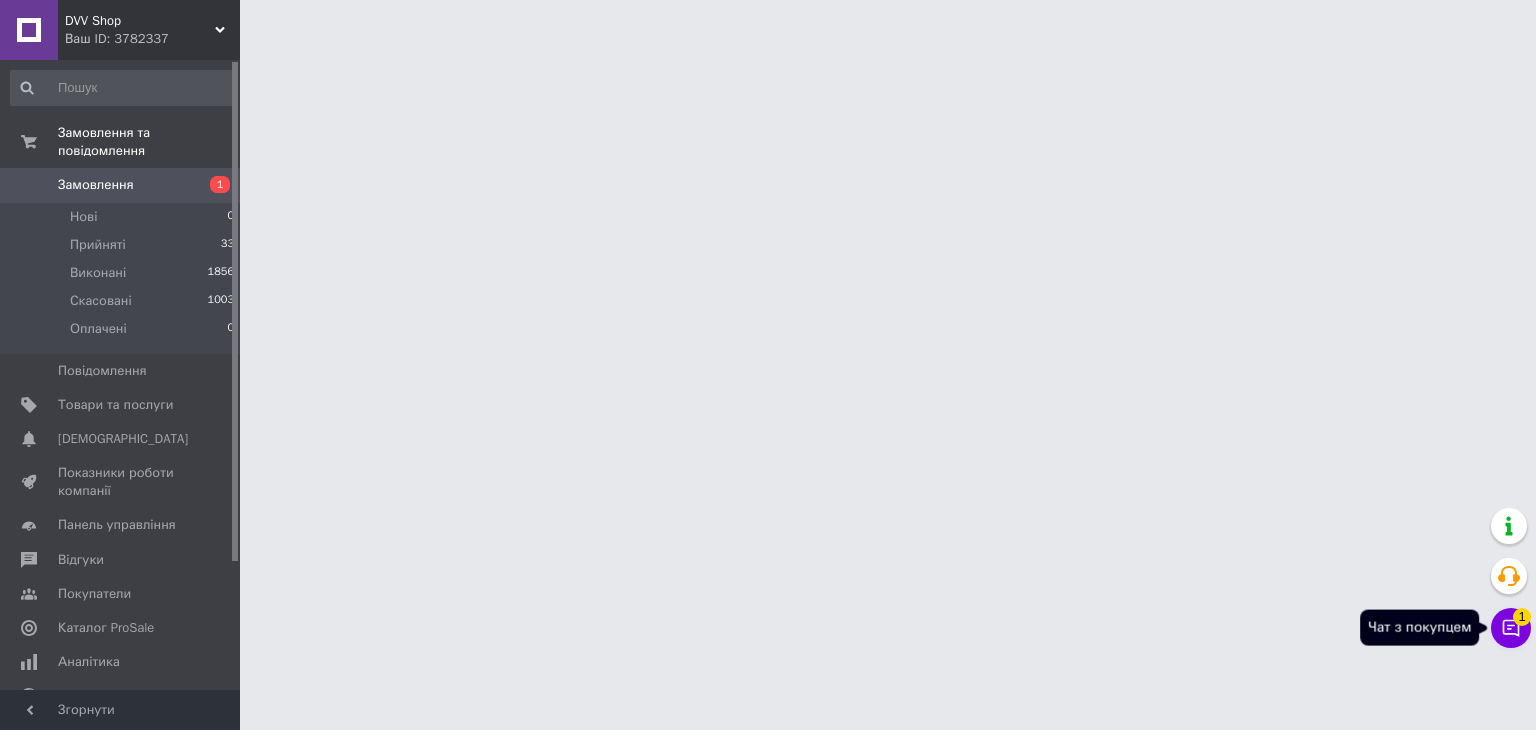click 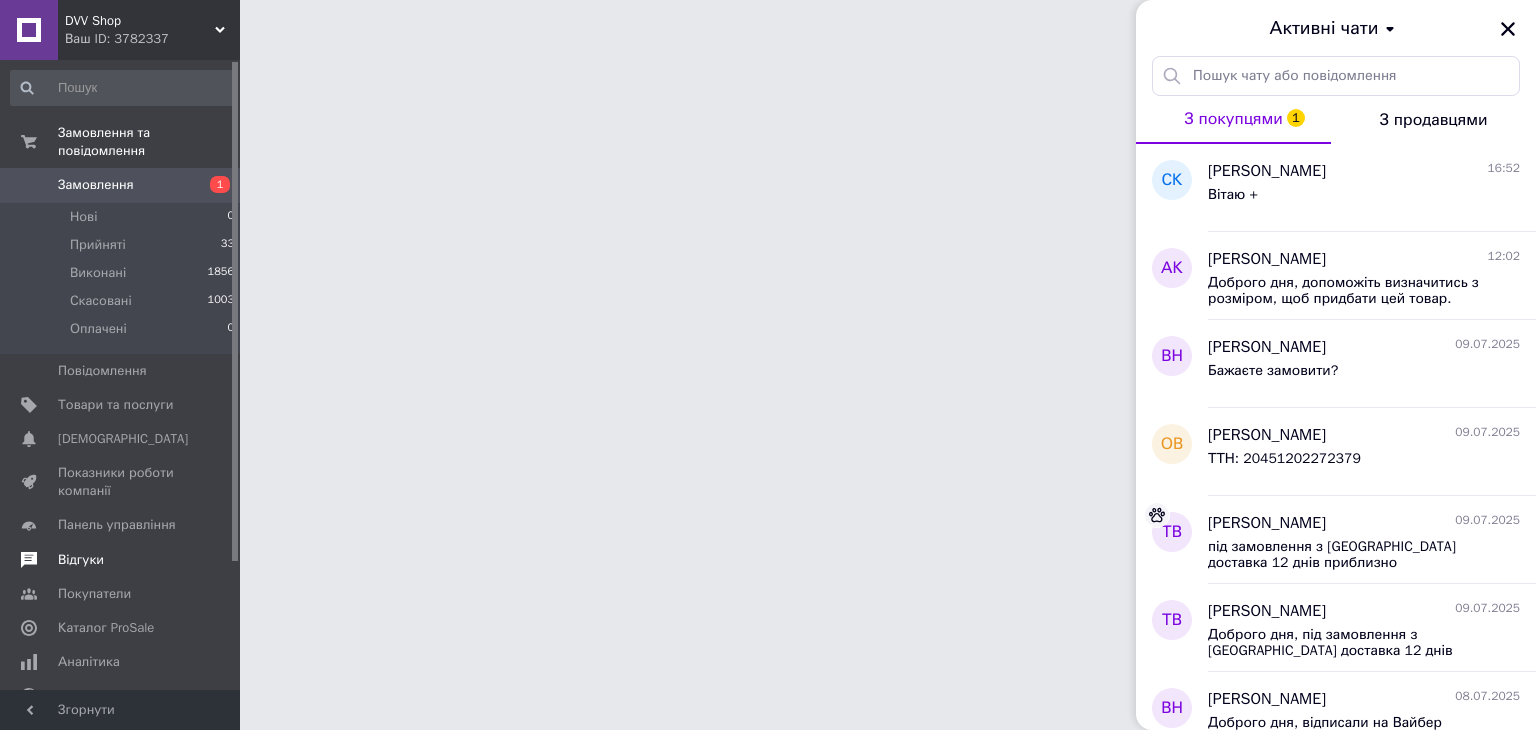 click on "Відгуки" at bounding box center [121, 560] 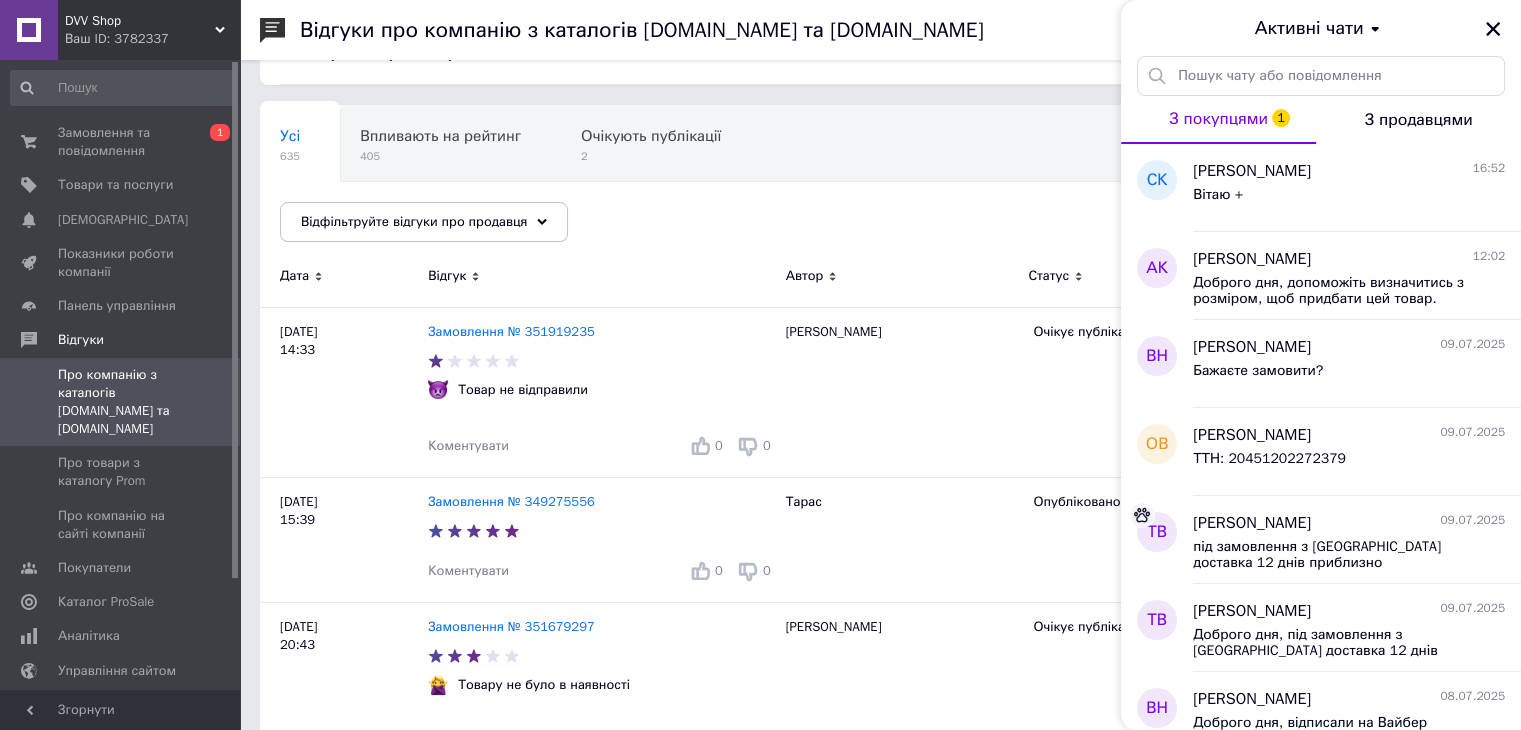 scroll, scrollTop: 100, scrollLeft: 0, axis: vertical 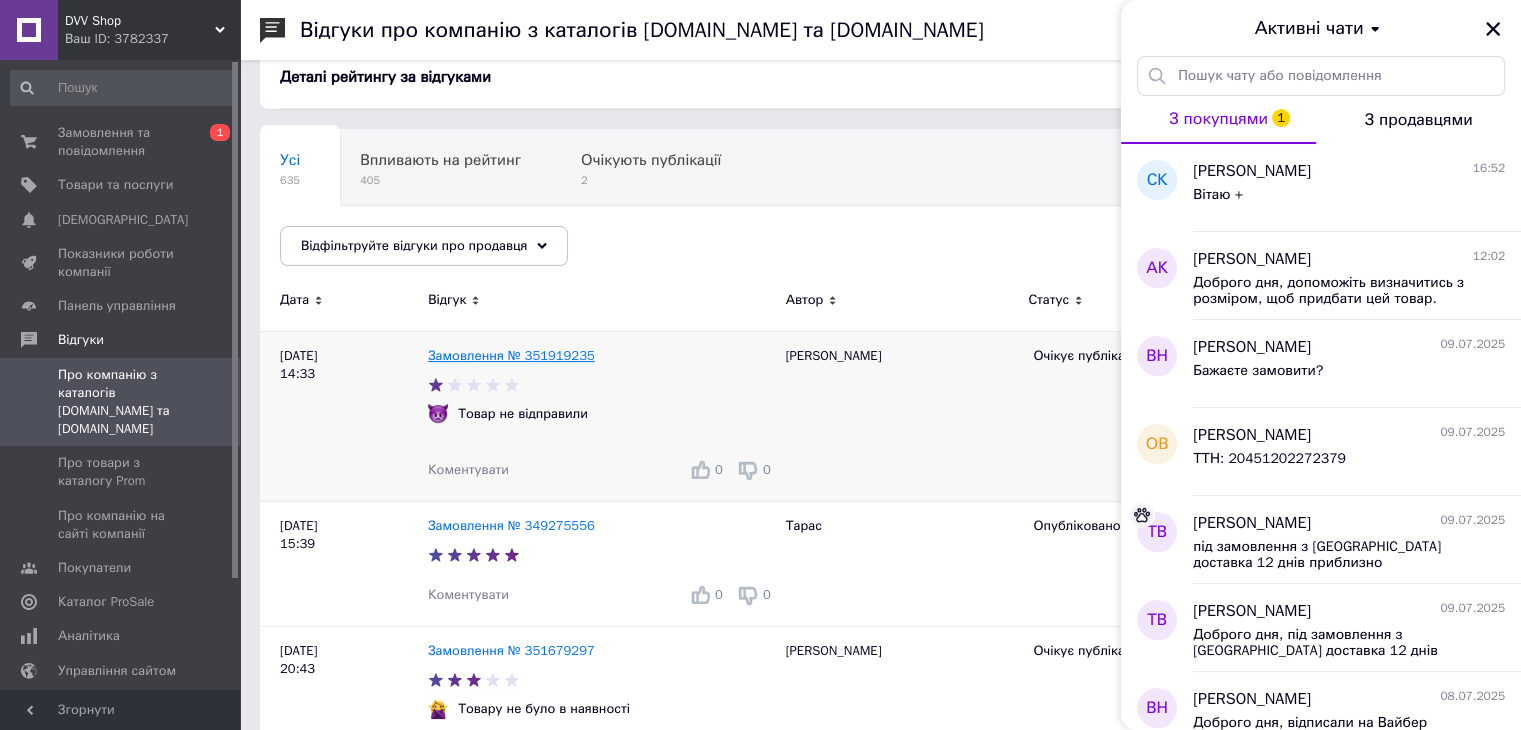 click on "Замовлення № 351919235" at bounding box center (511, 355) 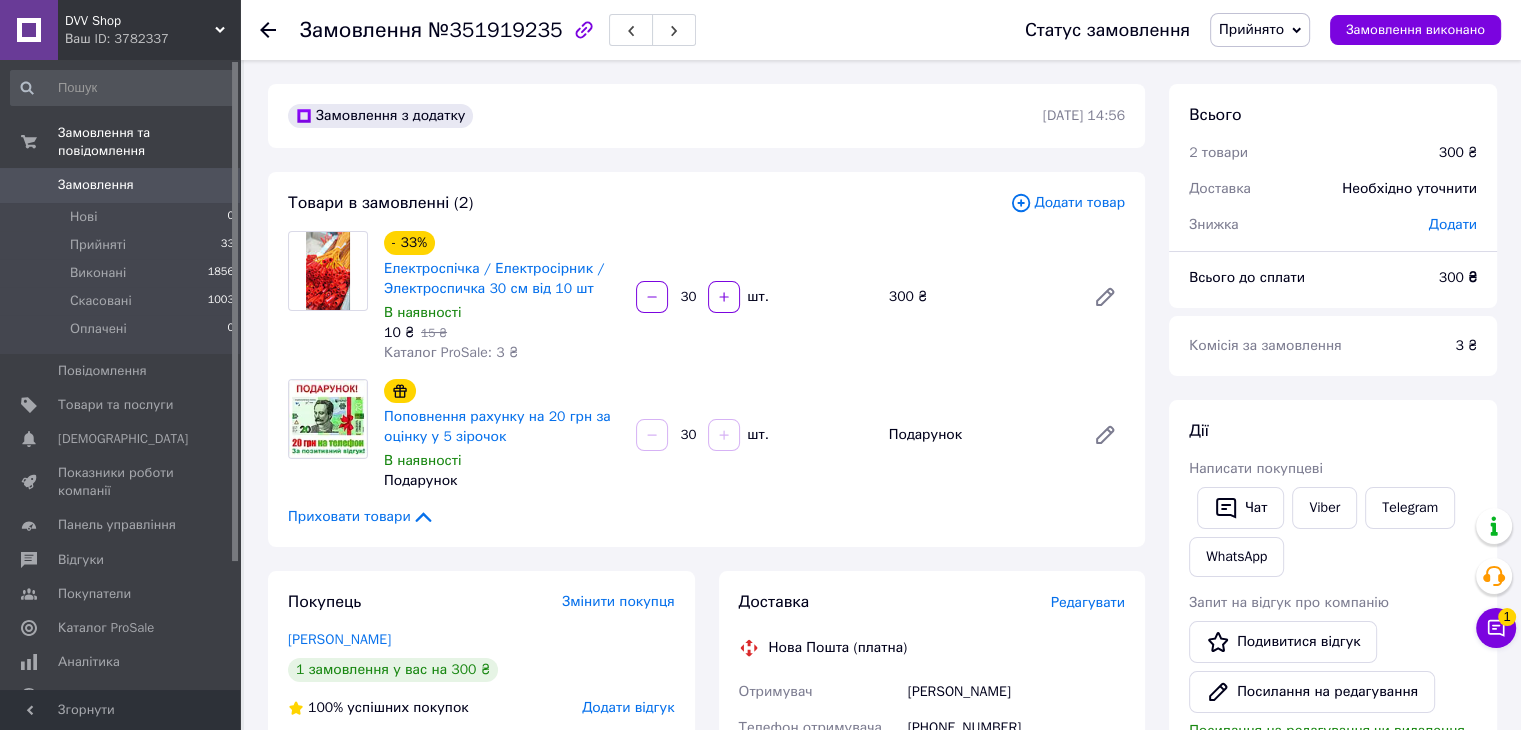 scroll, scrollTop: 0, scrollLeft: 0, axis: both 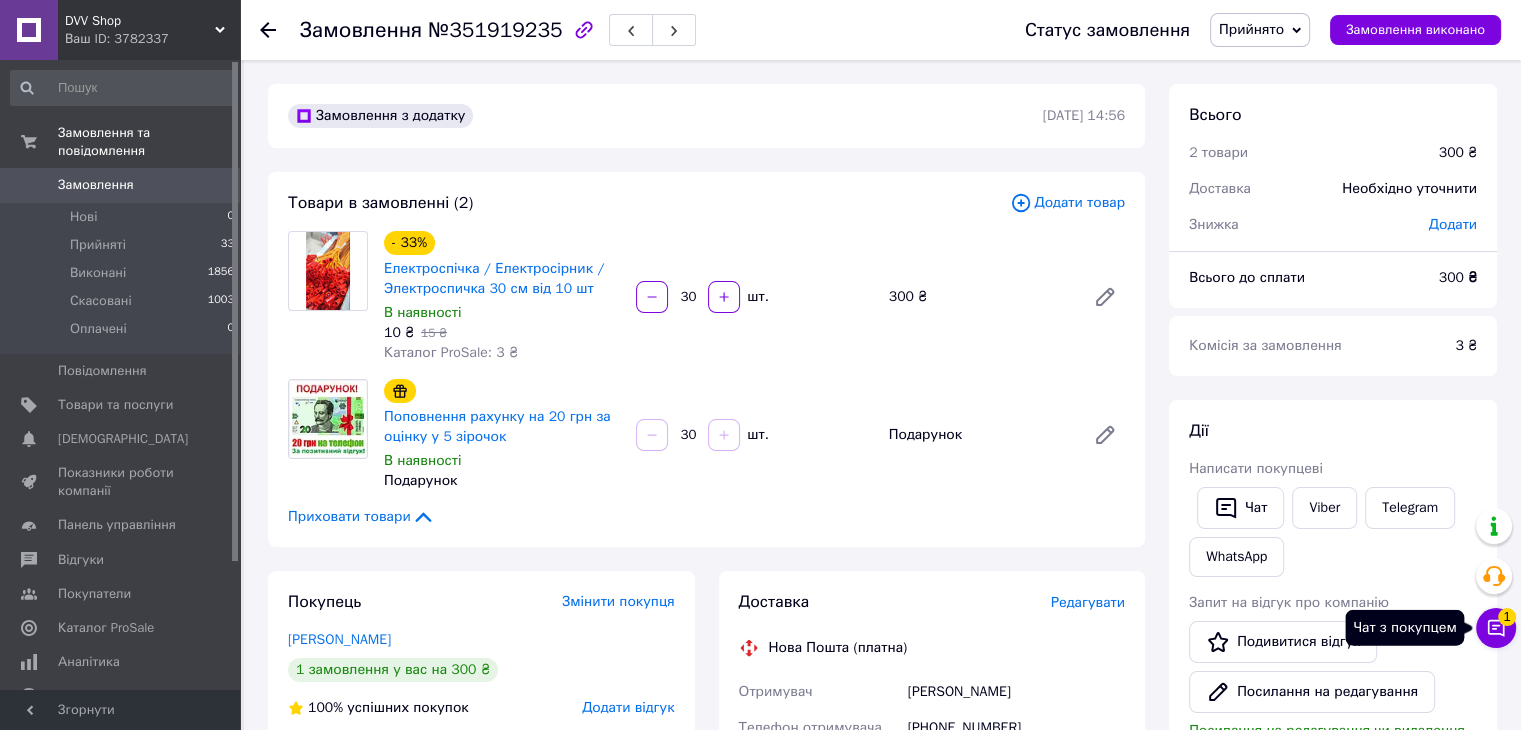 click 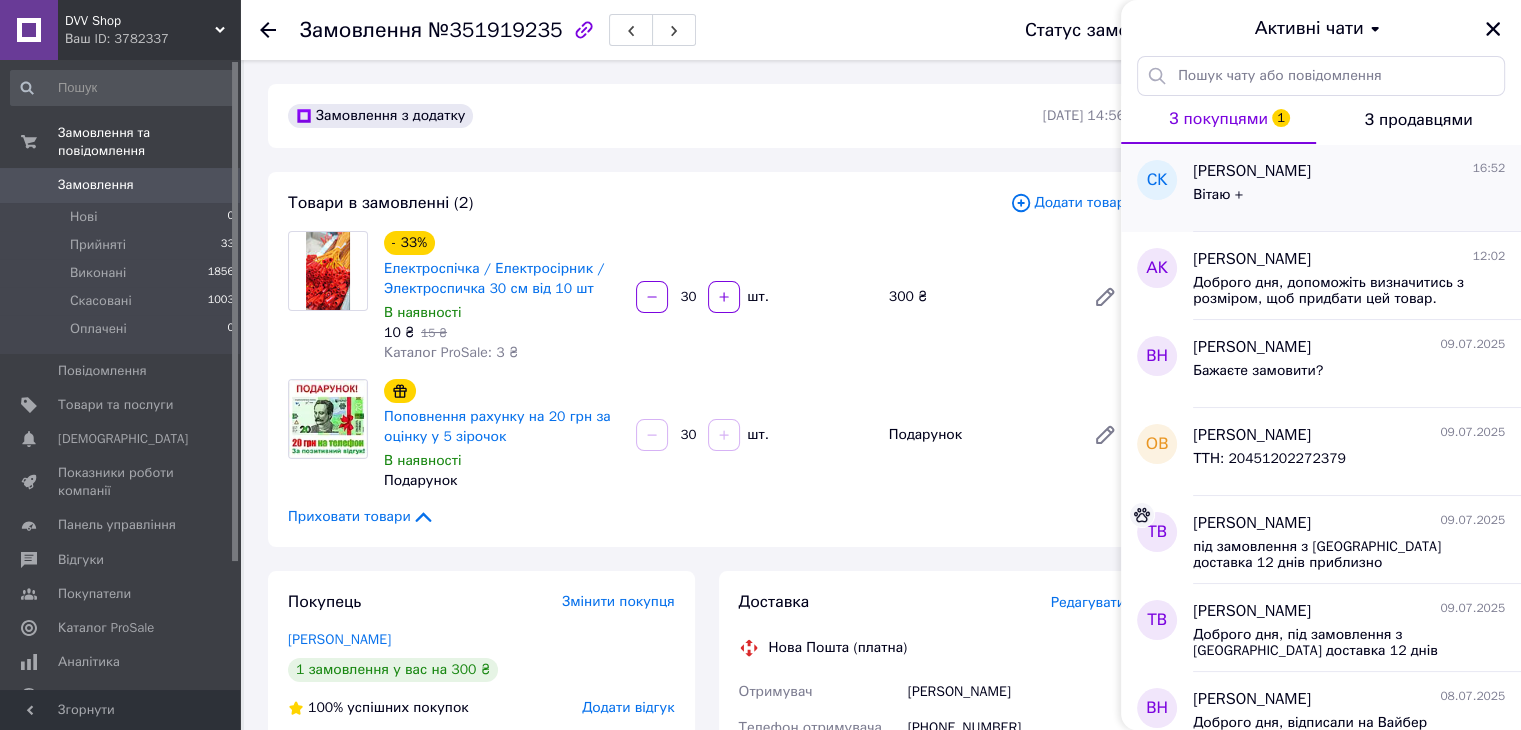 click on "Вітаю +" at bounding box center [1349, 199] 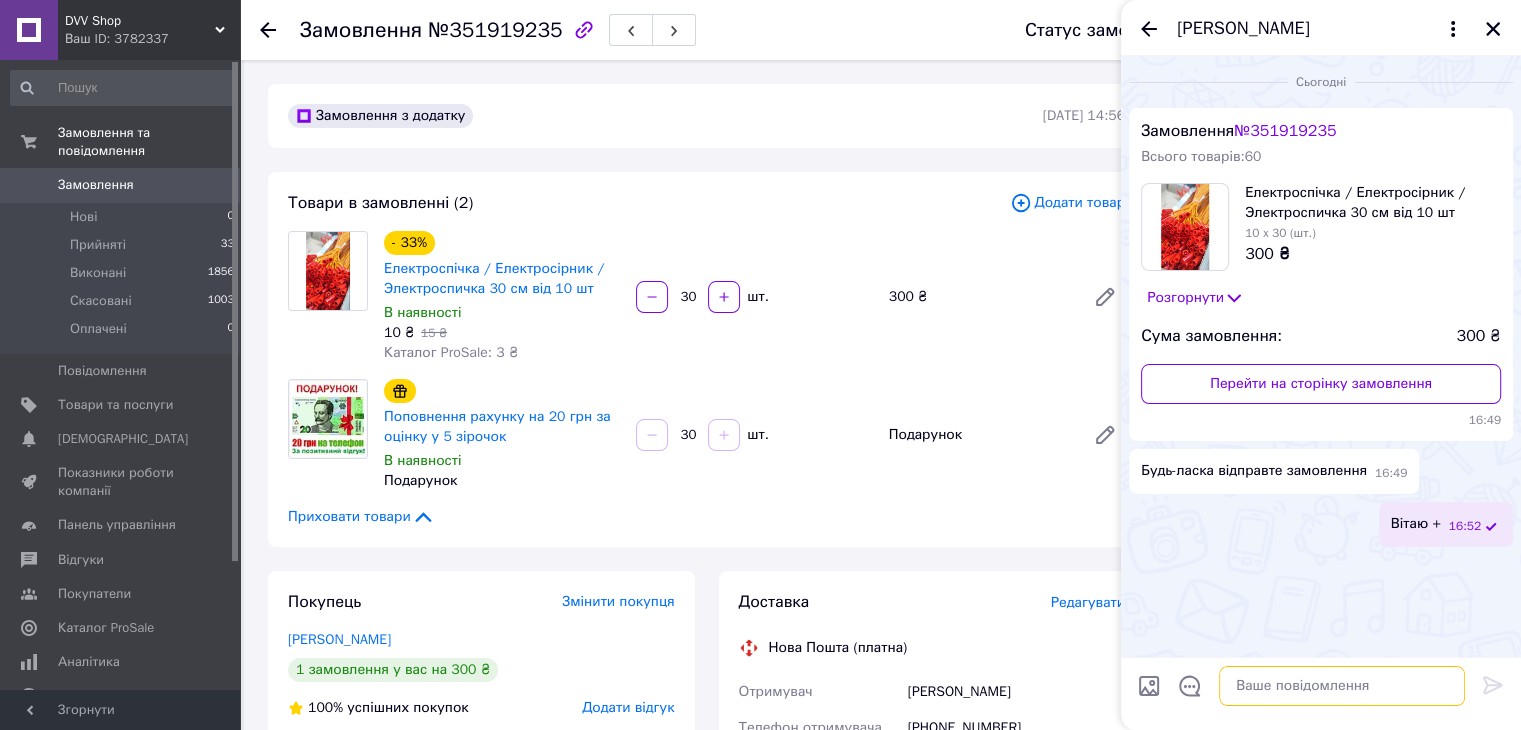 click at bounding box center [1342, 686] 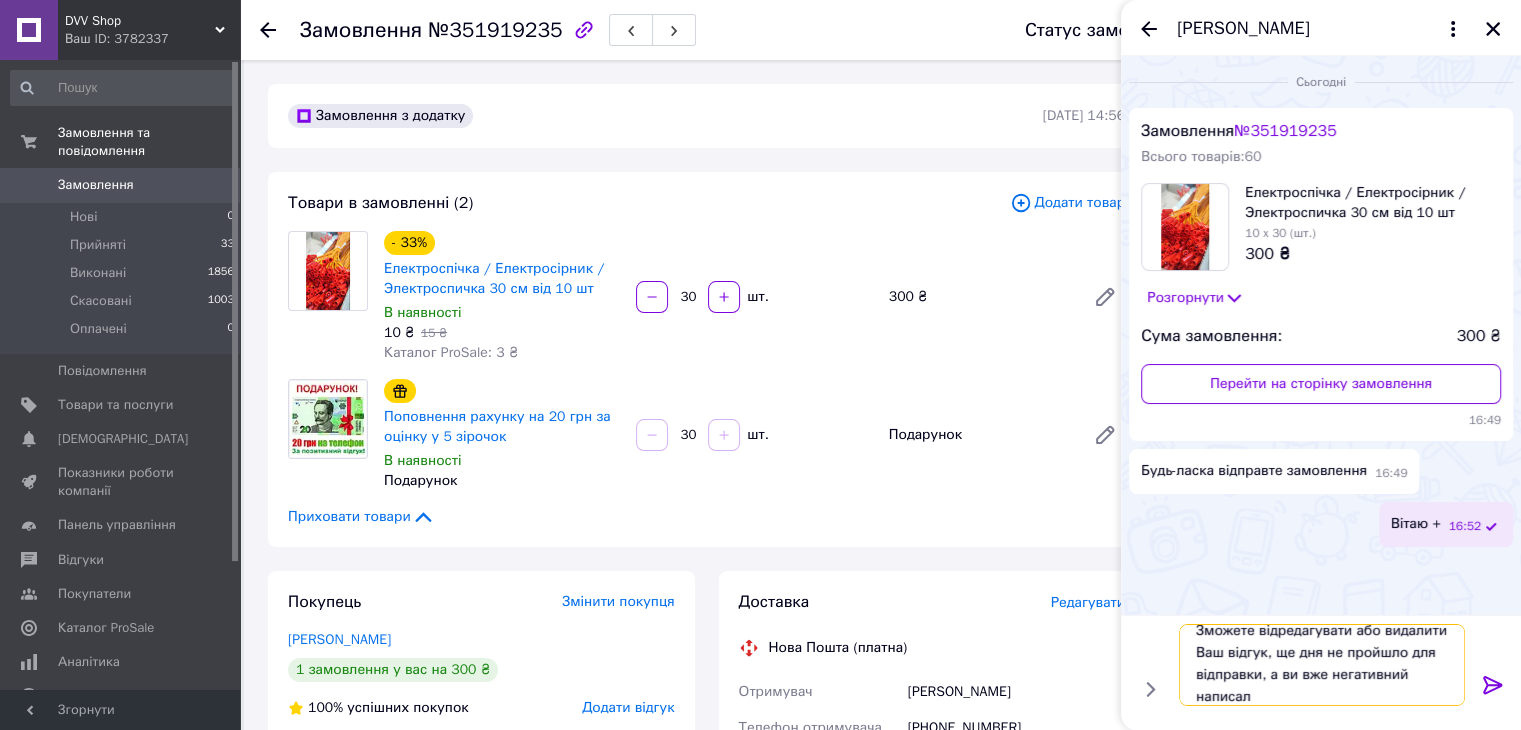 type on "Зможете відредагувати або видалити Ваш відгук, ще дня не пройшло для відправки, а ви вже негативний написали" 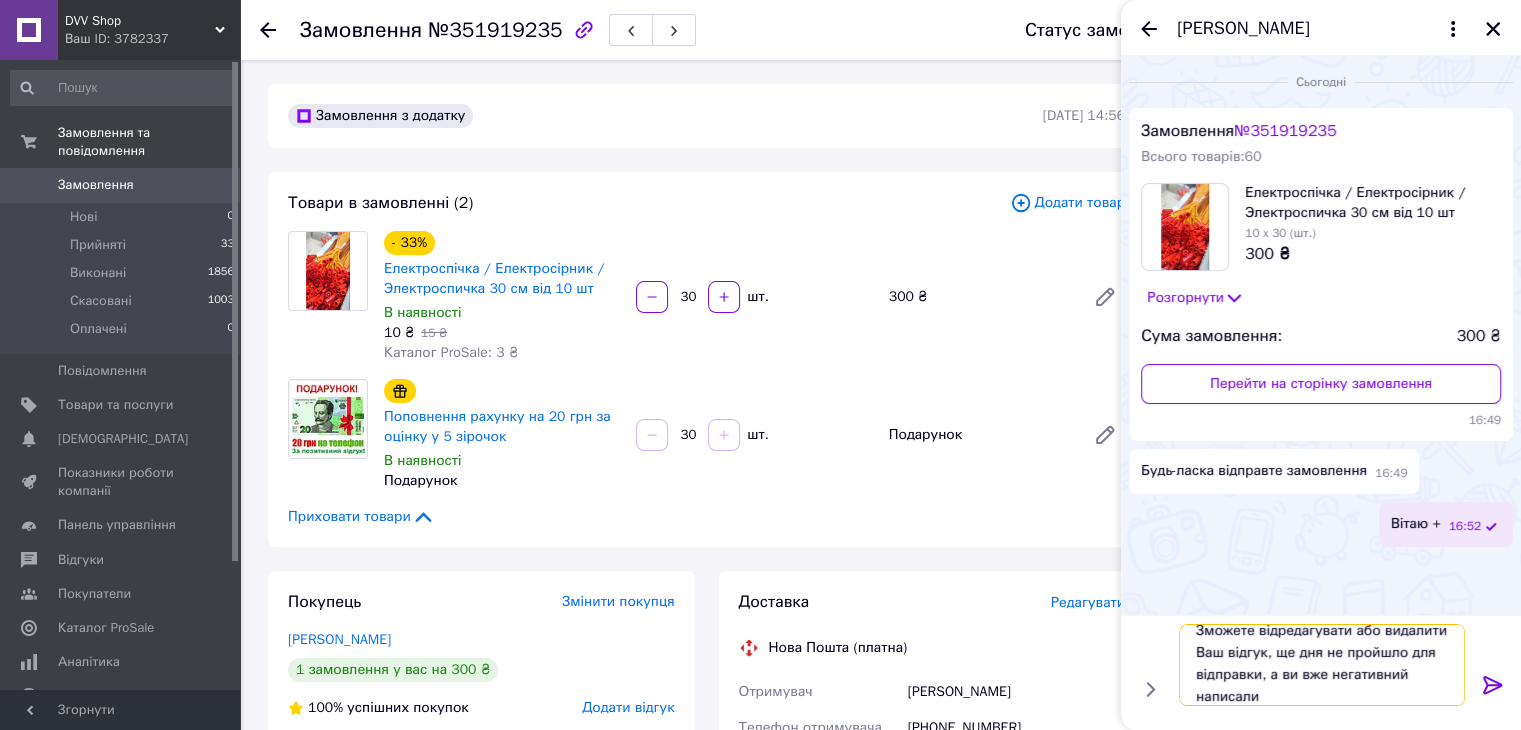 scroll, scrollTop: 1, scrollLeft: 0, axis: vertical 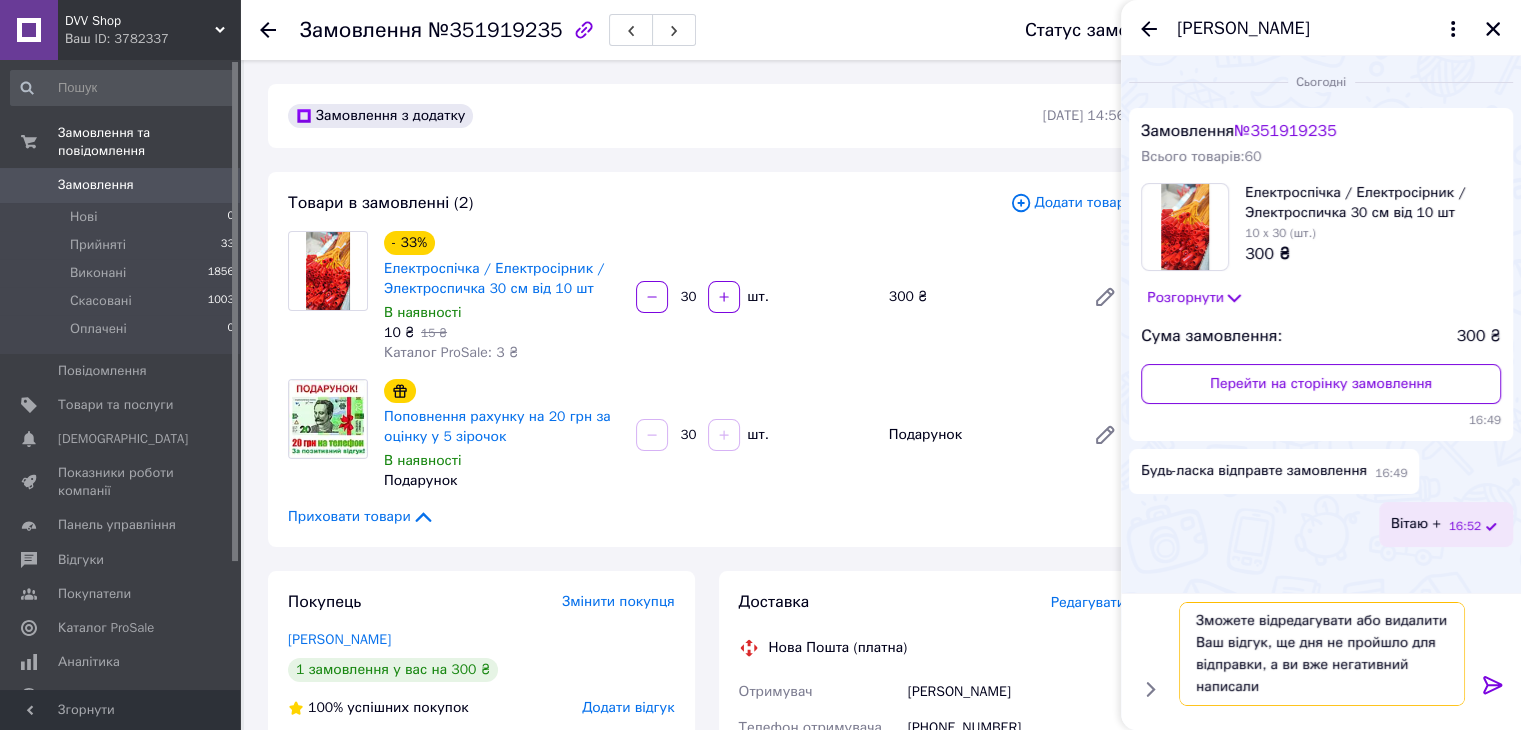 type 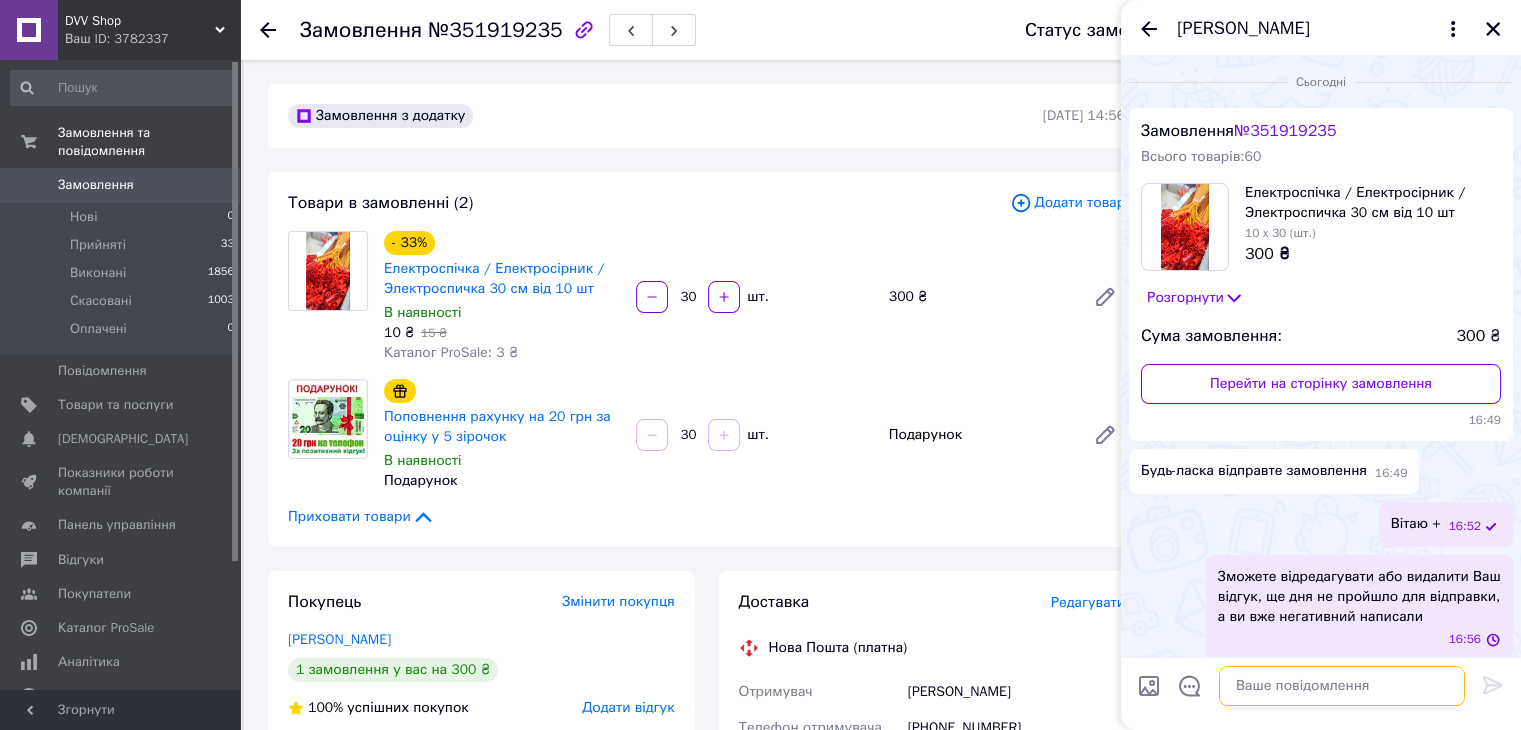 scroll, scrollTop: 0, scrollLeft: 0, axis: both 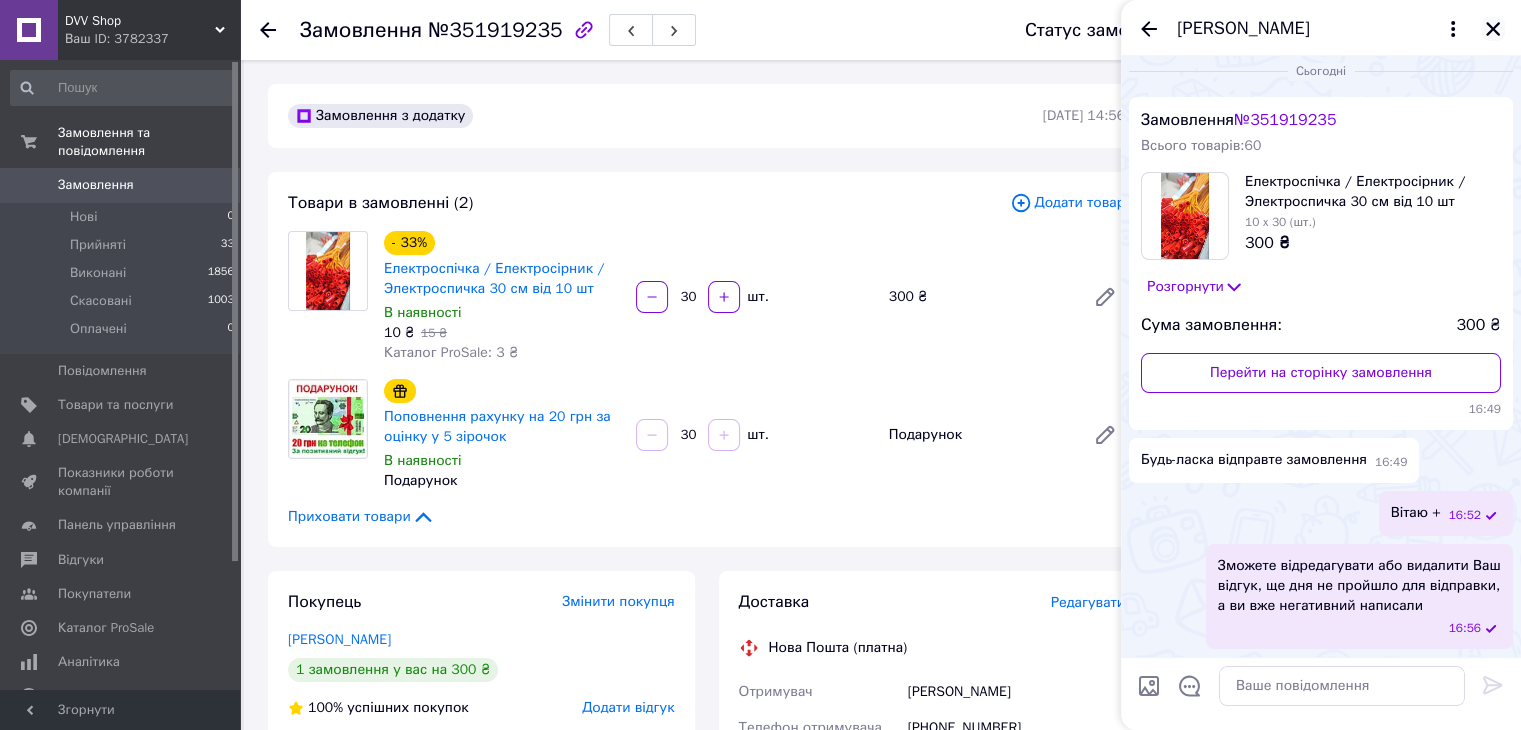 click 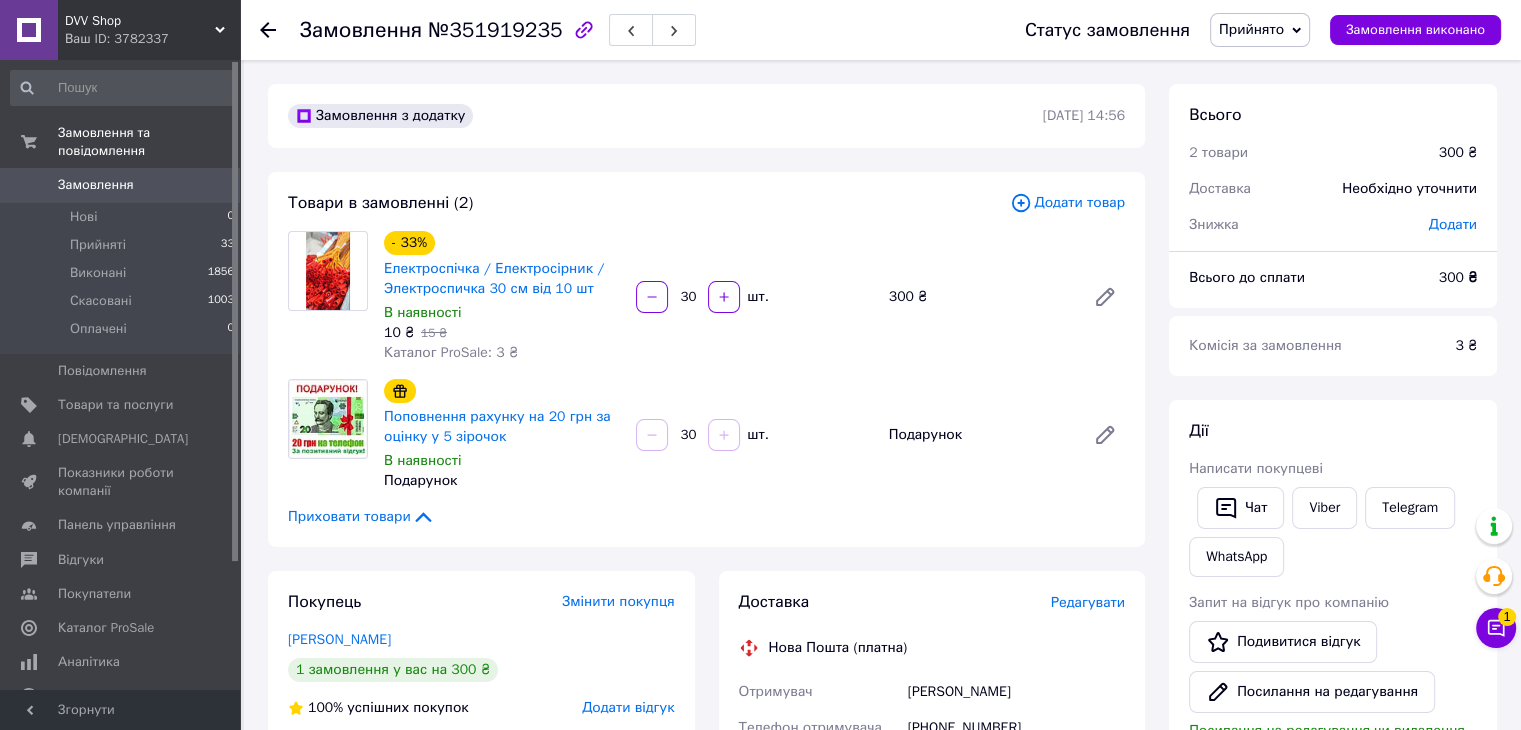 click 